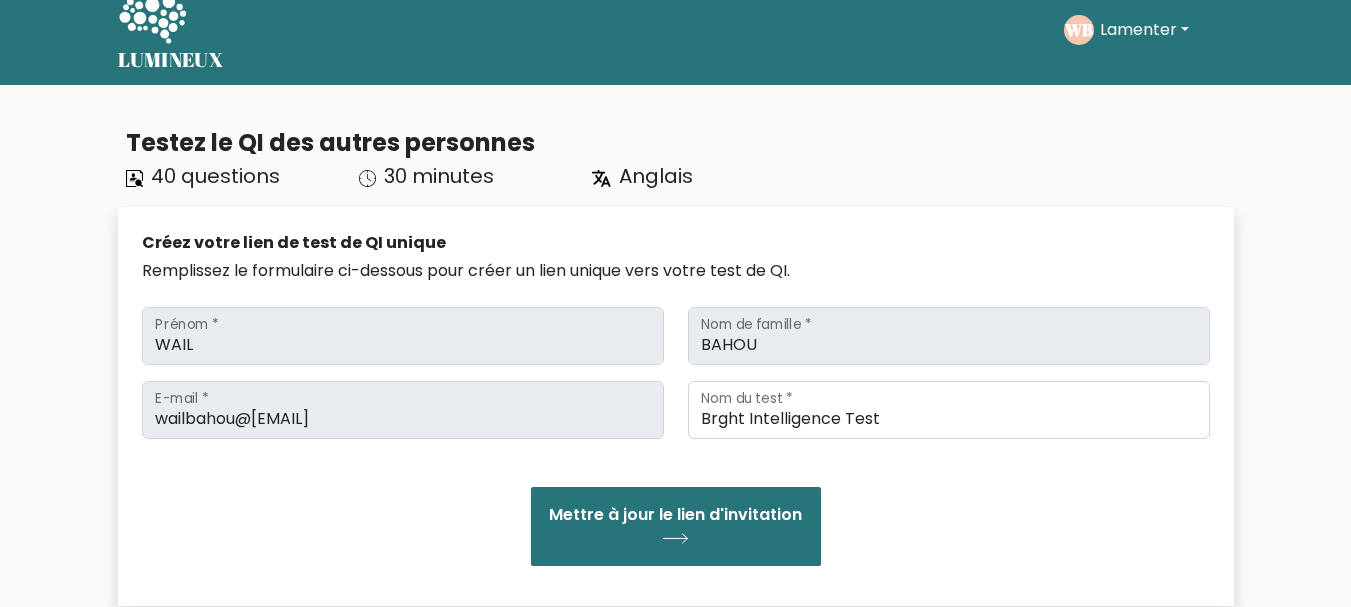 scroll, scrollTop: 0, scrollLeft: 0, axis: both 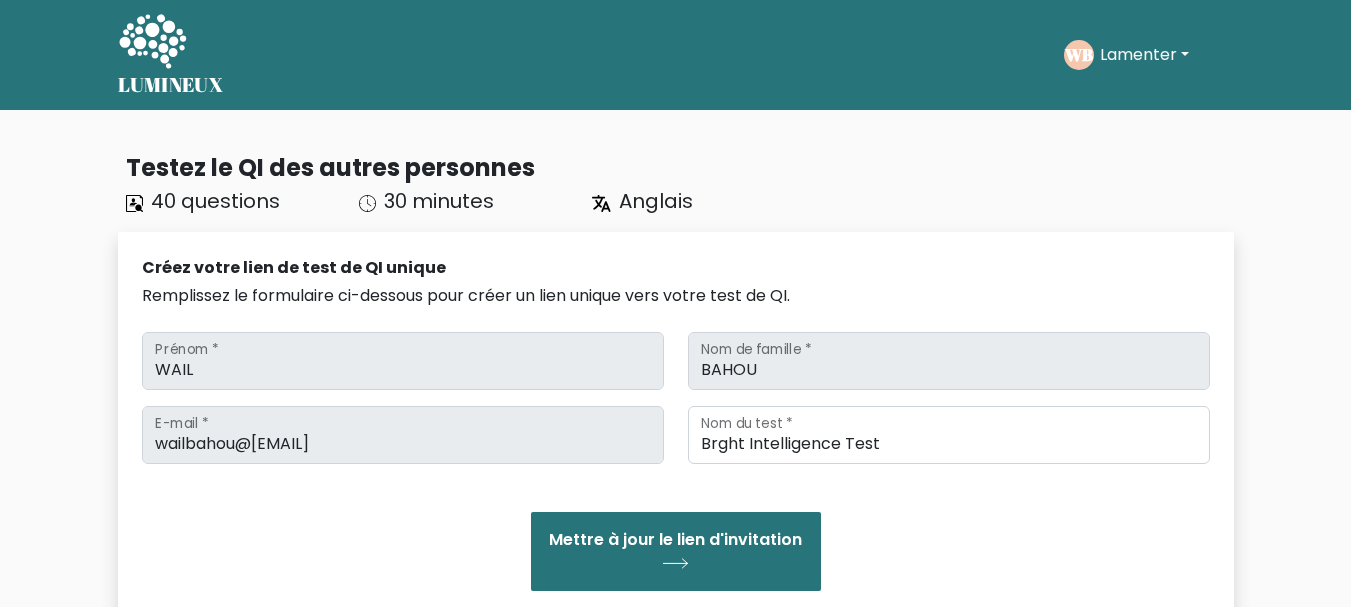 click 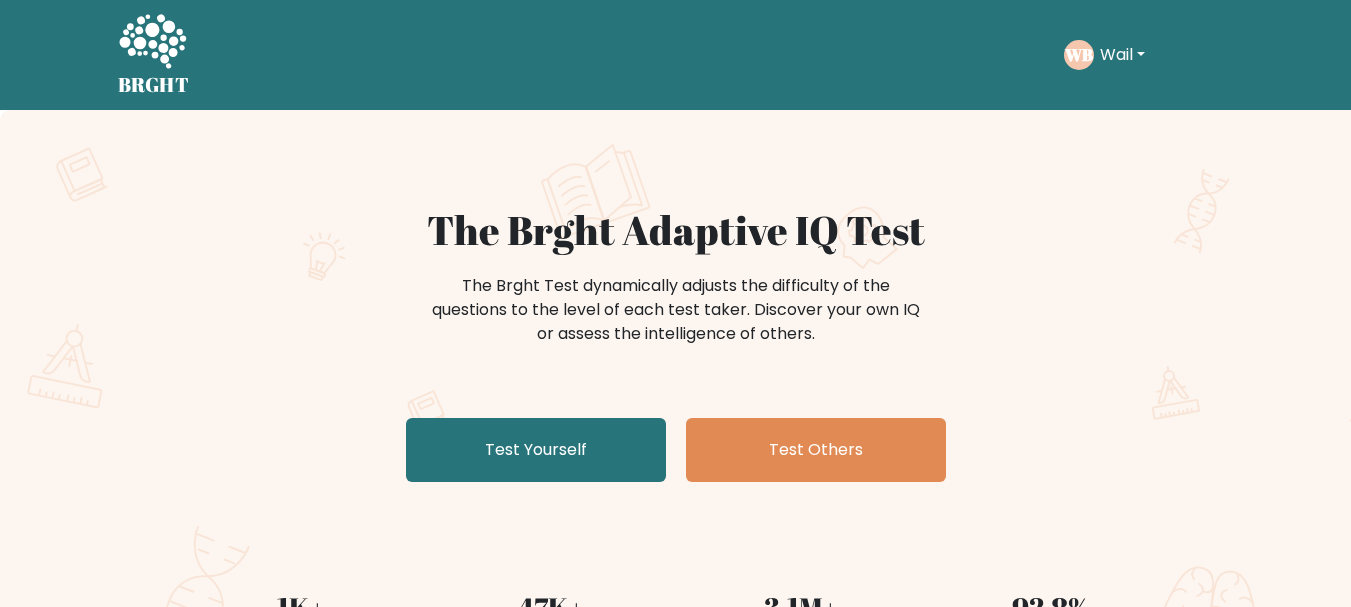 click on "Test Yourself" at bounding box center (536, 450) 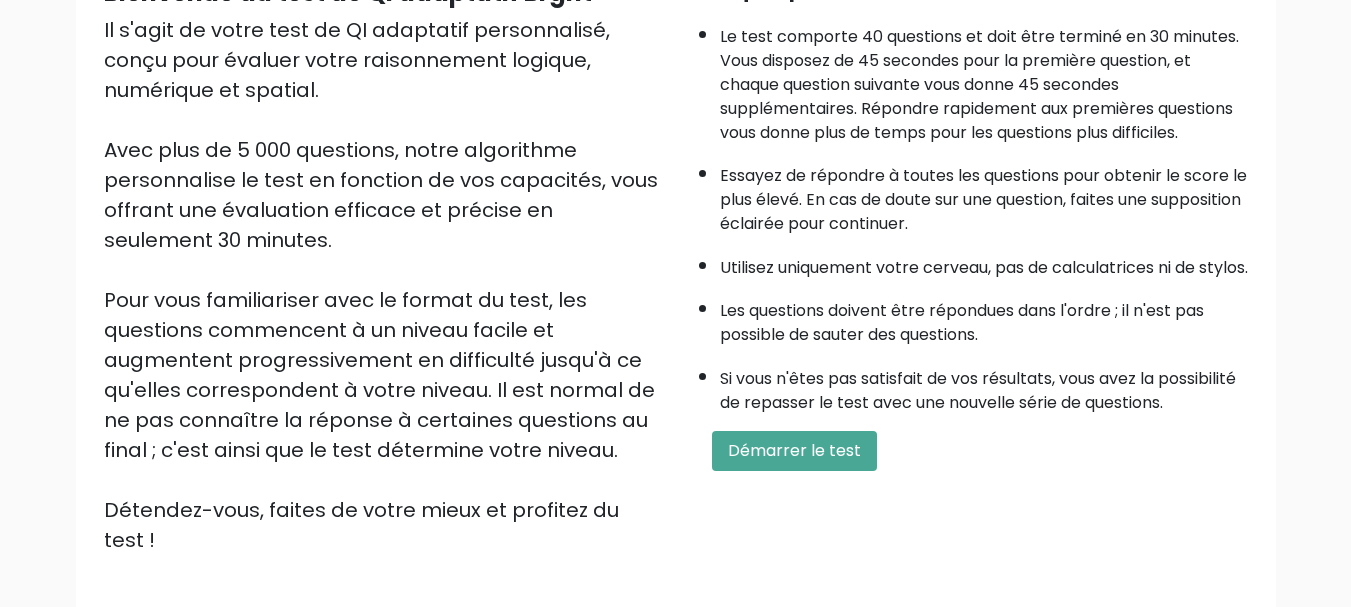 scroll, scrollTop: 237, scrollLeft: 0, axis: vertical 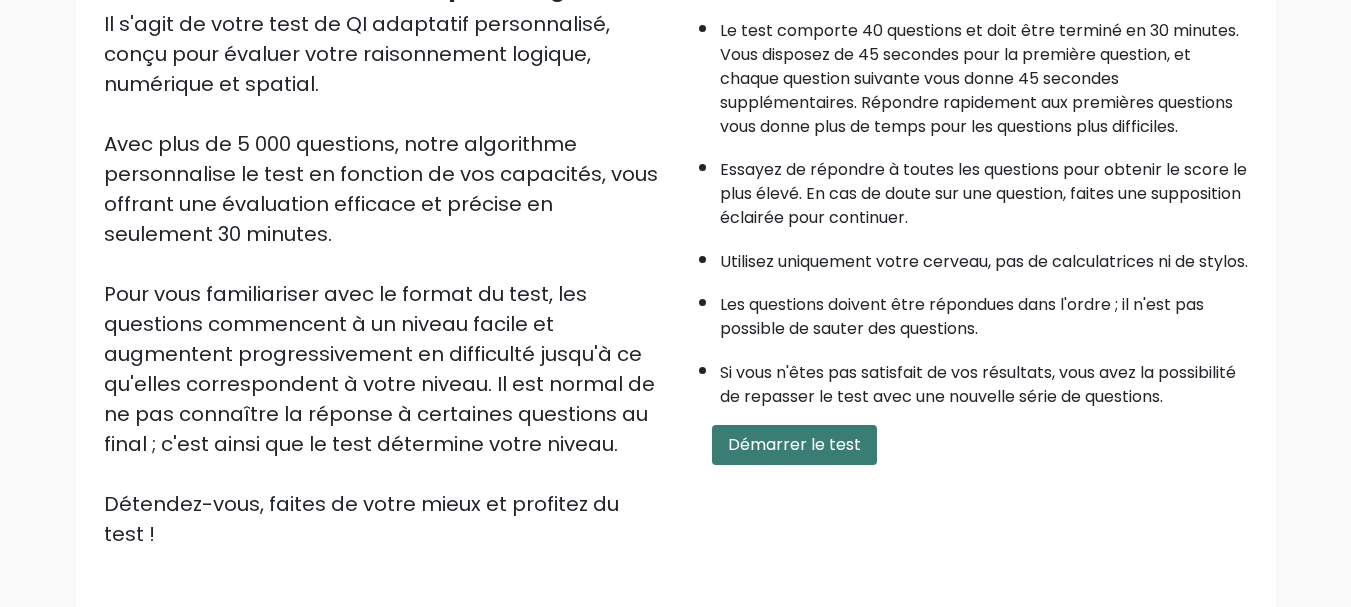 click on "Démarrer le test" at bounding box center [794, 444] 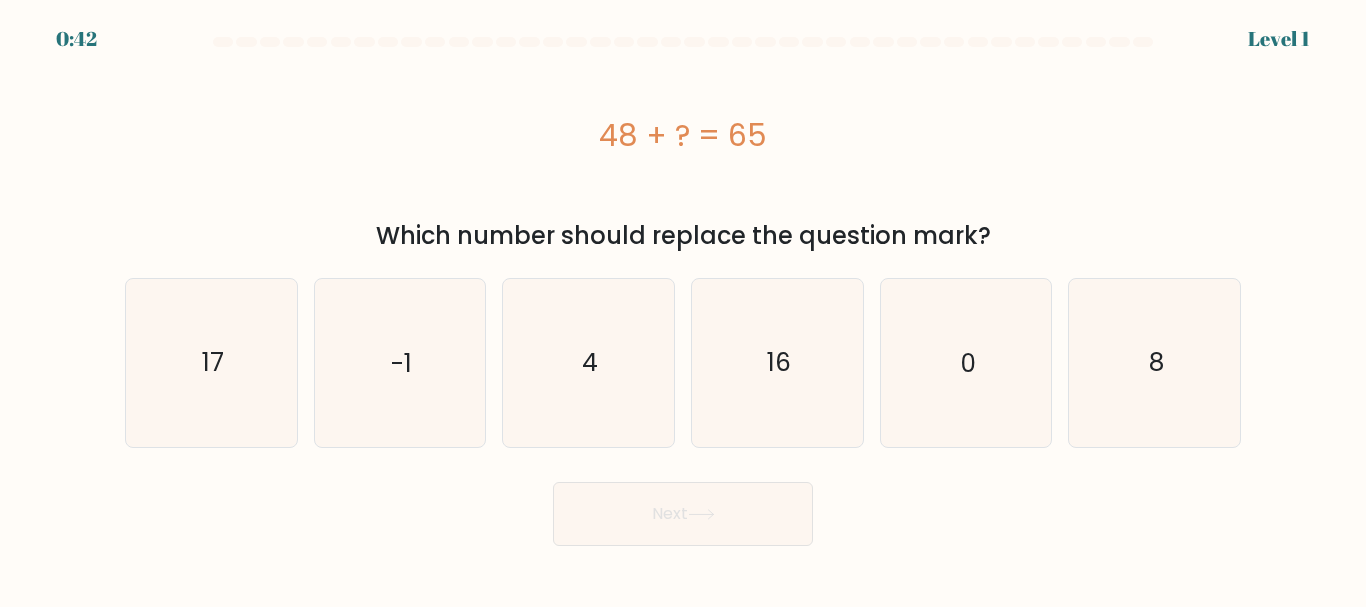 scroll, scrollTop: 0, scrollLeft: 0, axis: both 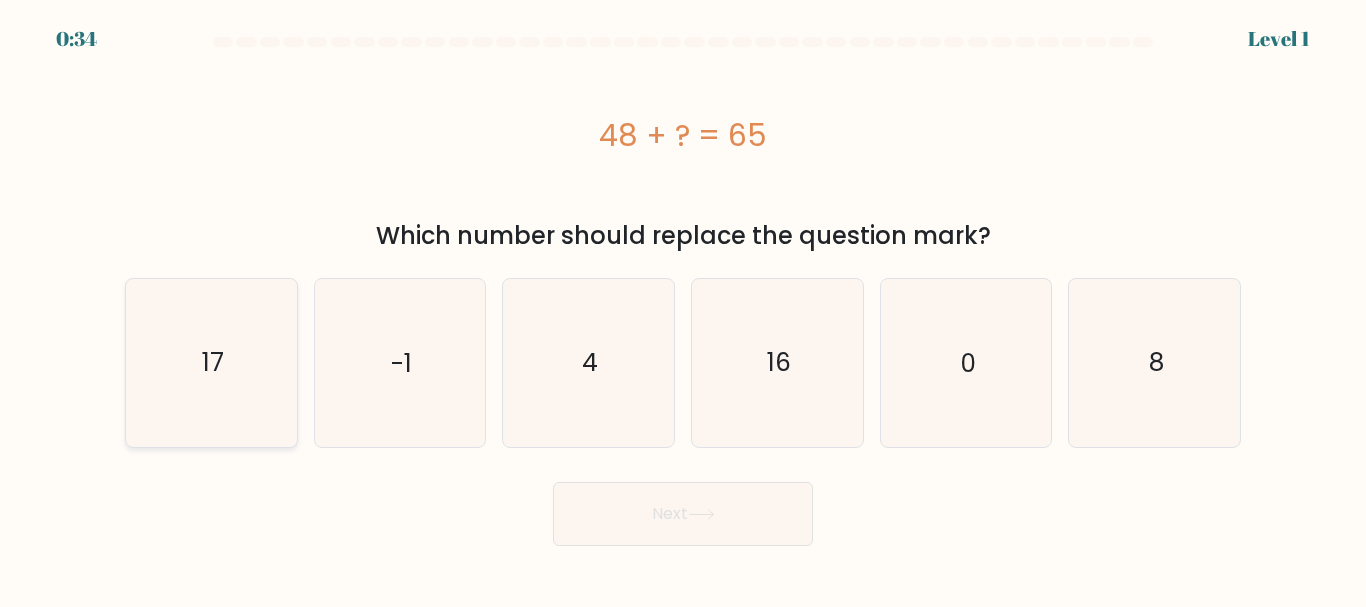 click on "17" 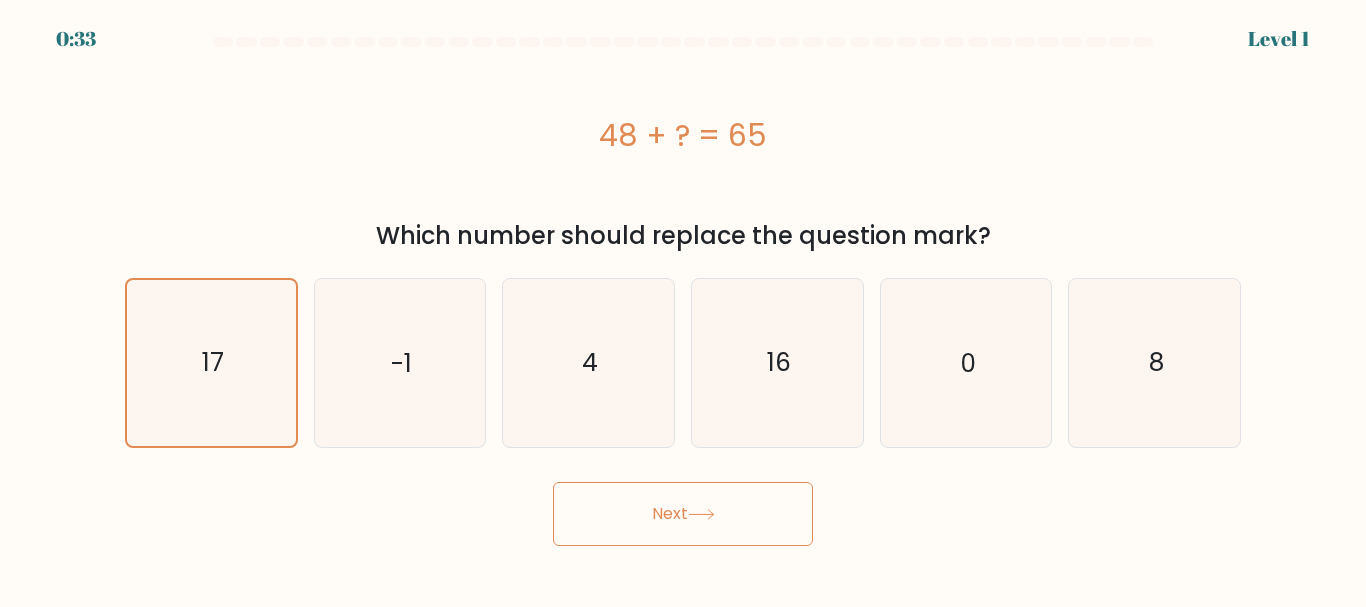 click on "Next" at bounding box center [683, 514] 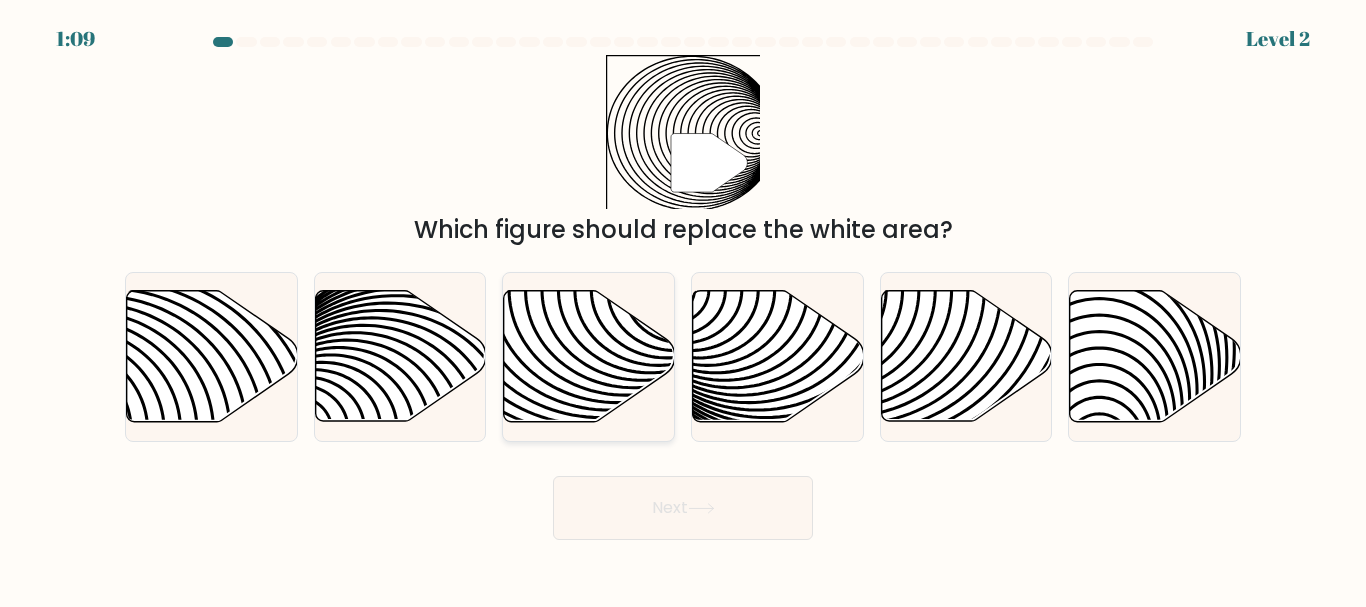 click 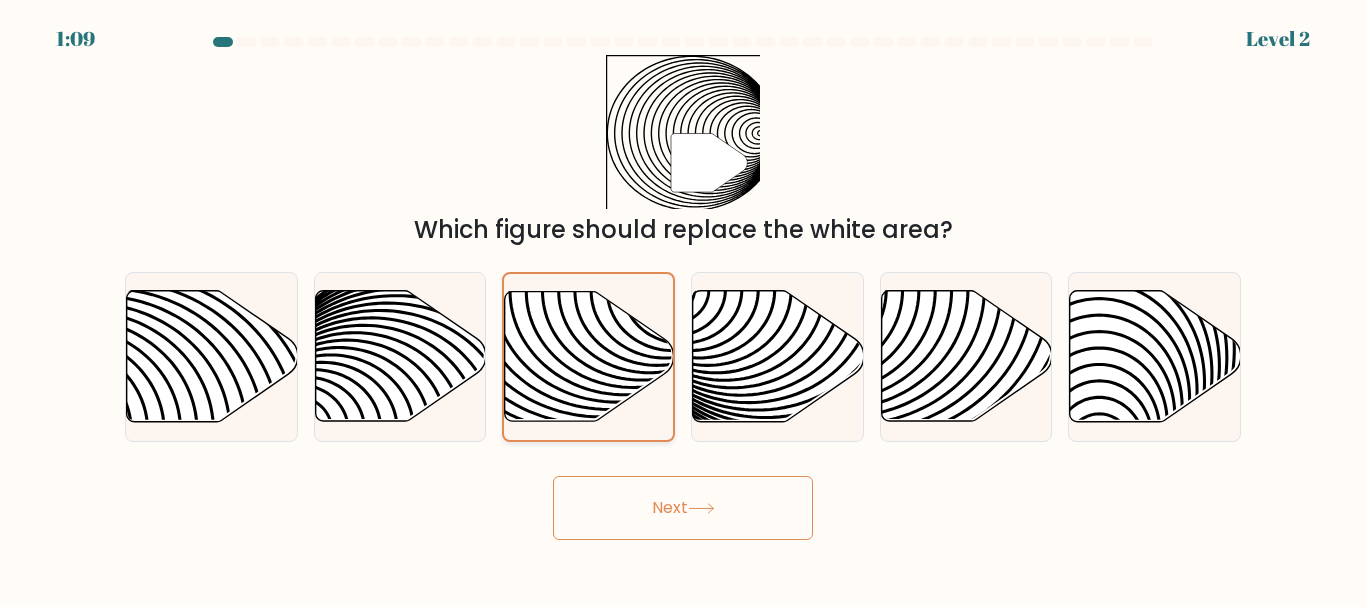 click 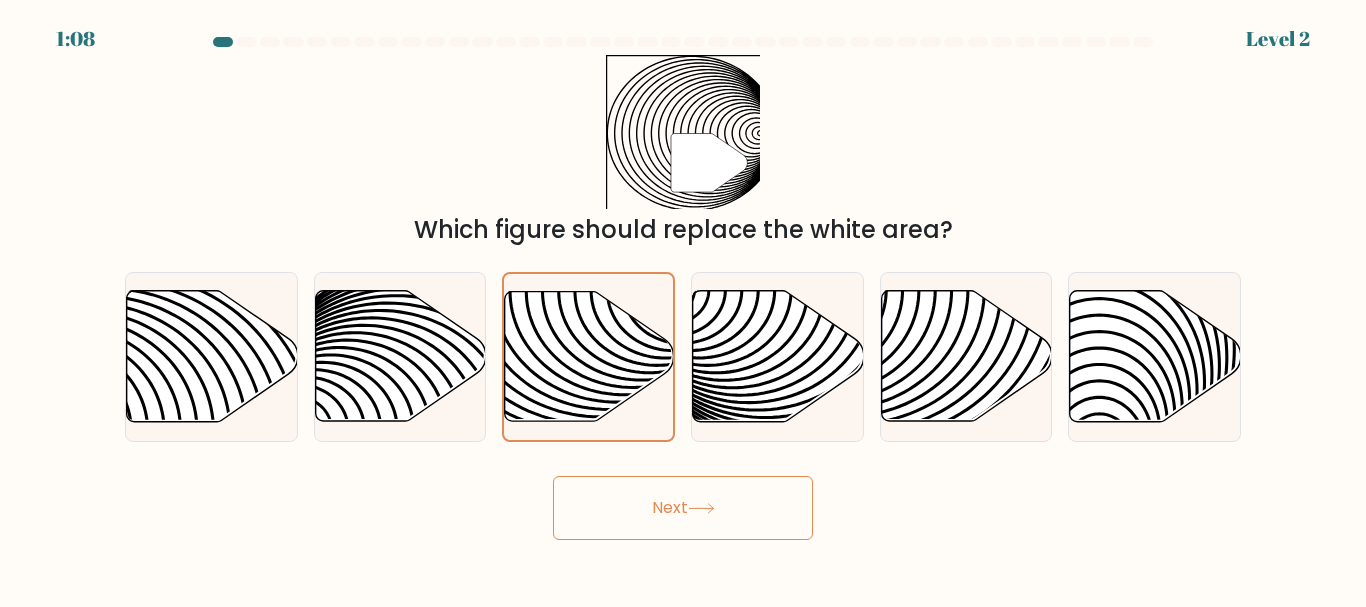click on "Next" at bounding box center (683, 508) 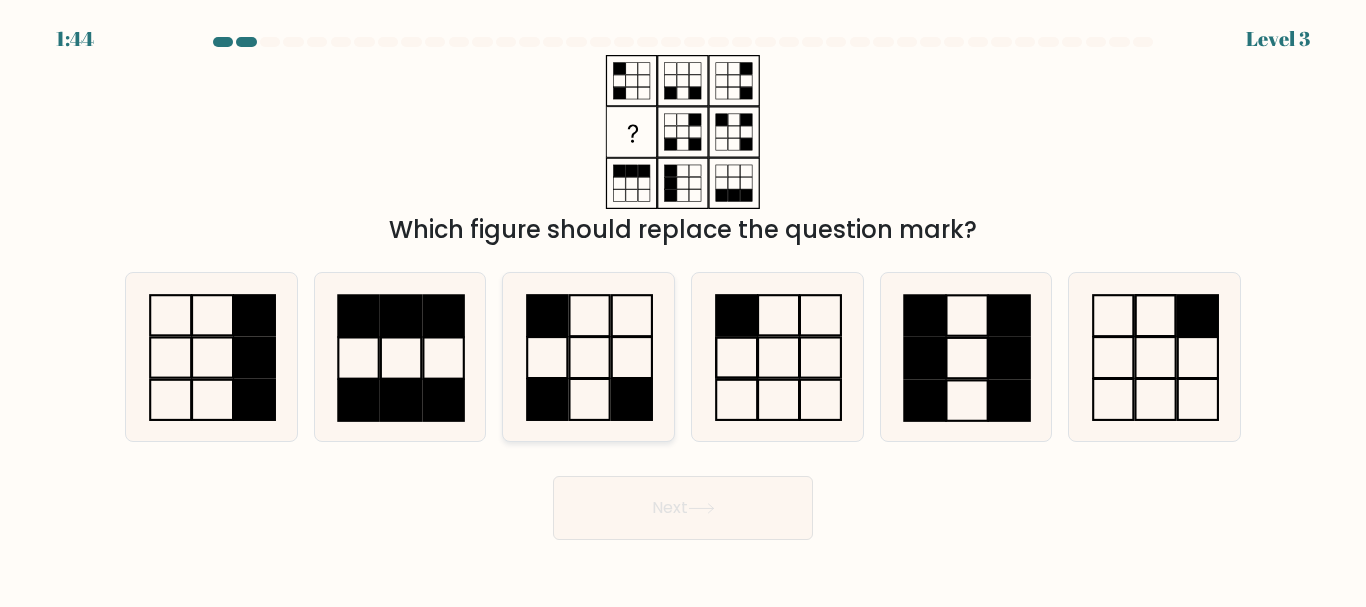 click 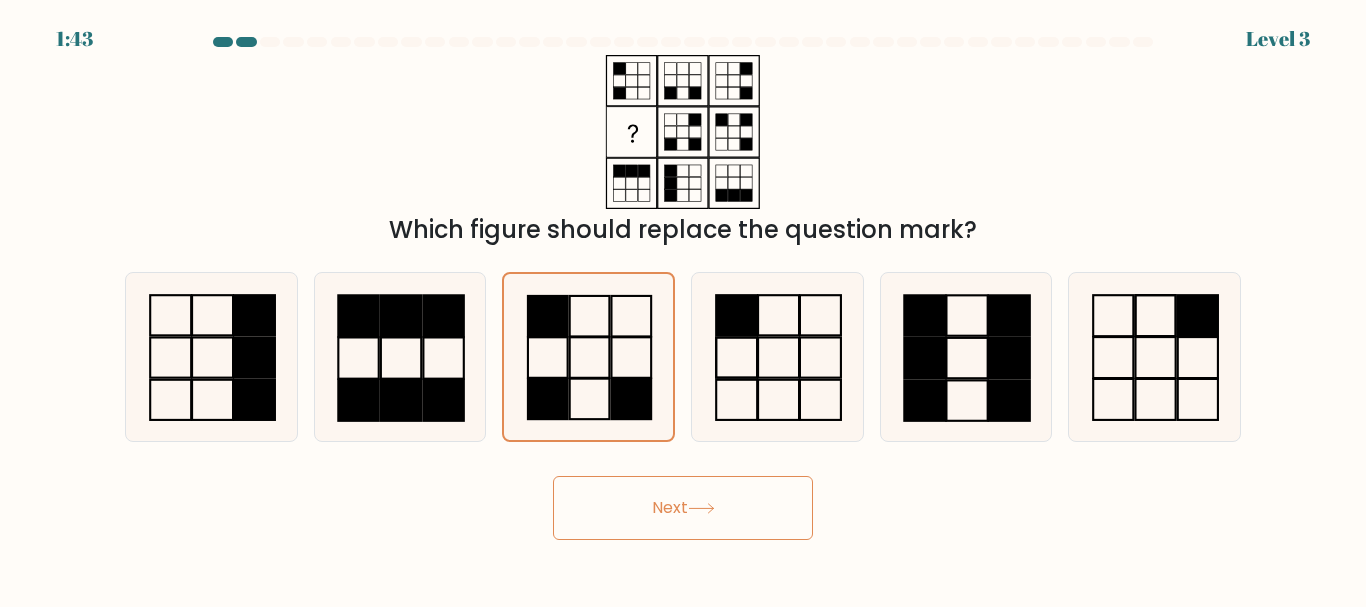 click on "Next" at bounding box center (683, 508) 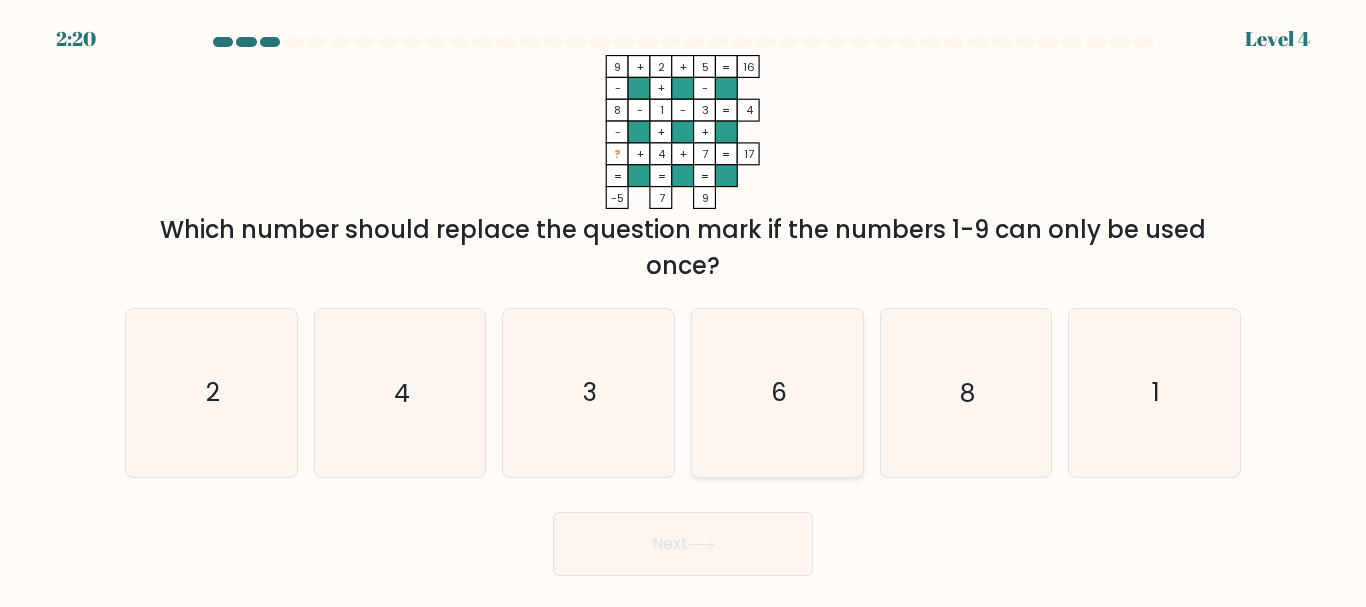 click on "6" 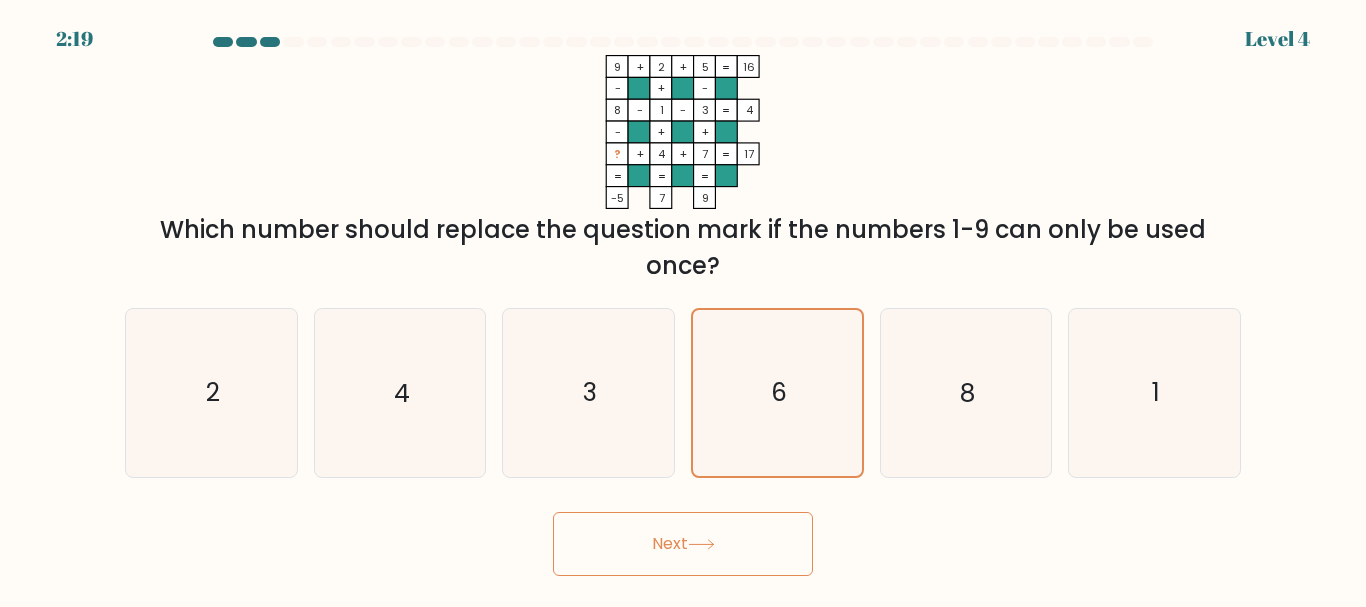 click on "Next" at bounding box center [683, 544] 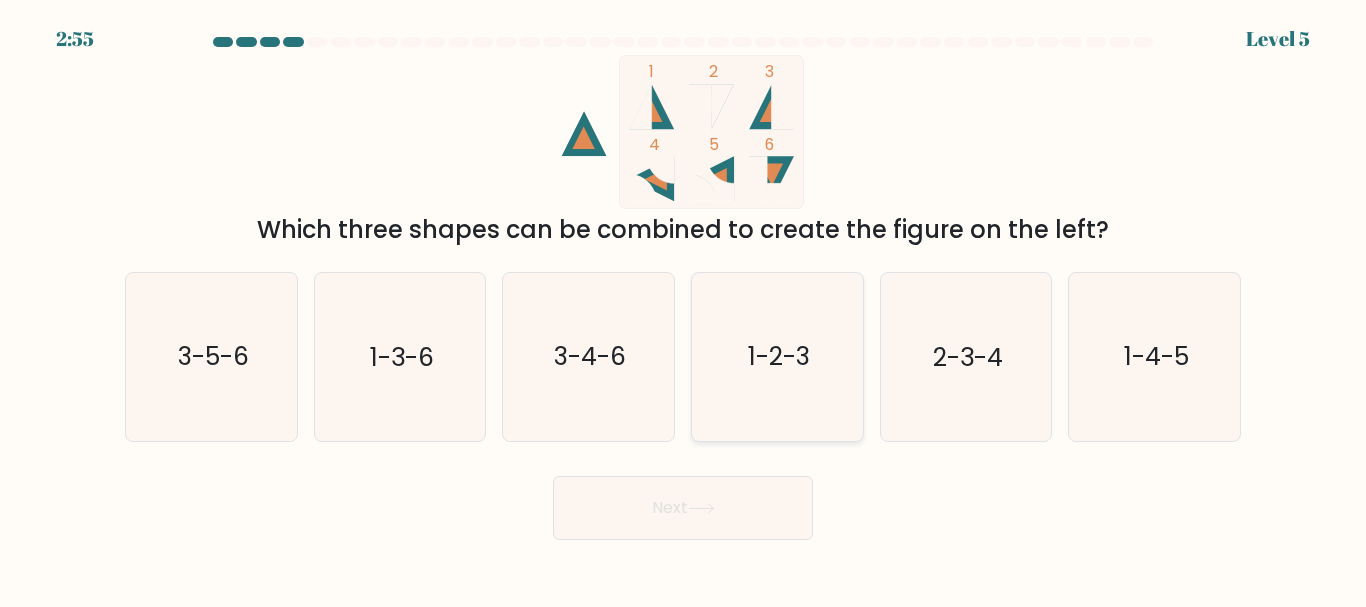click on "1-2-3" 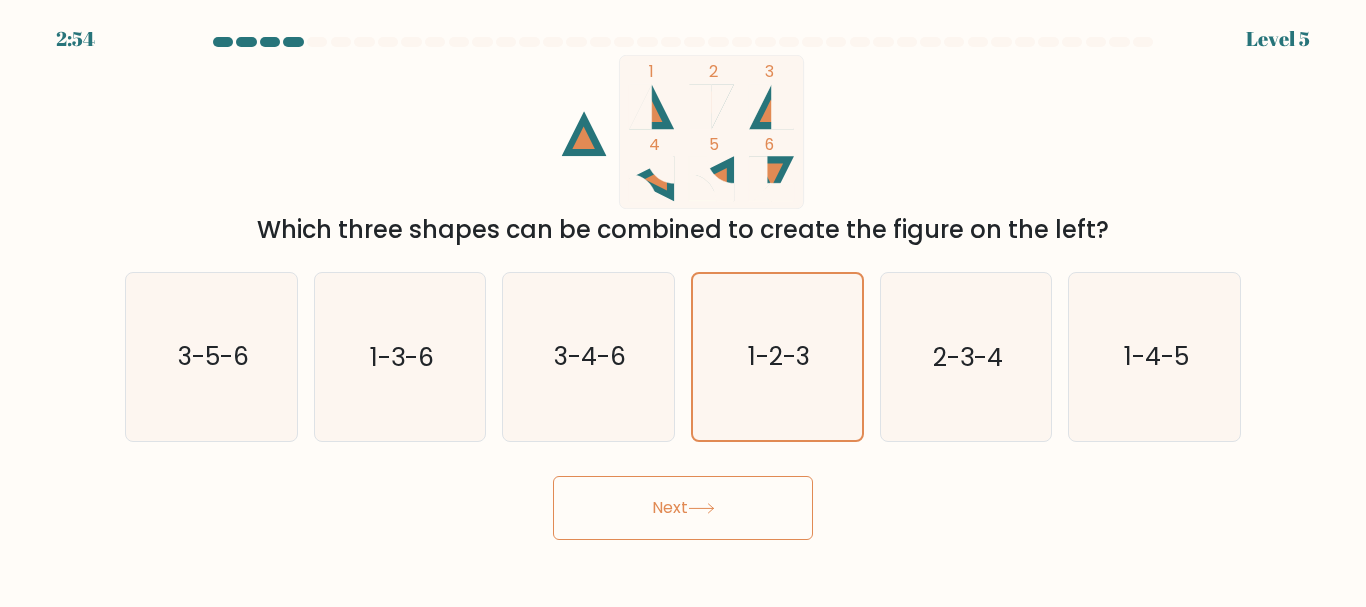 click on "Next" at bounding box center (683, 508) 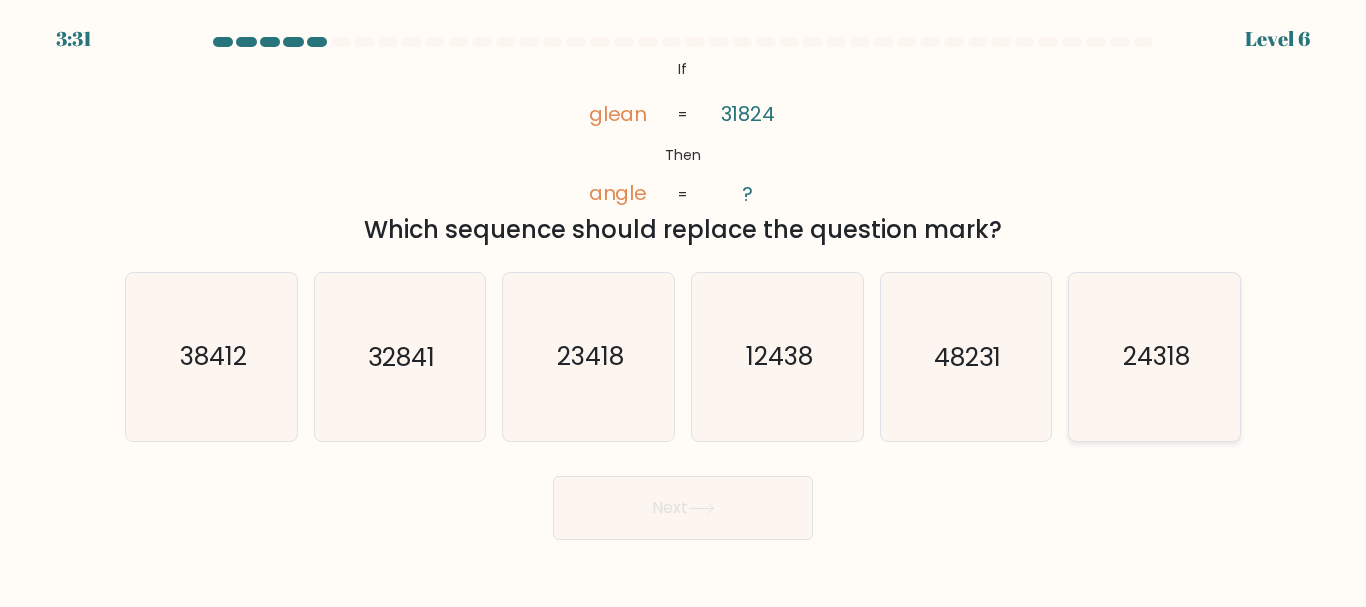 click on "24318" 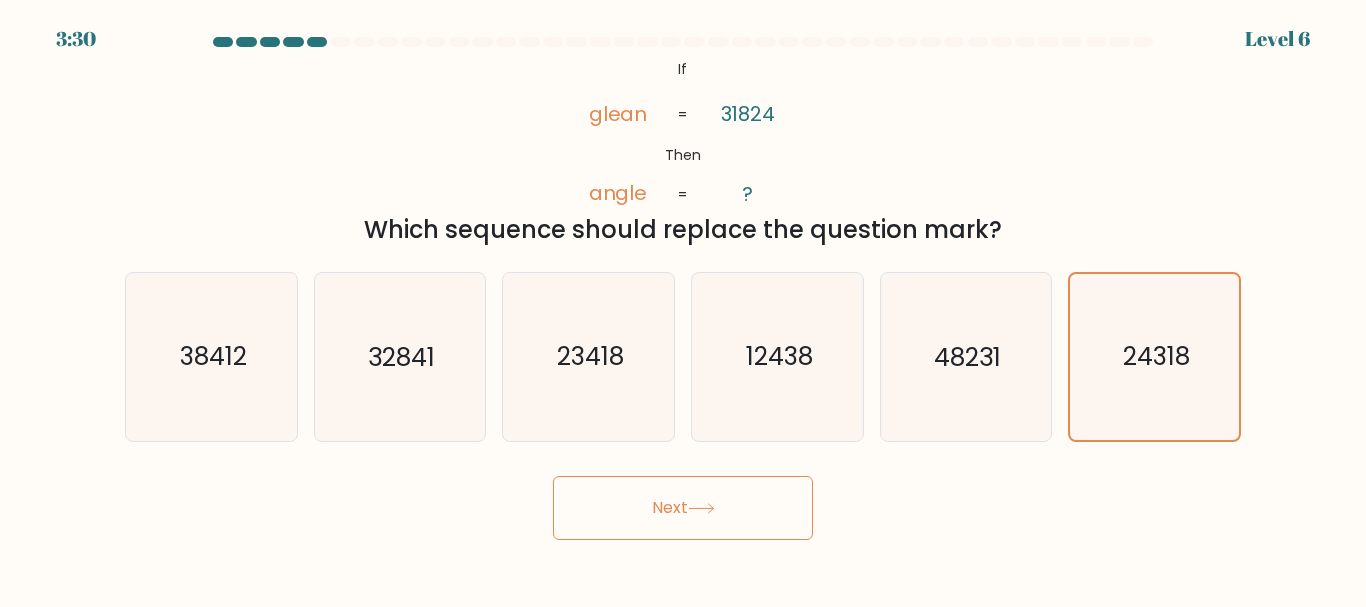 click 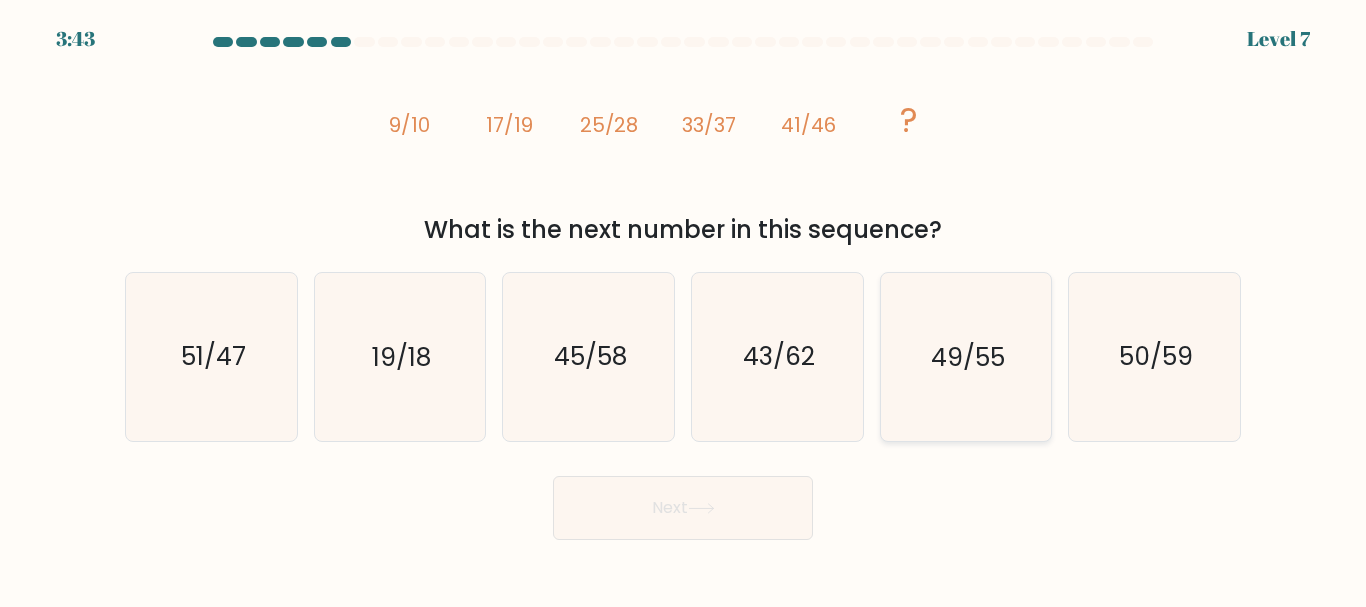 click on "49/55" 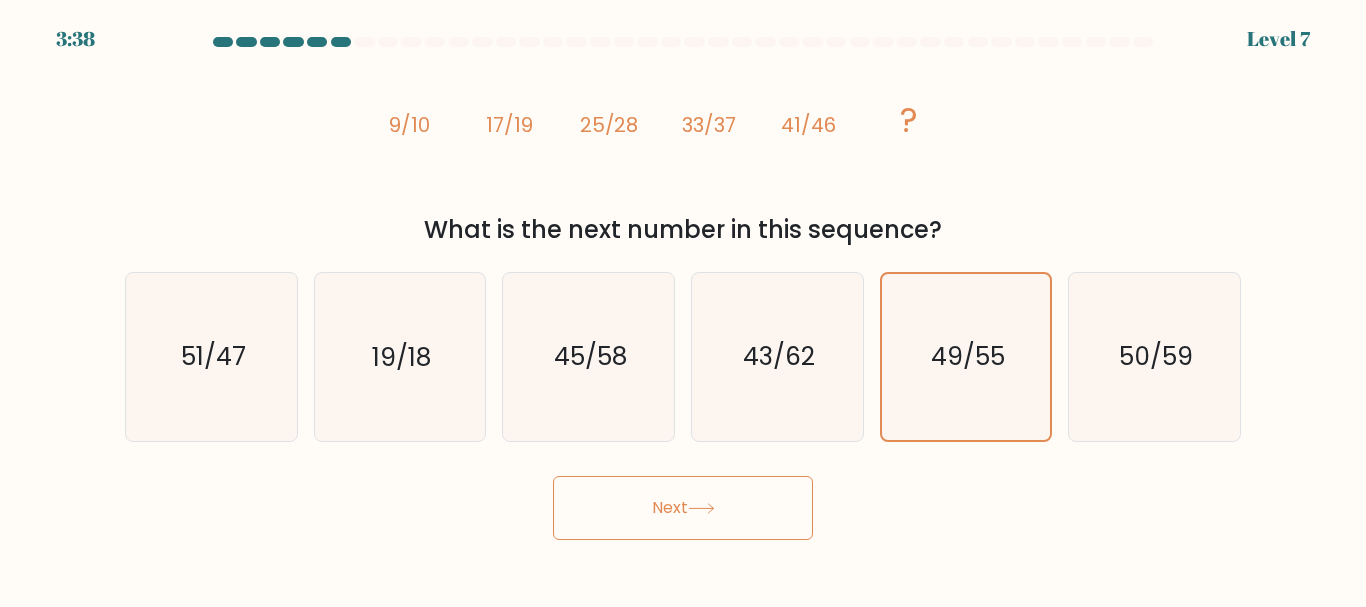 click on "Next" at bounding box center (683, 508) 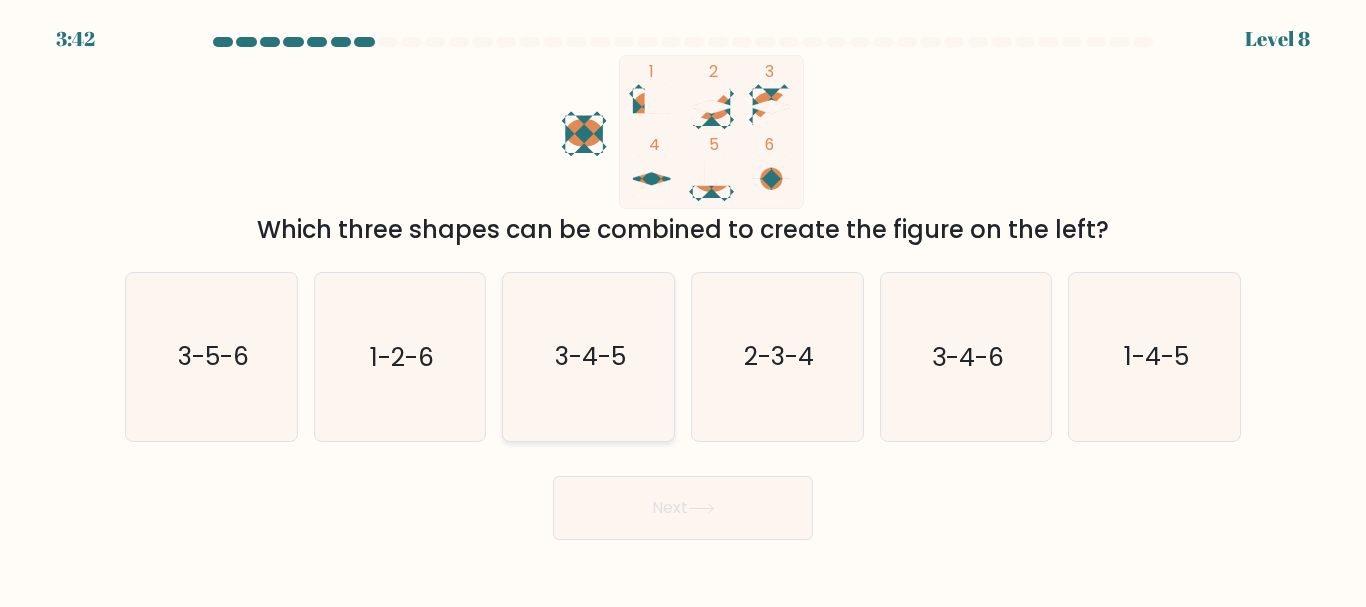 click on "3-4-5" 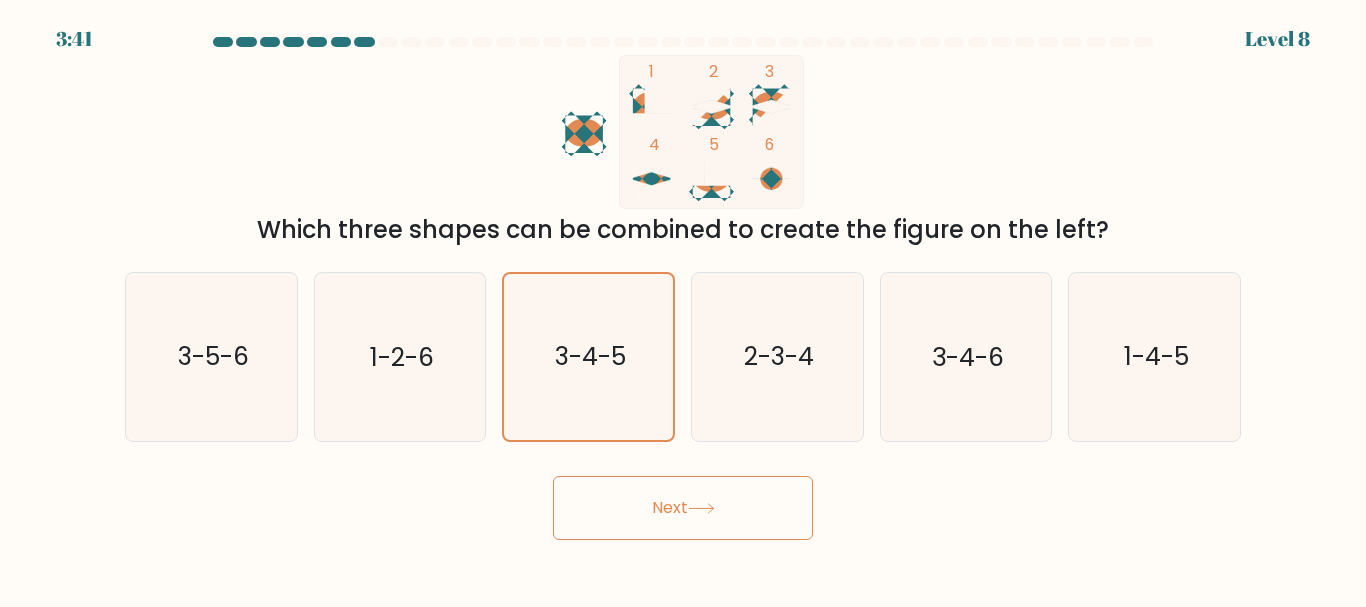 click on "Next" at bounding box center [683, 508] 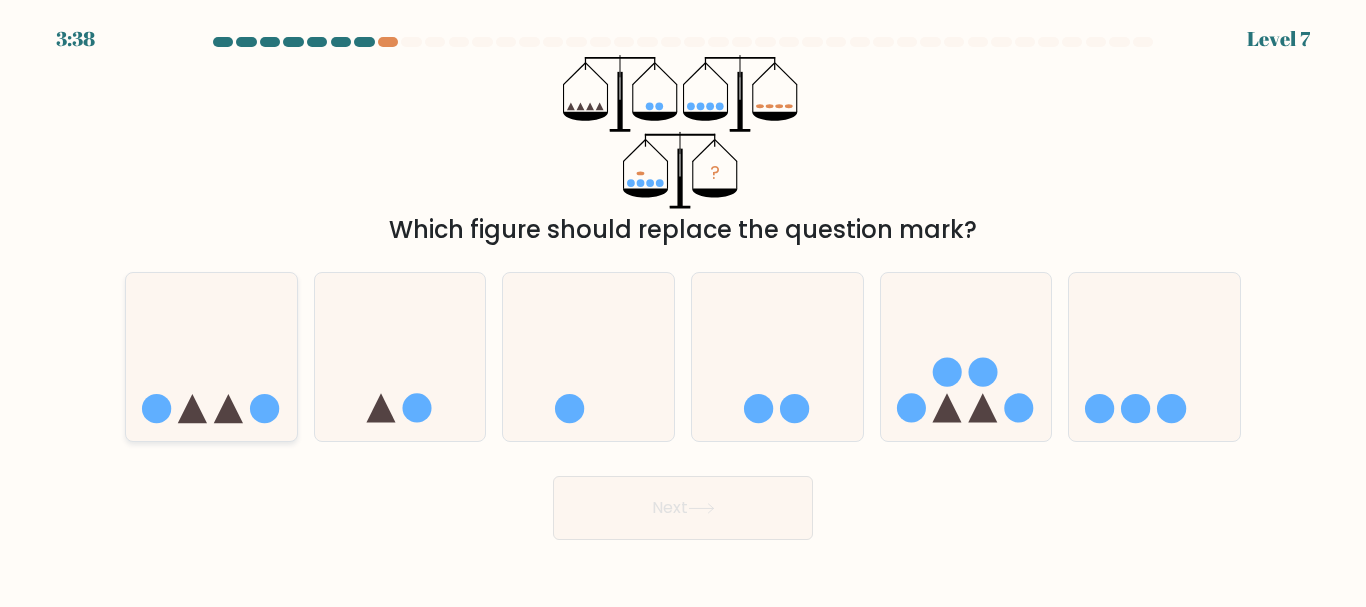 click 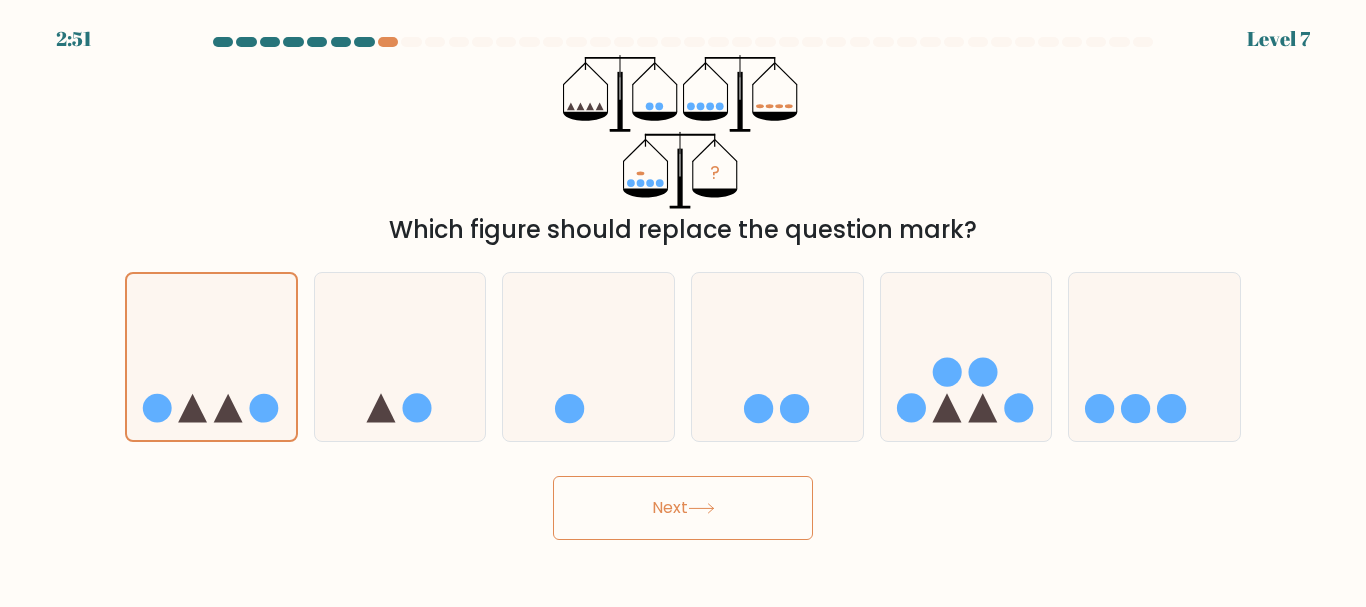 click on "Next" at bounding box center (683, 508) 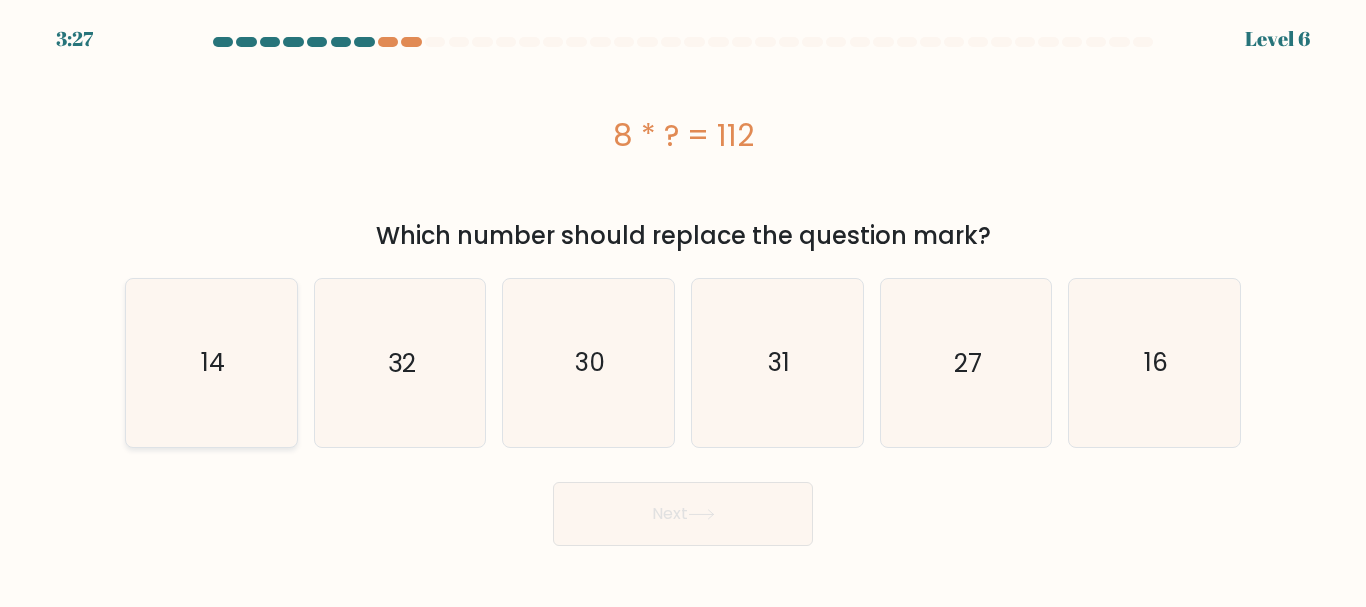 click on "14" 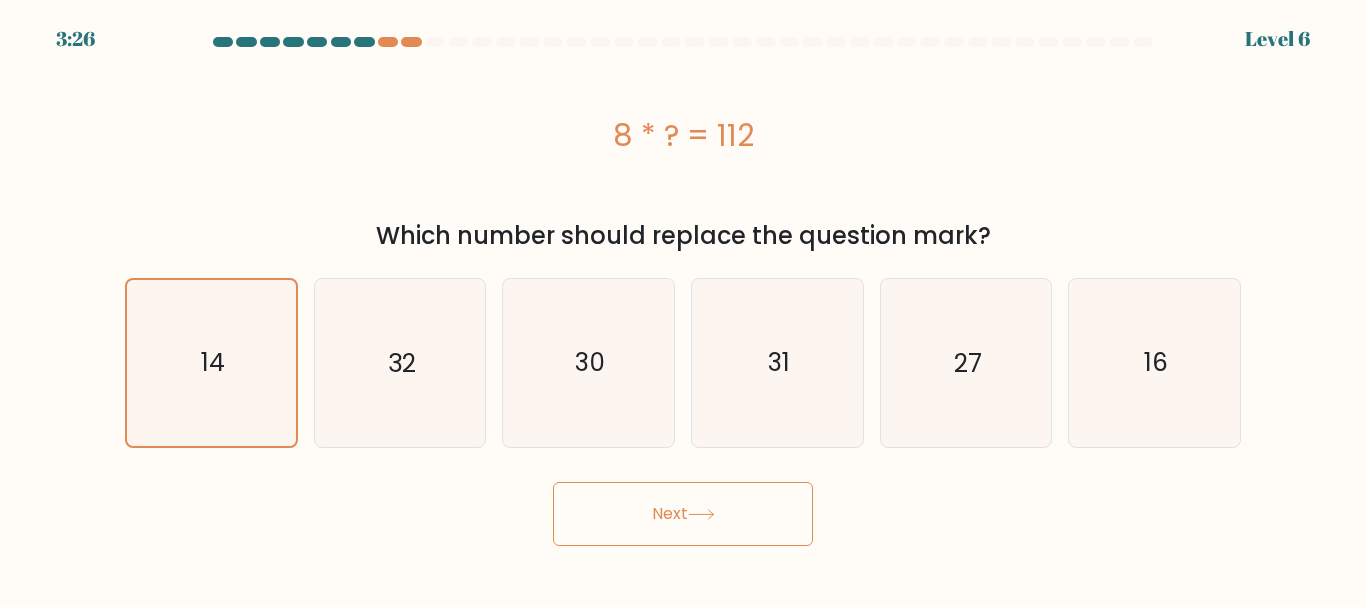 click on "Next" at bounding box center [683, 514] 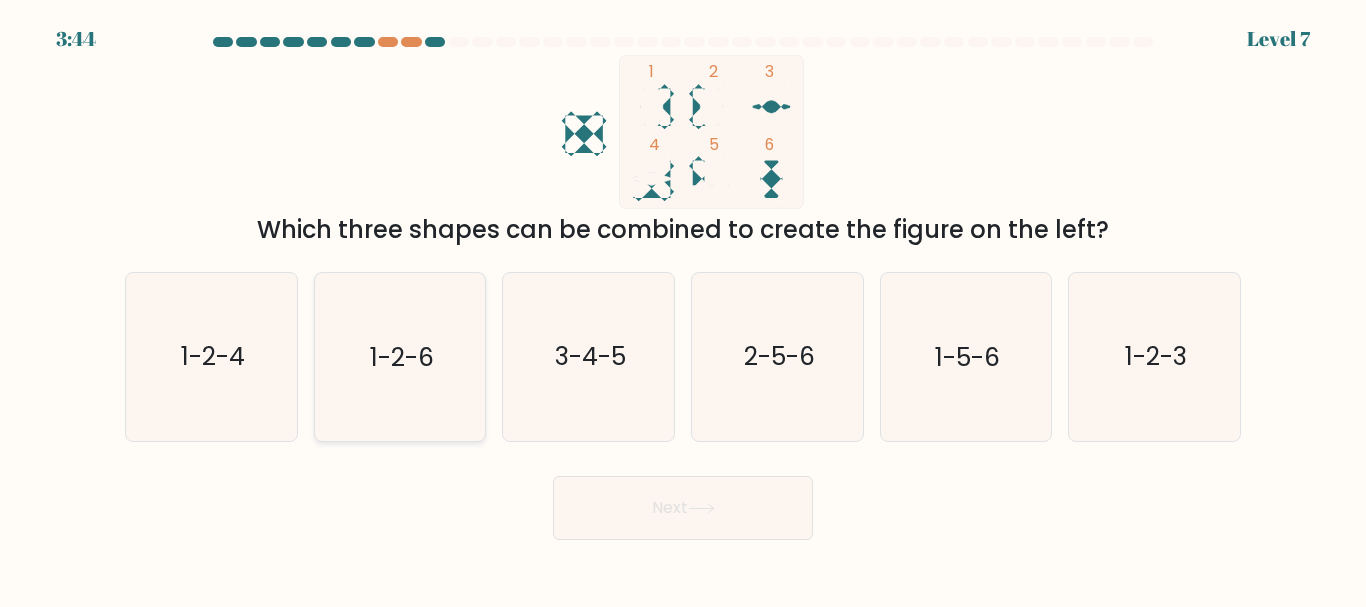 click on "1-2-6" 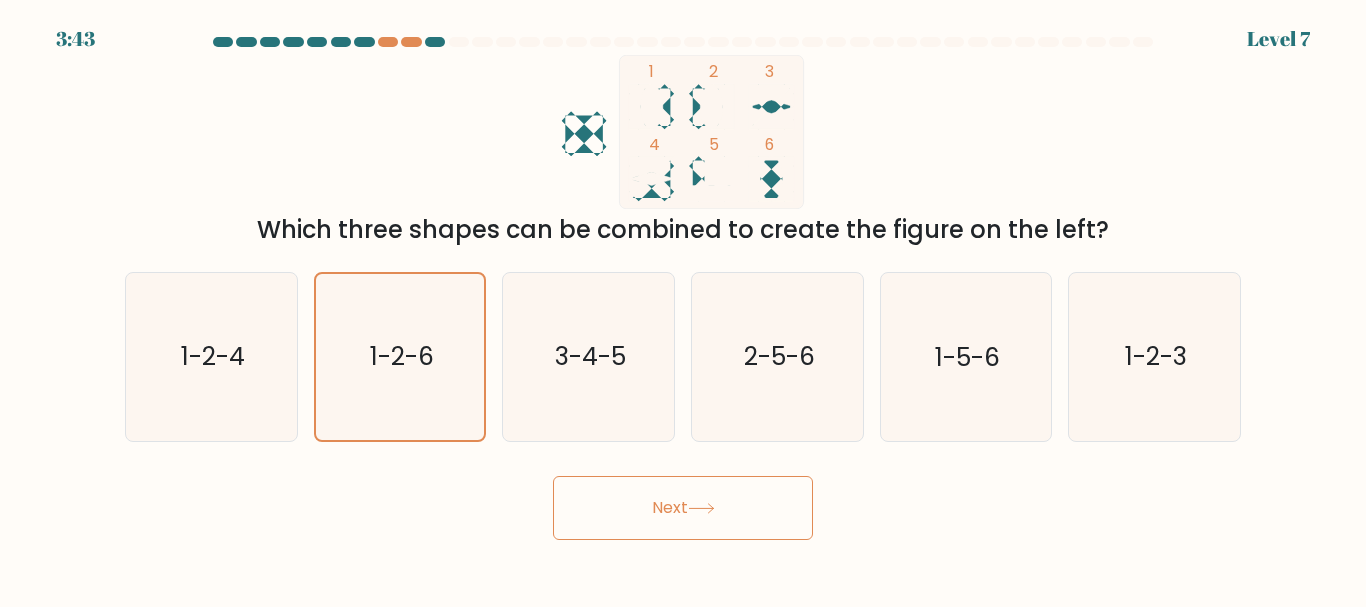 click on "Next" at bounding box center (683, 508) 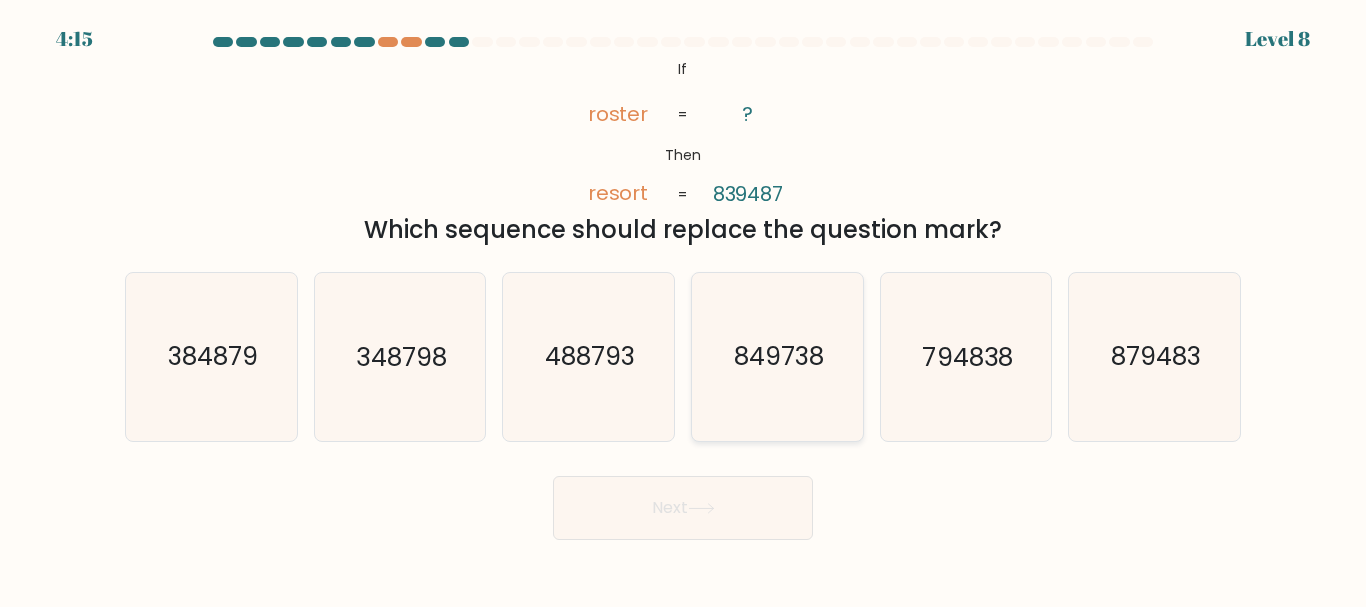 click on "849738" 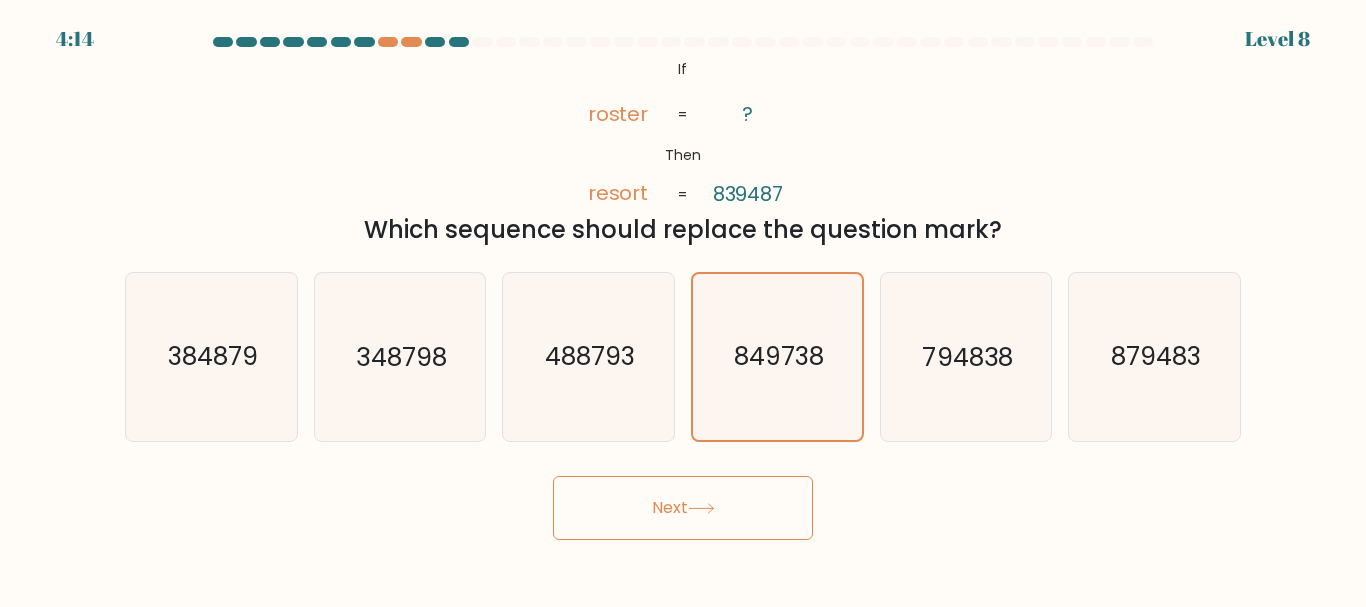 click on "Next" at bounding box center (683, 508) 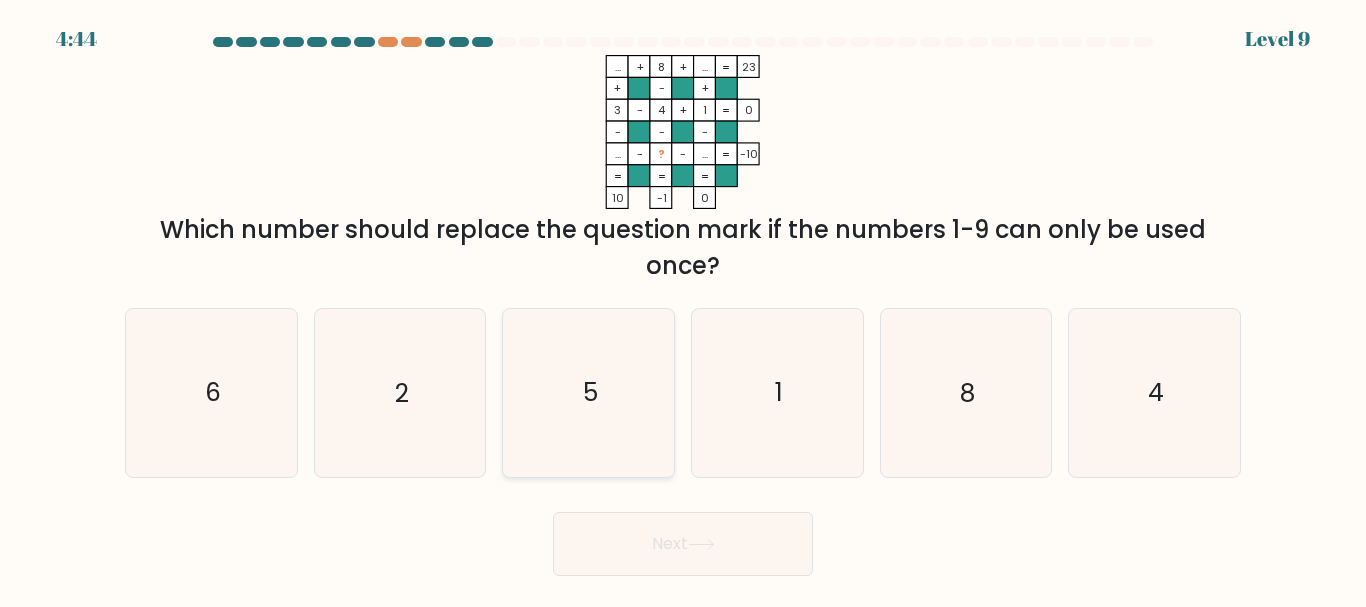 click on "5" 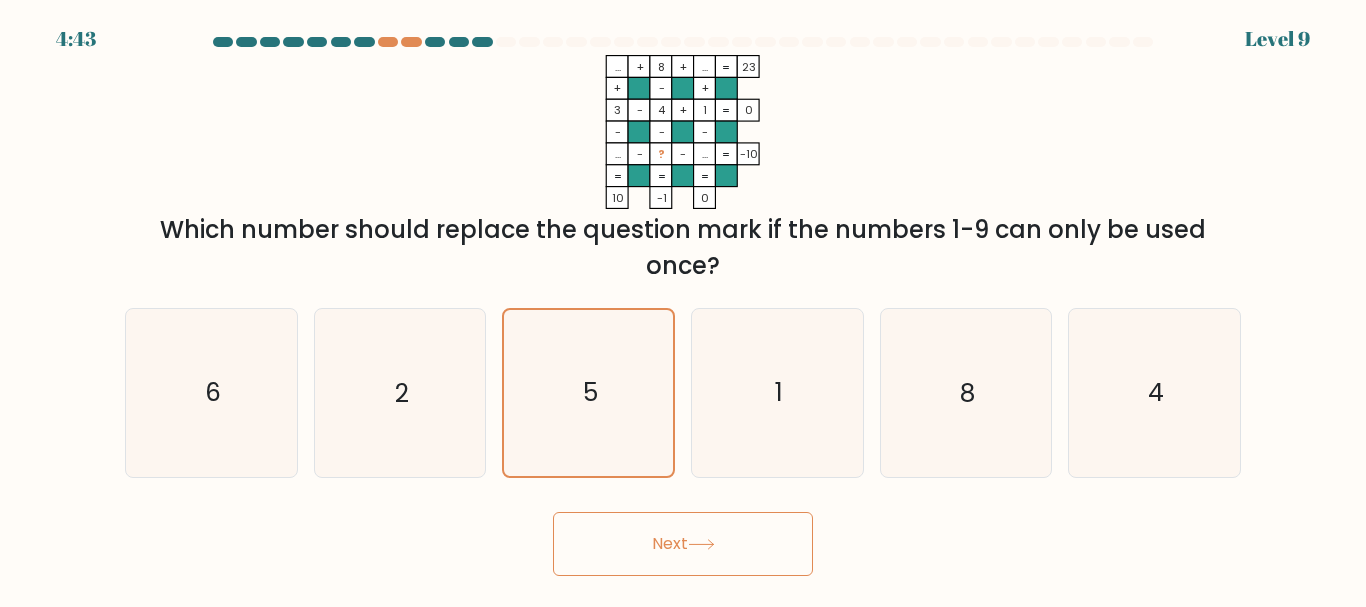 click on "Next" at bounding box center (683, 544) 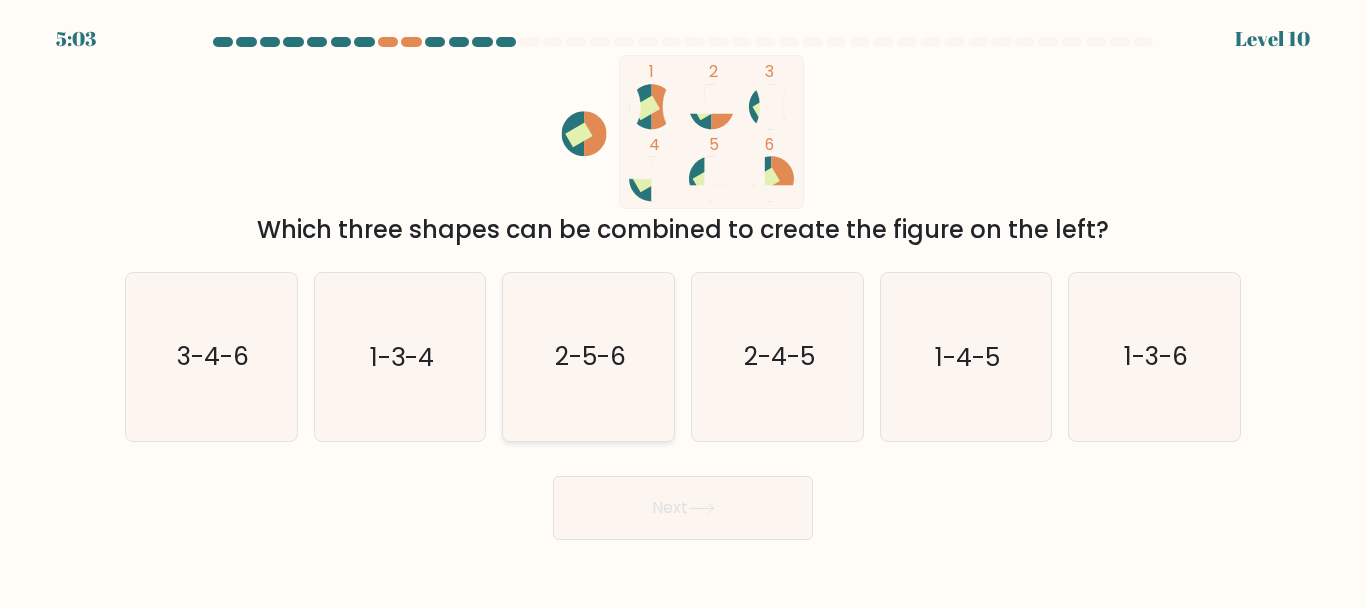 click on "2-5-6" 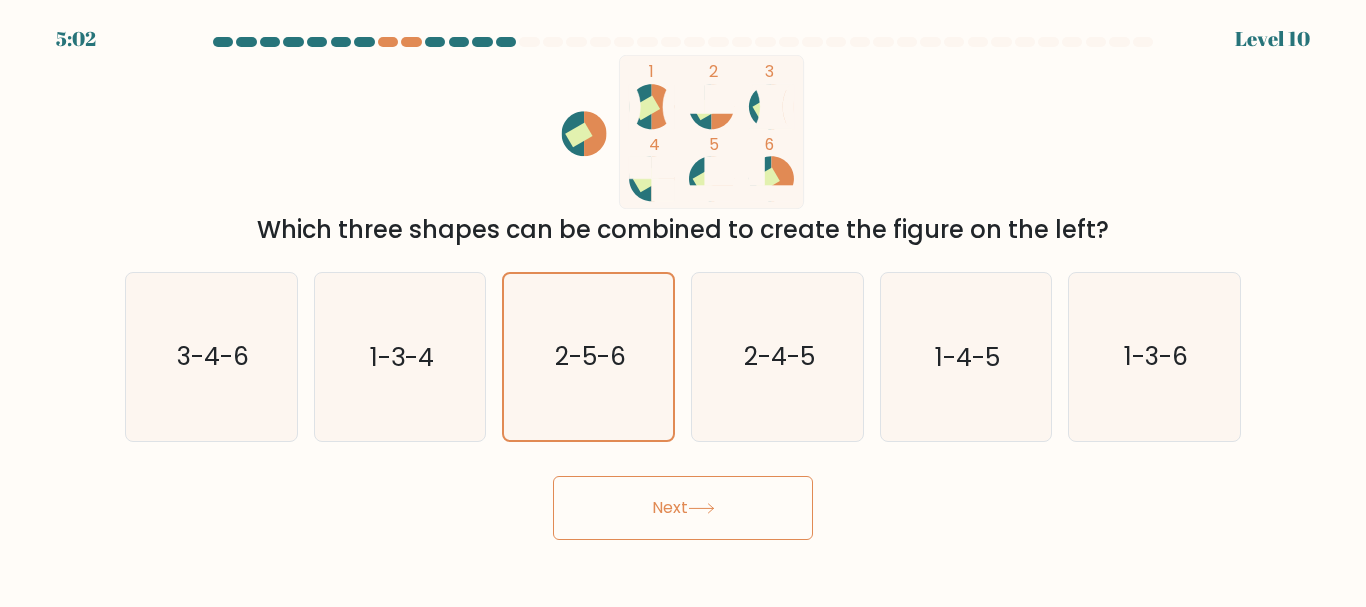 click on "Next" at bounding box center (683, 508) 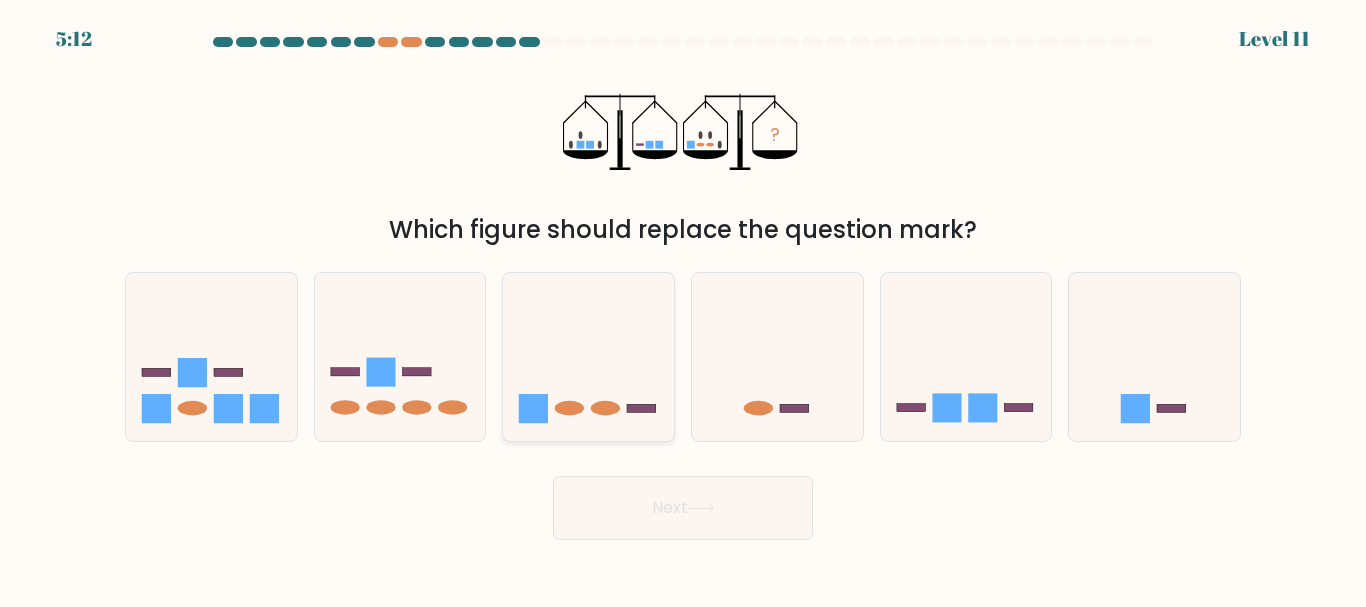 click 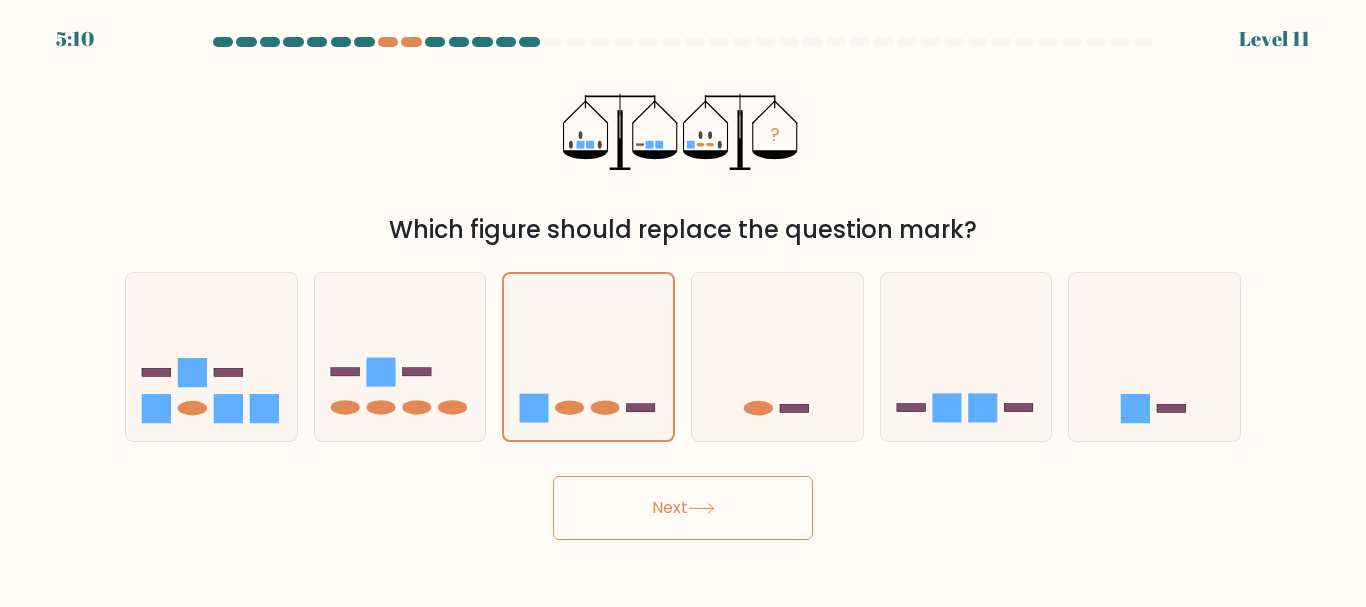 click on "Next" at bounding box center (683, 508) 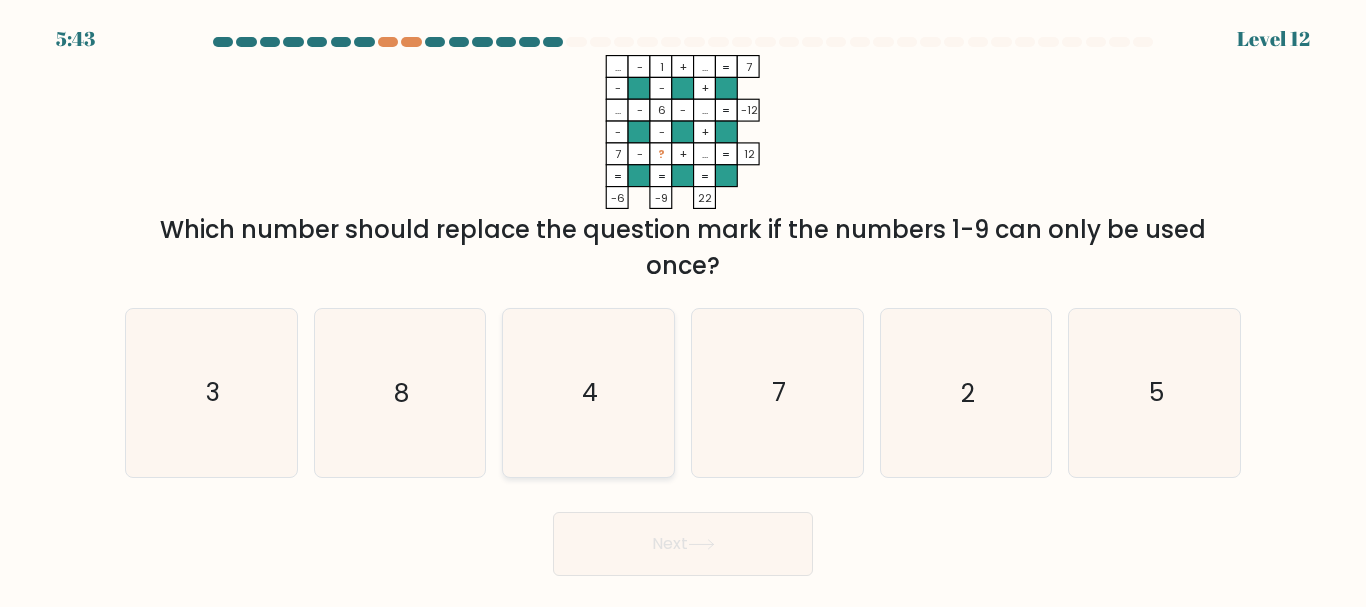 click on "4" 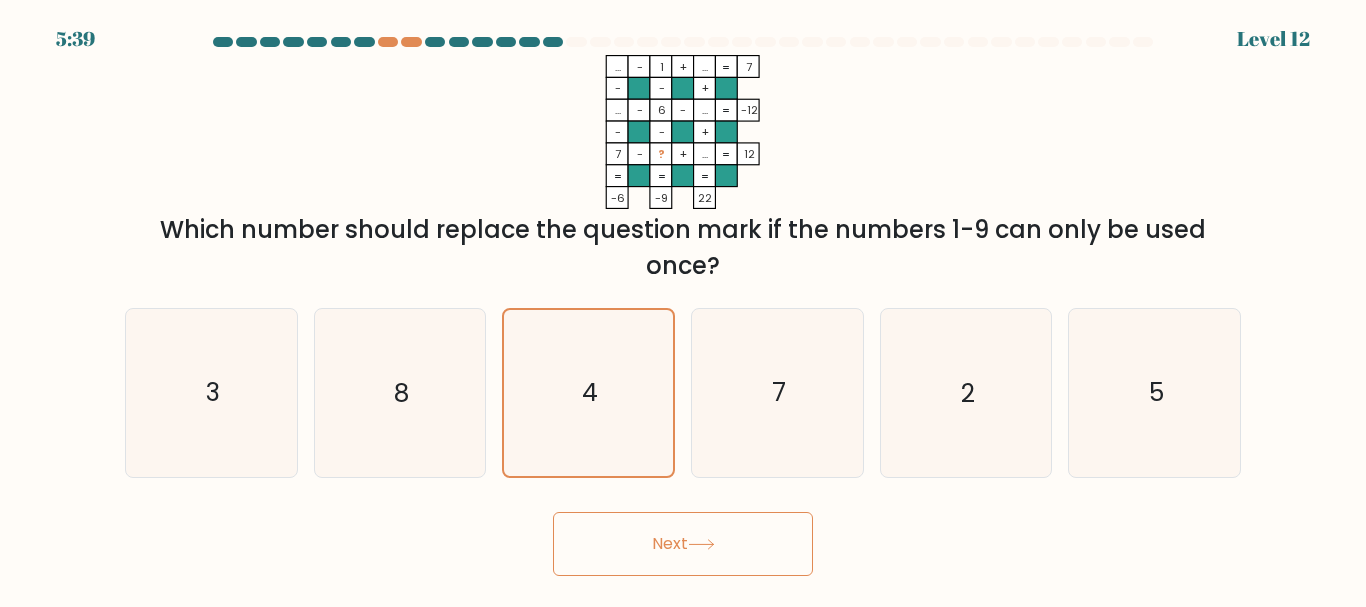 click on "Next" at bounding box center (683, 544) 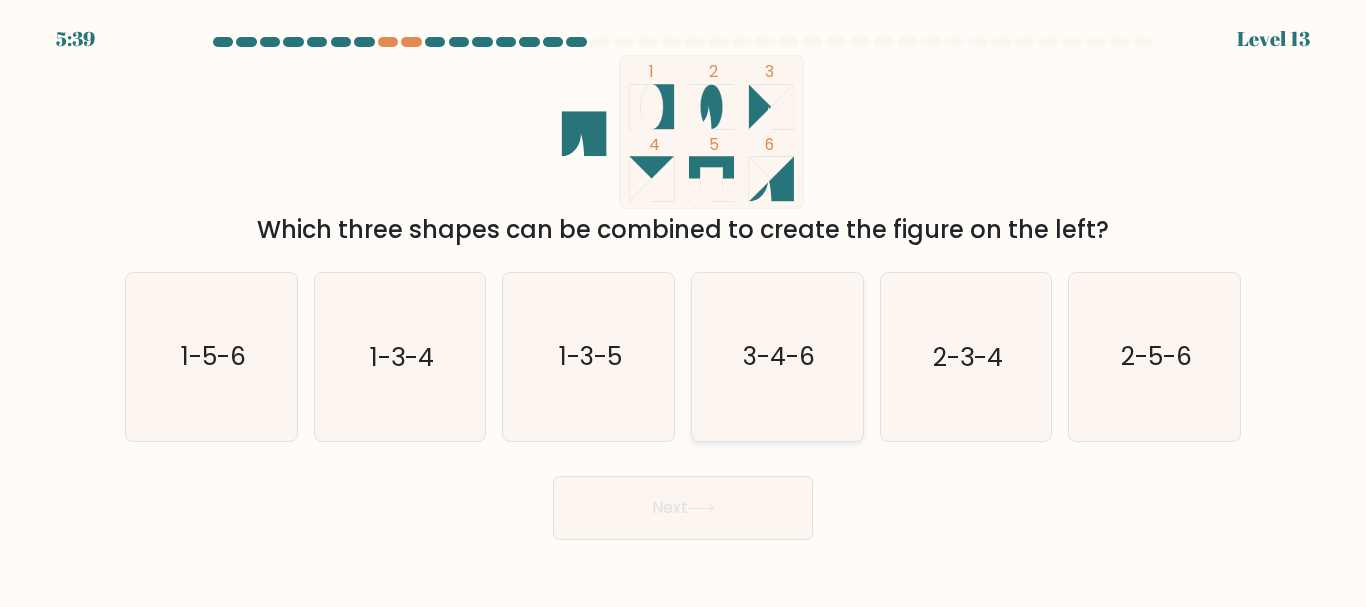 click on "3-4-6" 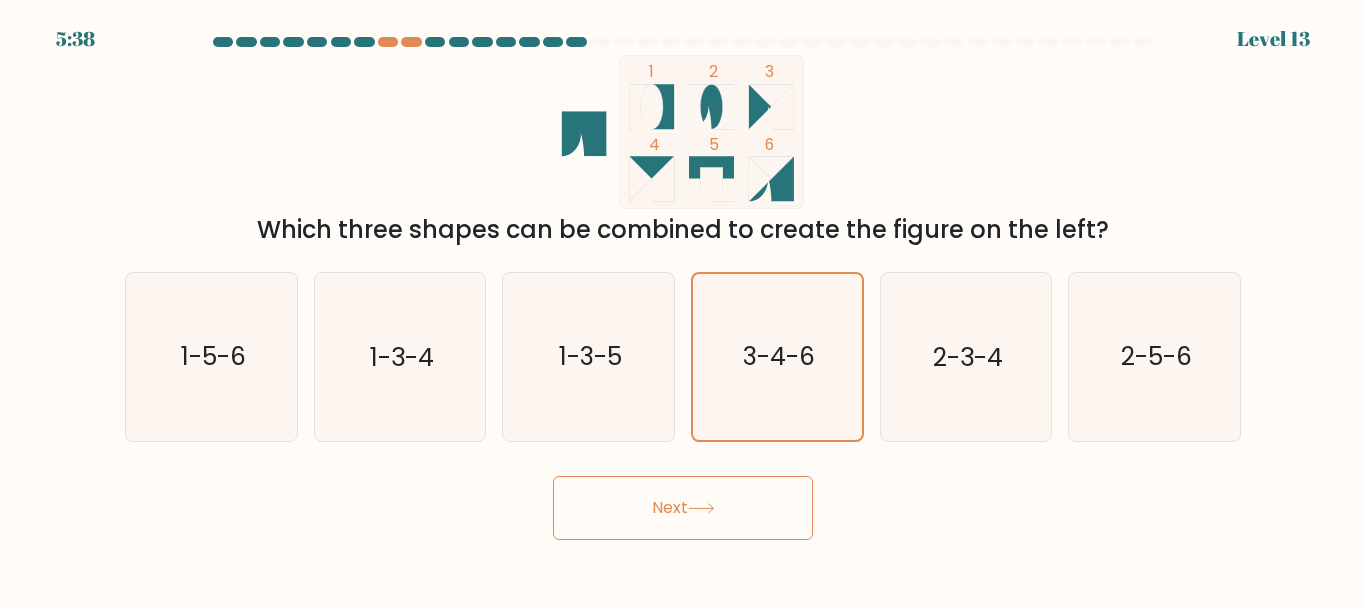 click on "Next" at bounding box center (683, 508) 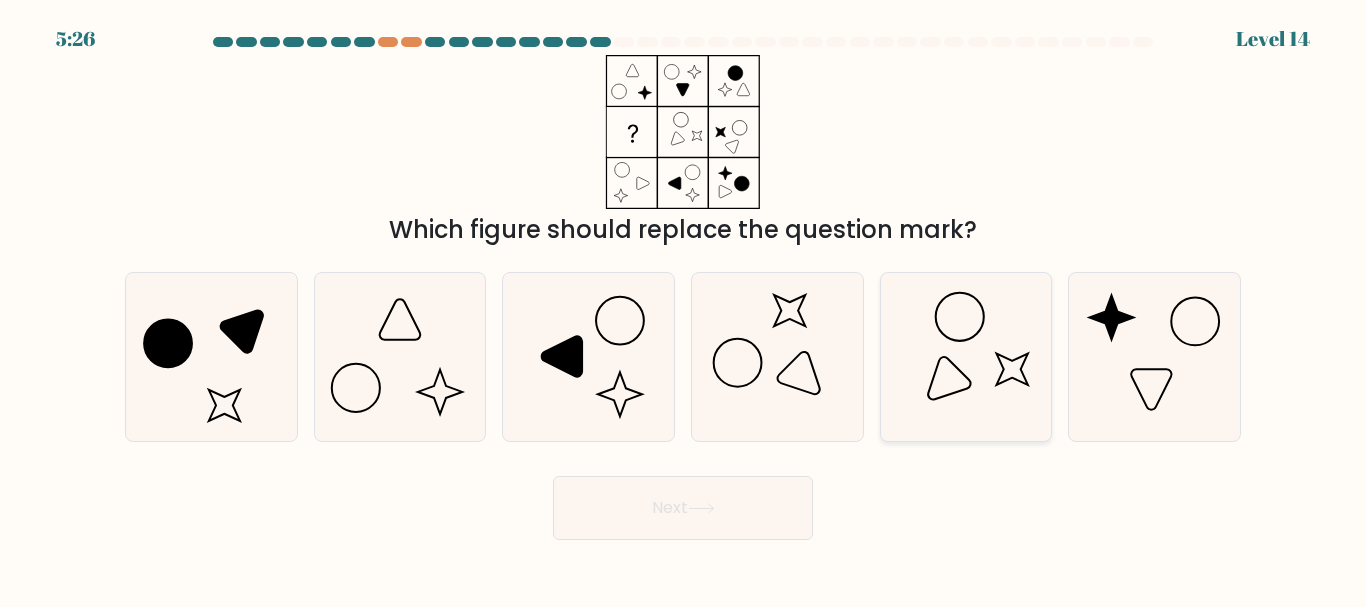click 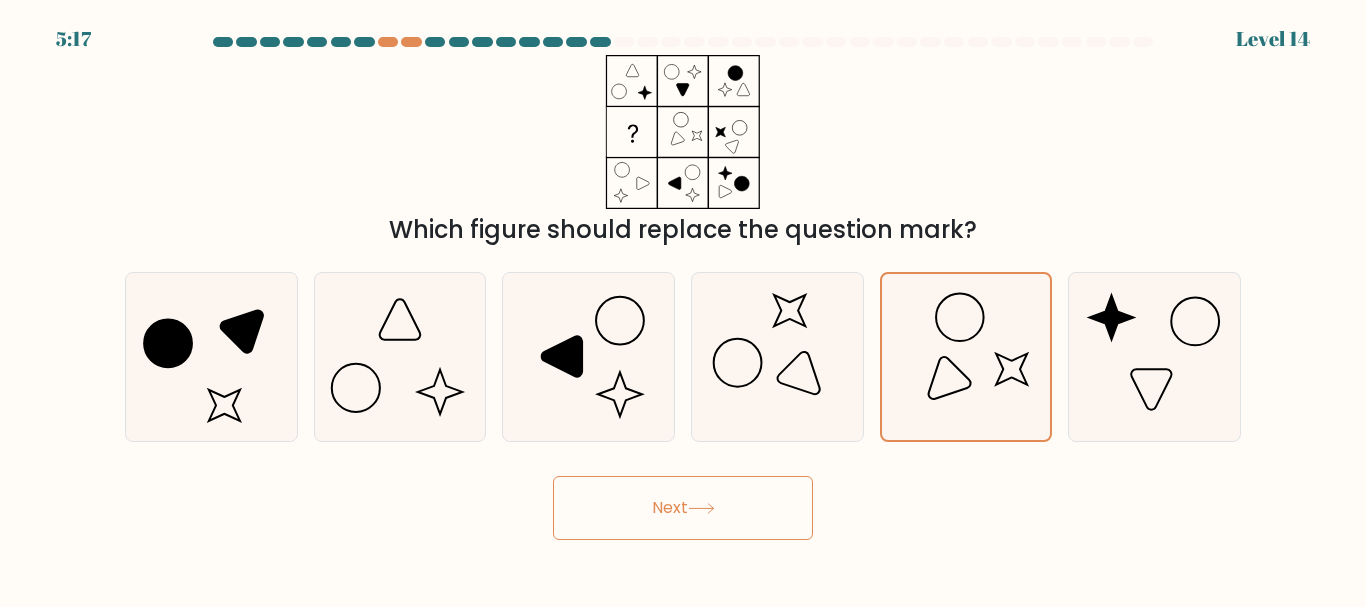 click on "Next" at bounding box center (683, 508) 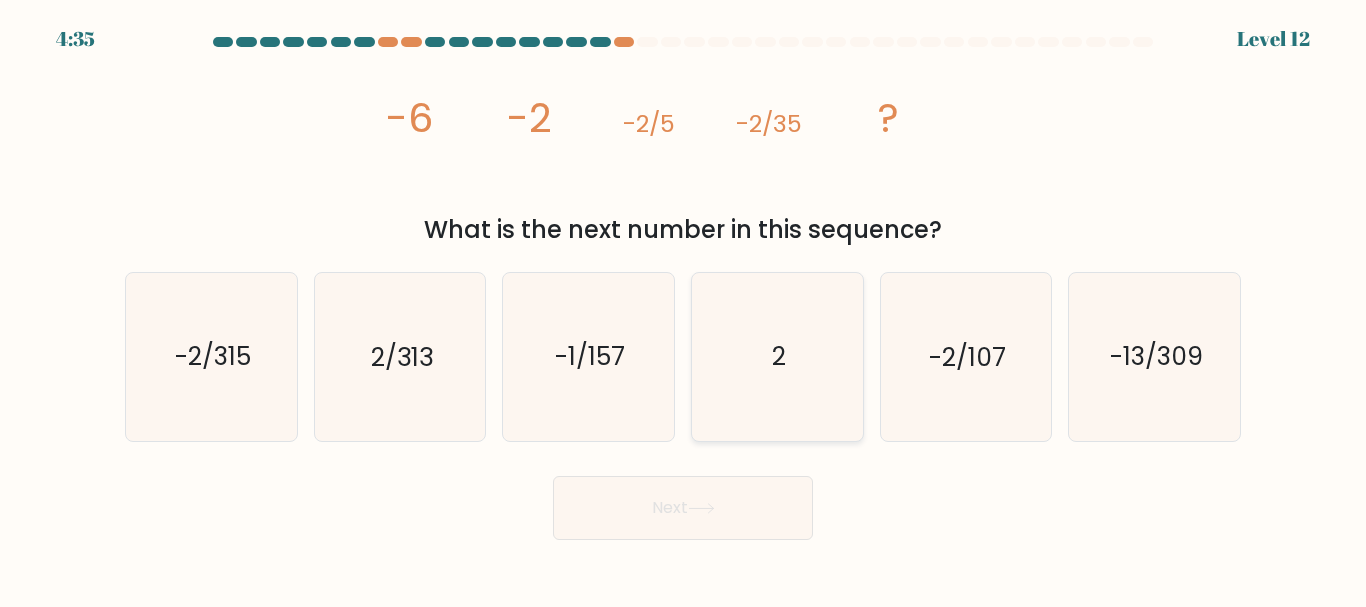 click on "2" 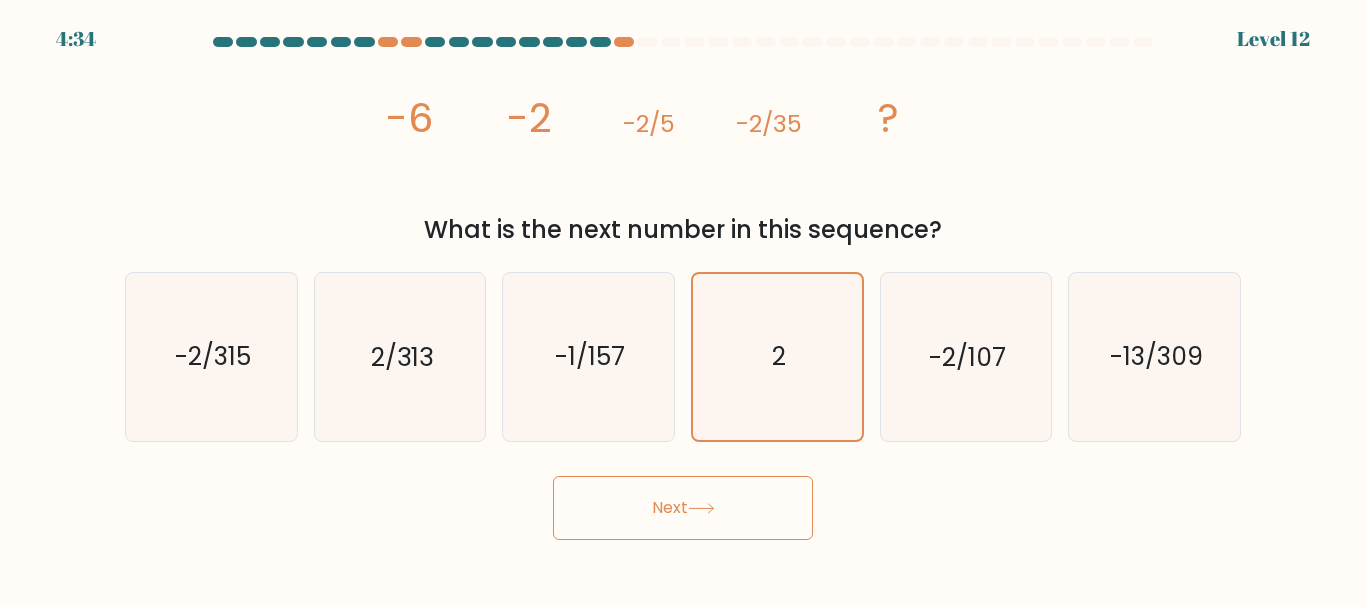 click on "Next" at bounding box center (683, 508) 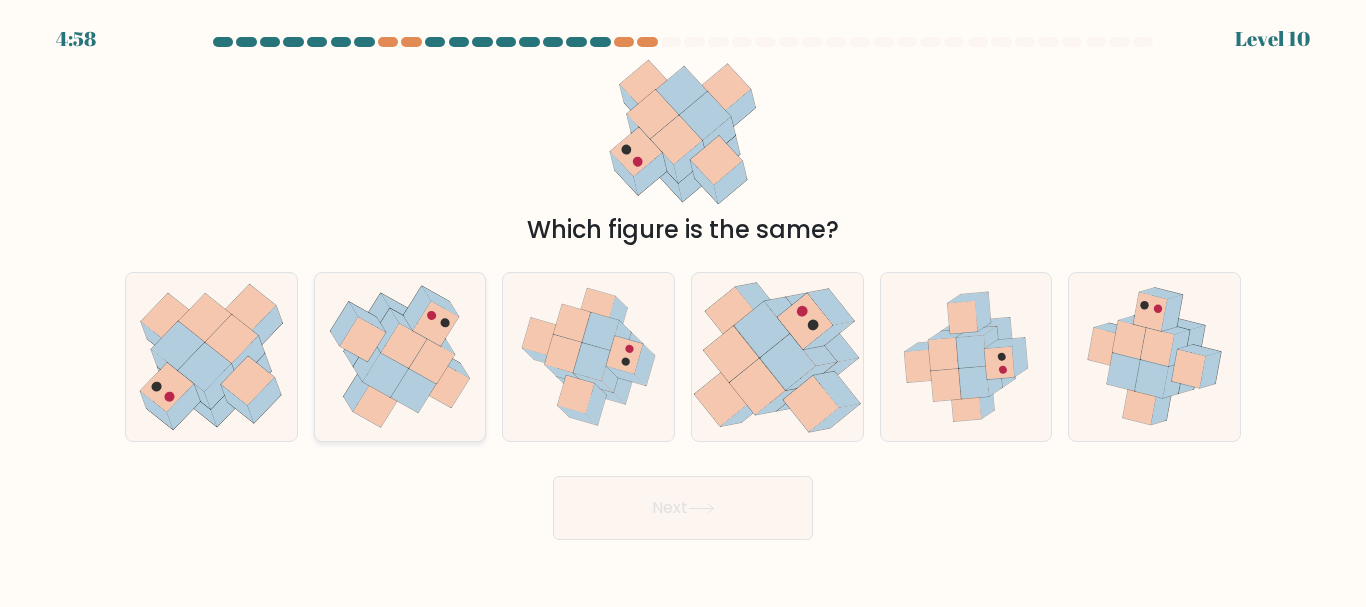 click 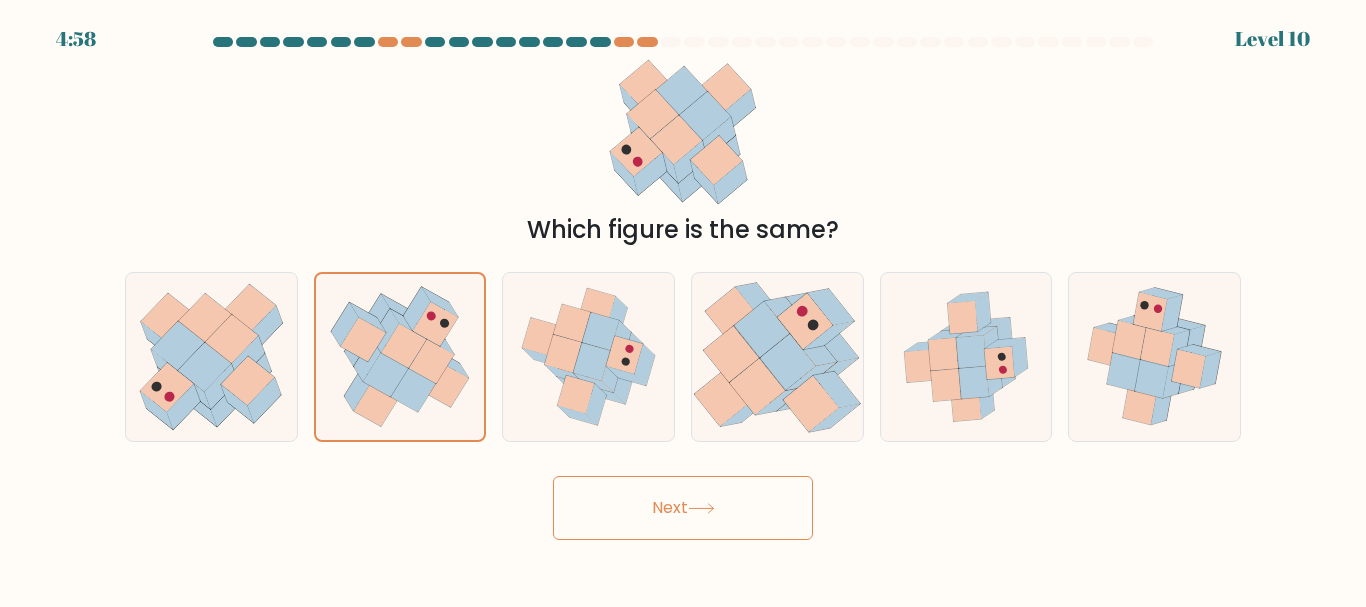 click on "Next" at bounding box center (683, 508) 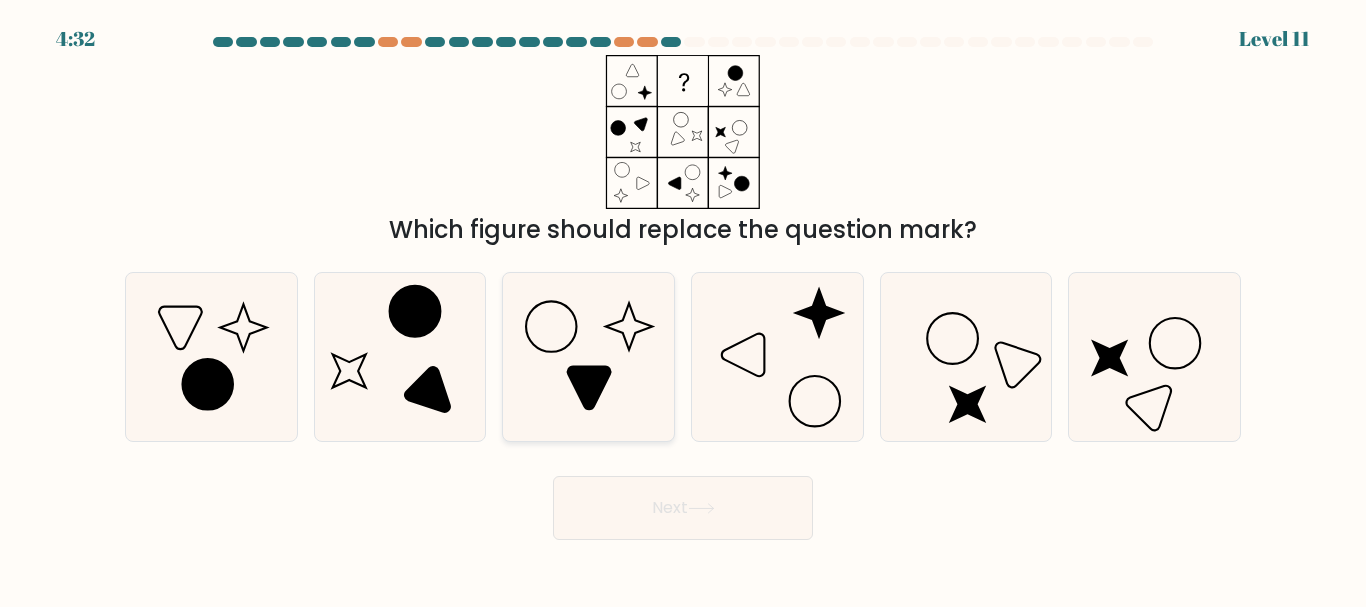 click 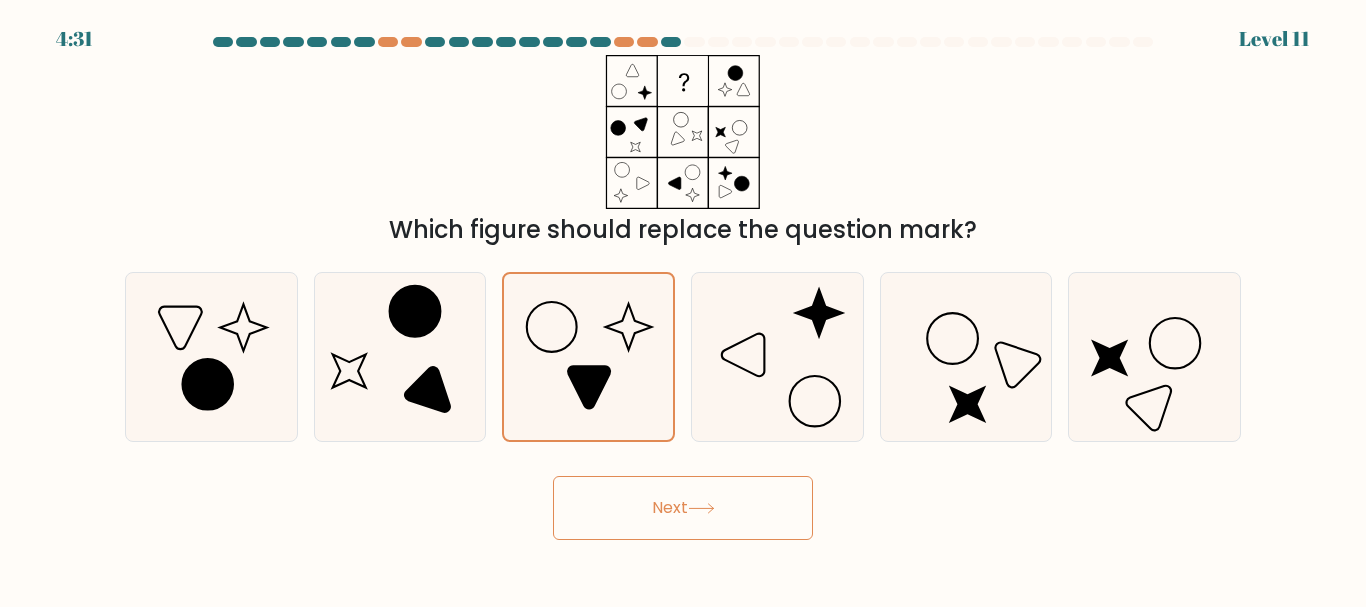 click on "Next" at bounding box center [683, 508] 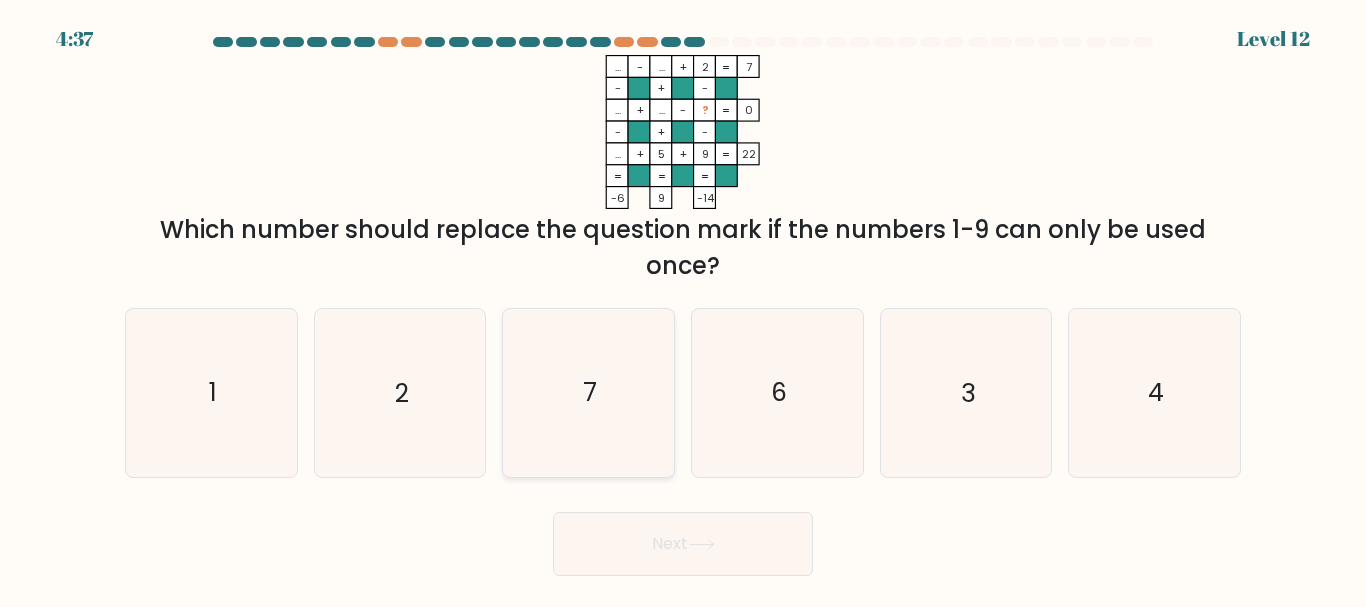 click on "7" 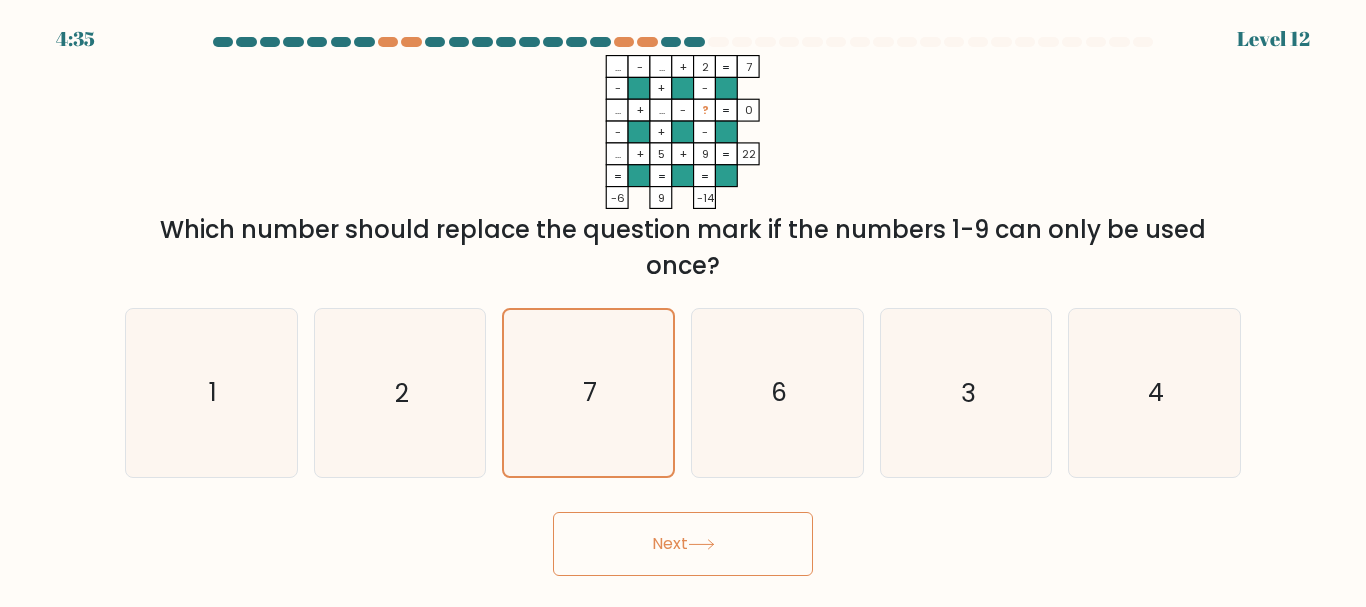 click on "Next" at bounding box center [683, 544] 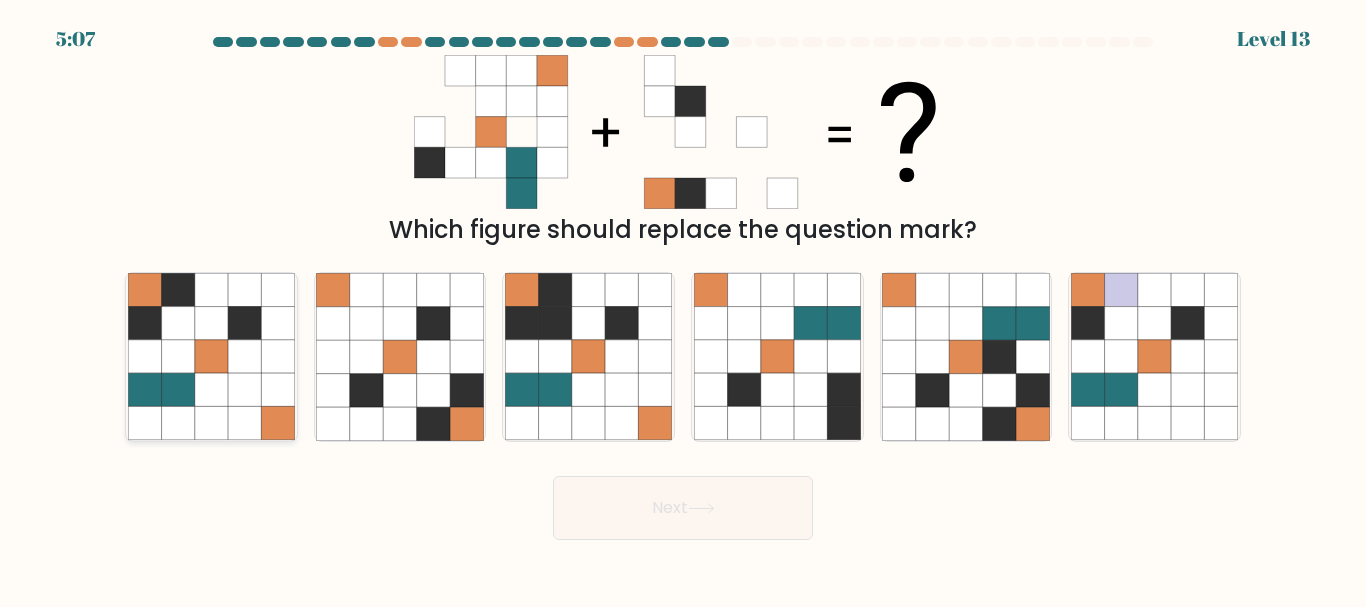 click 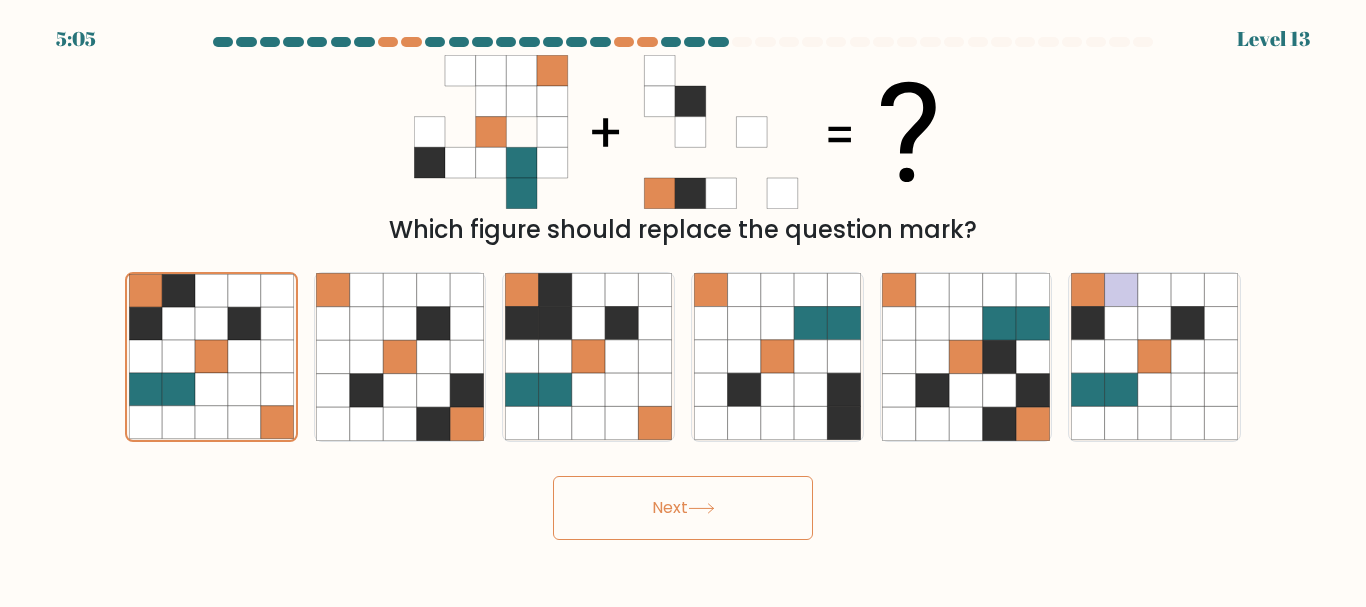 click on "Next" at bounding box center [683, 508] 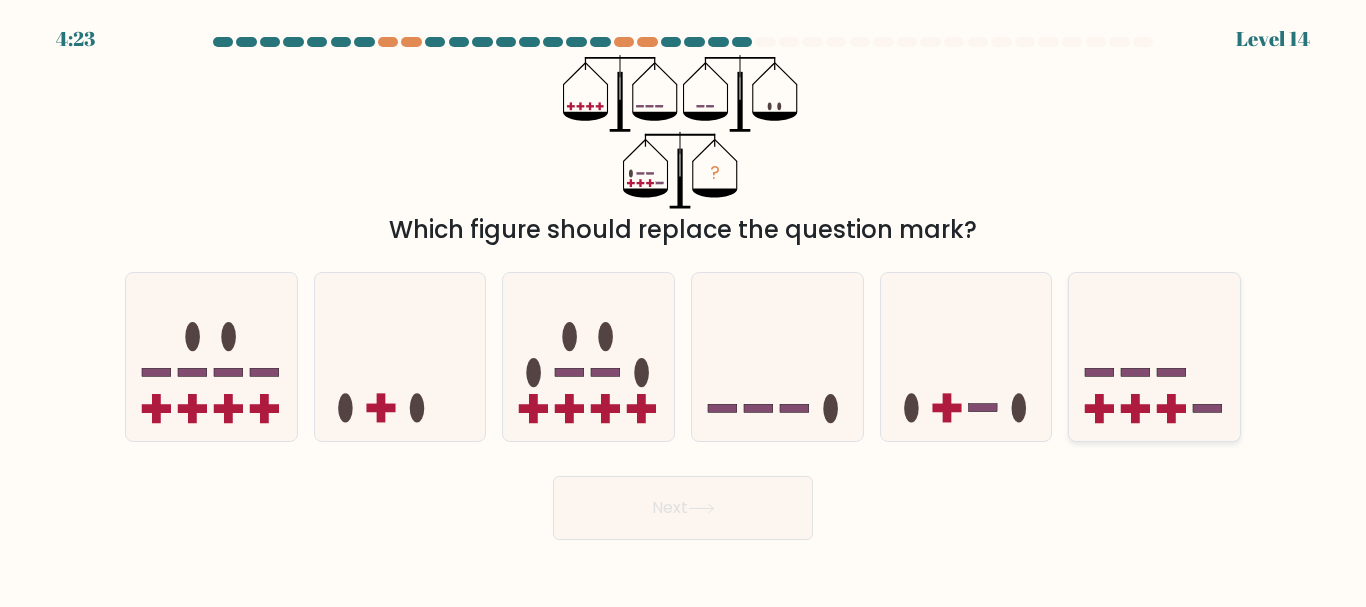 click 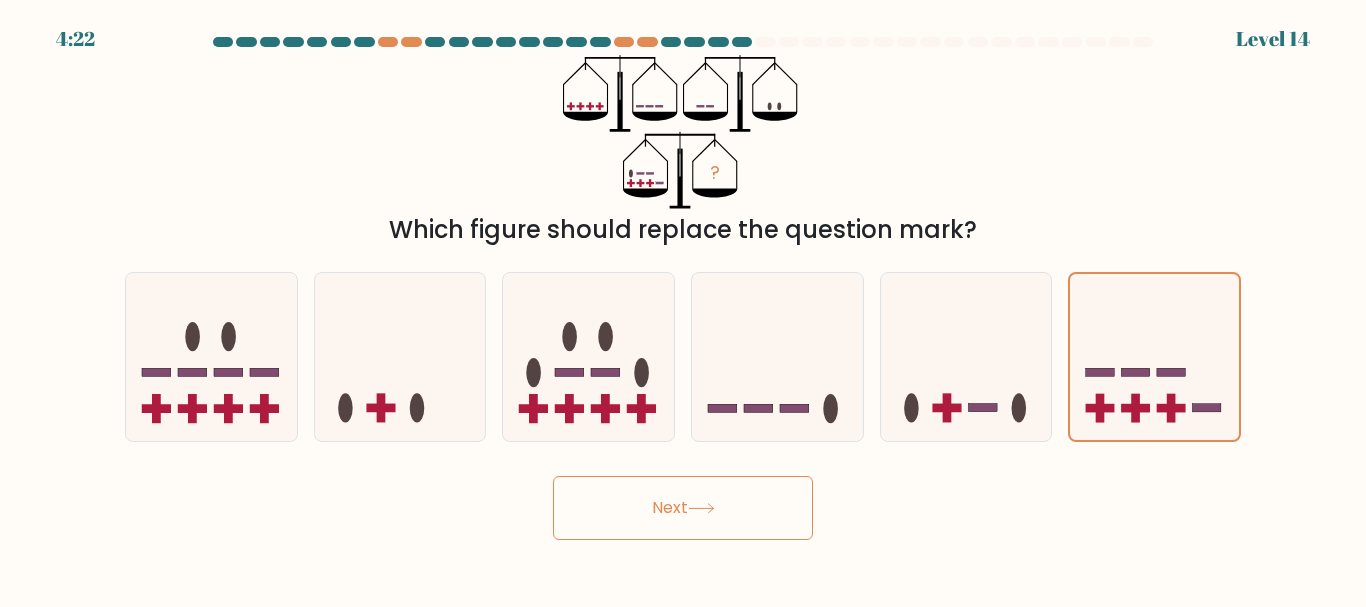click on "Next" at bounding box center [683, 508] 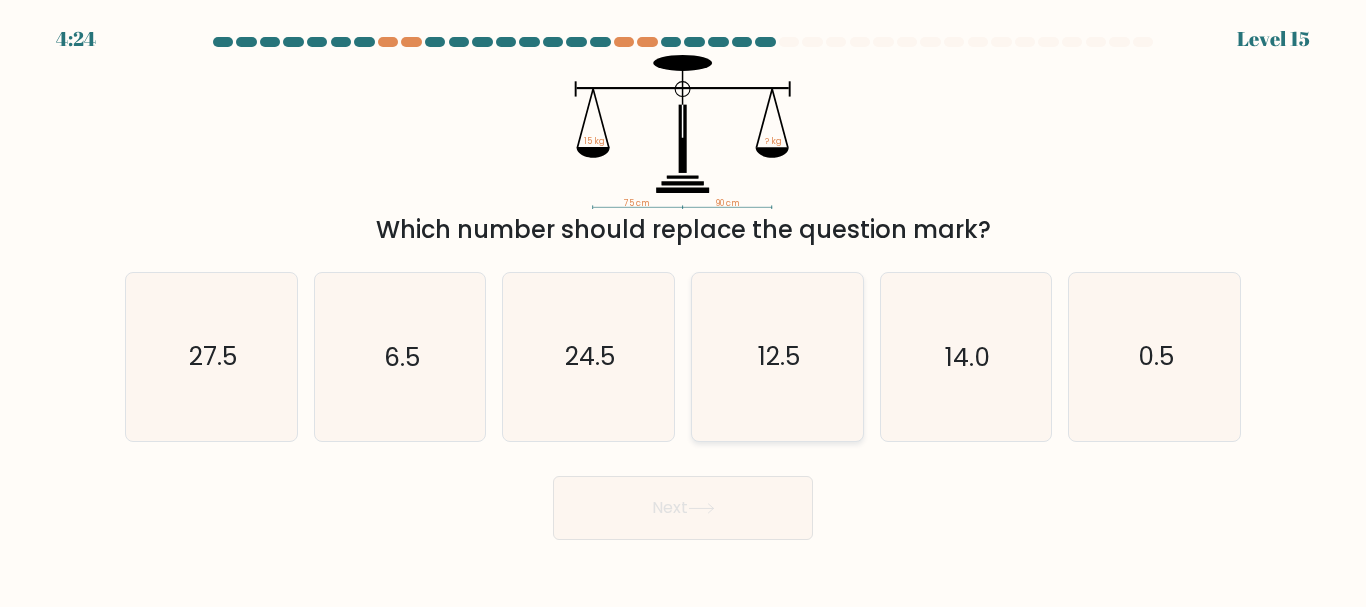 click on "12.5" 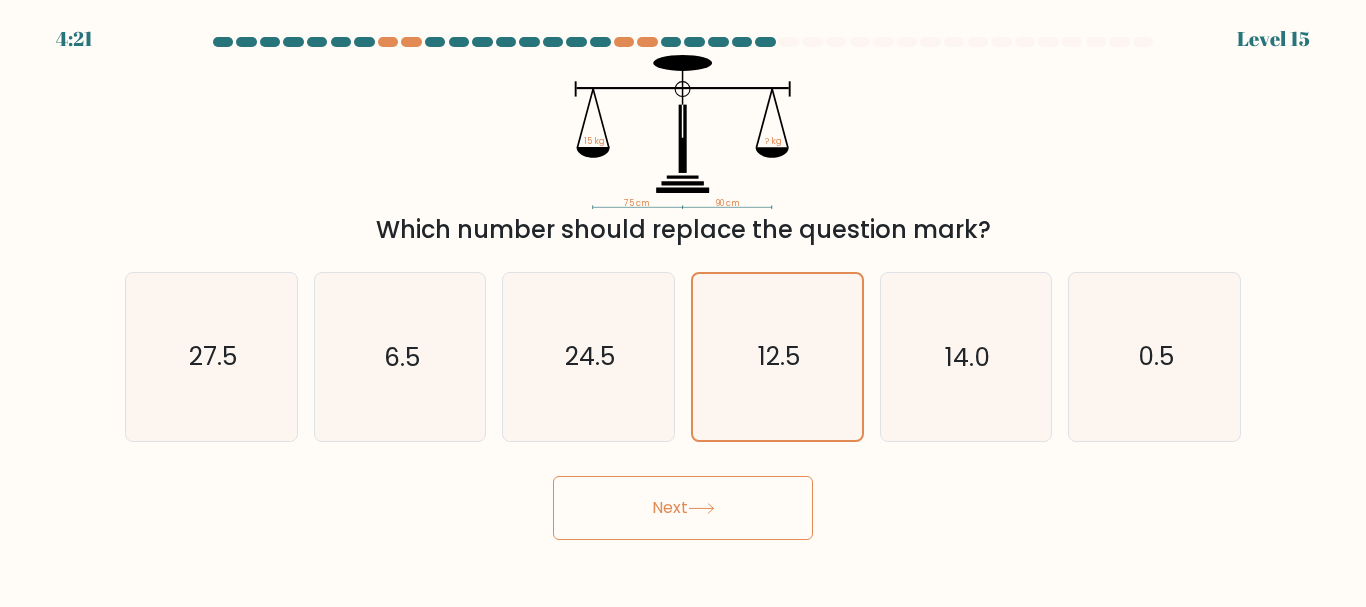 click on "Next" at bounding box center [683, 508] 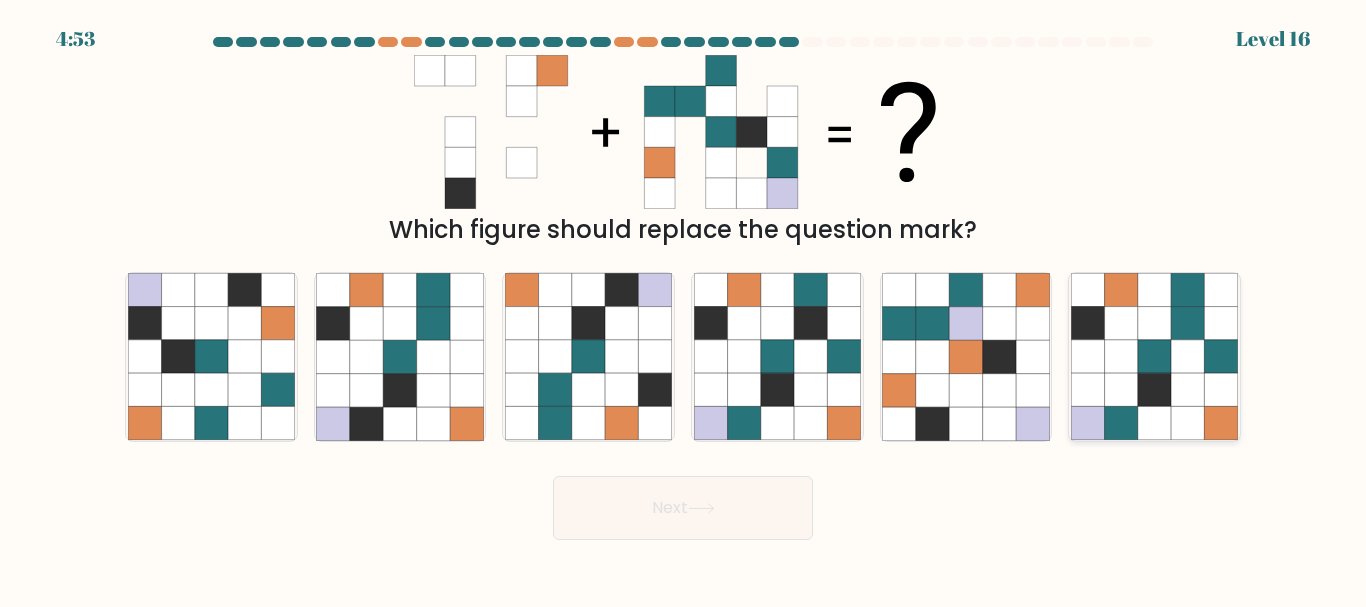 click 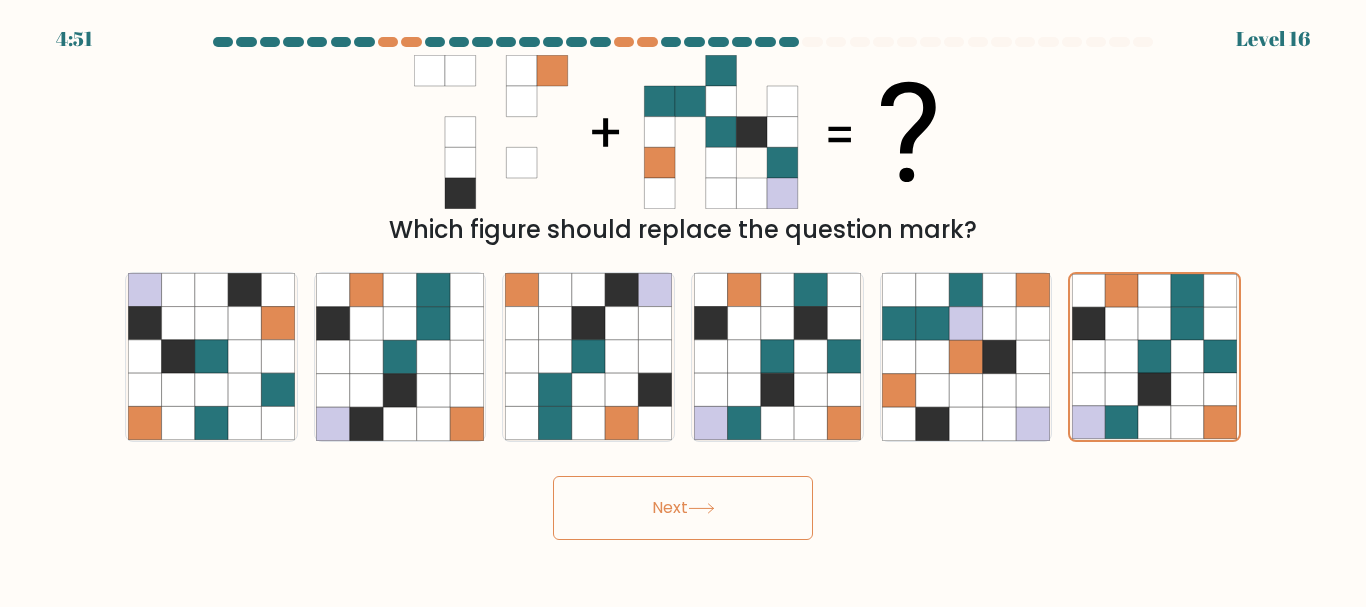 click on "Next" at bounding box center [683, 508] 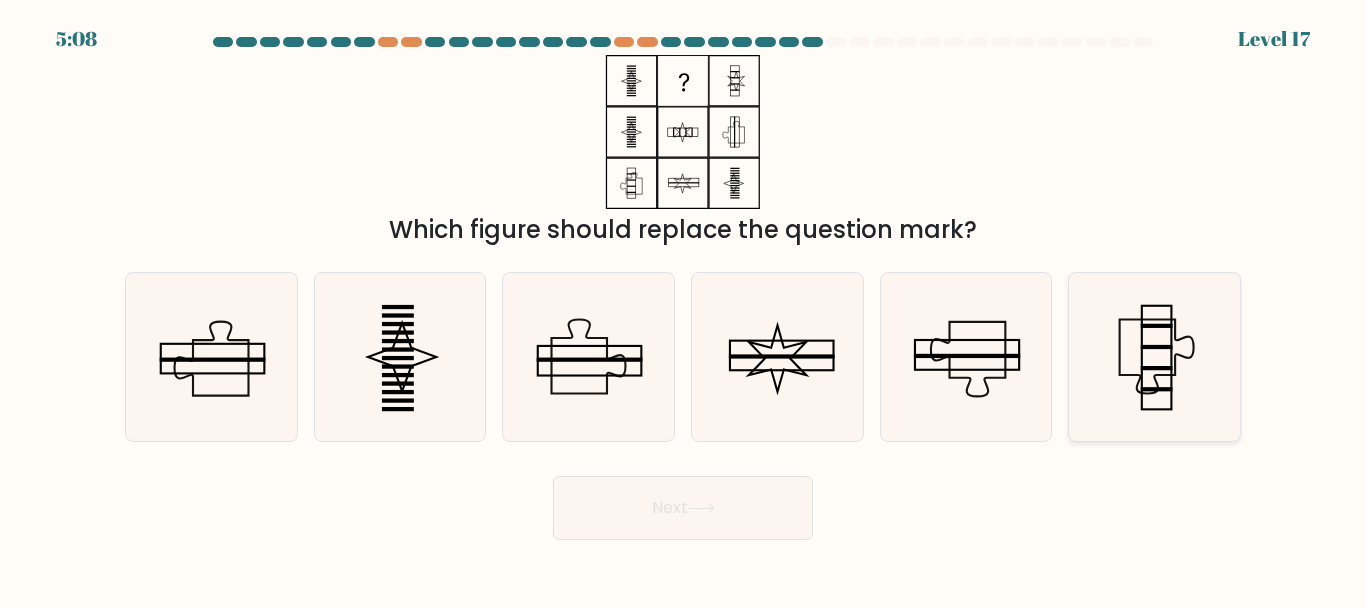 click 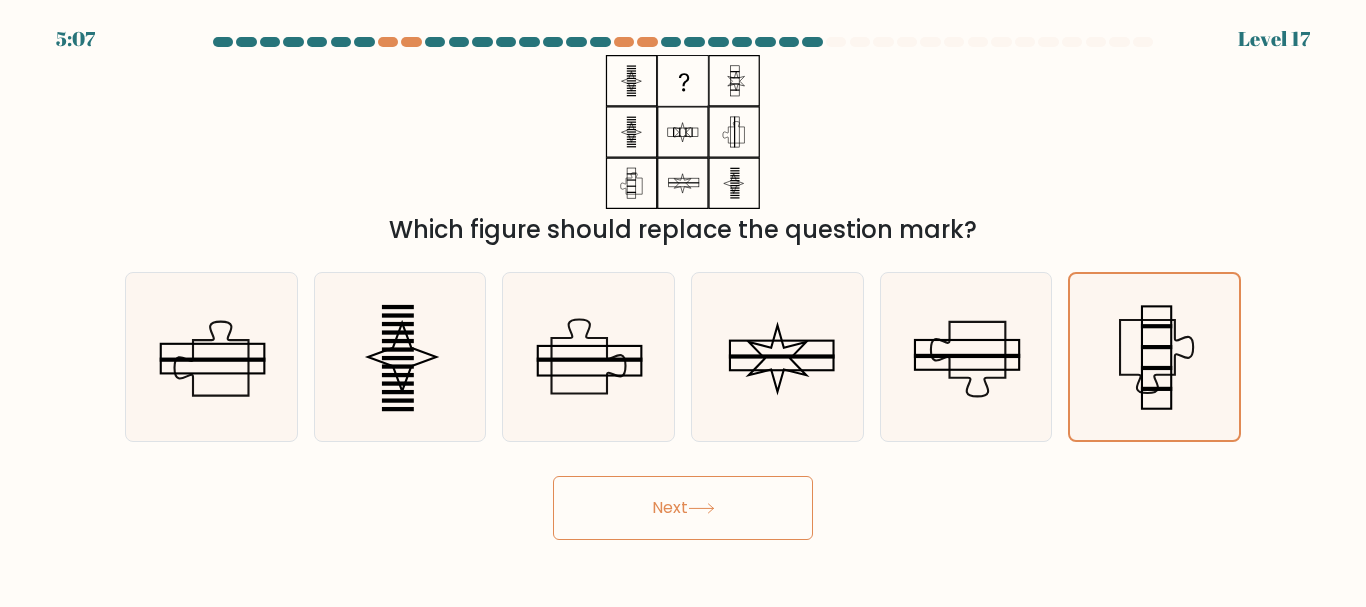 click on "Next" at bounding box center [683, 508] 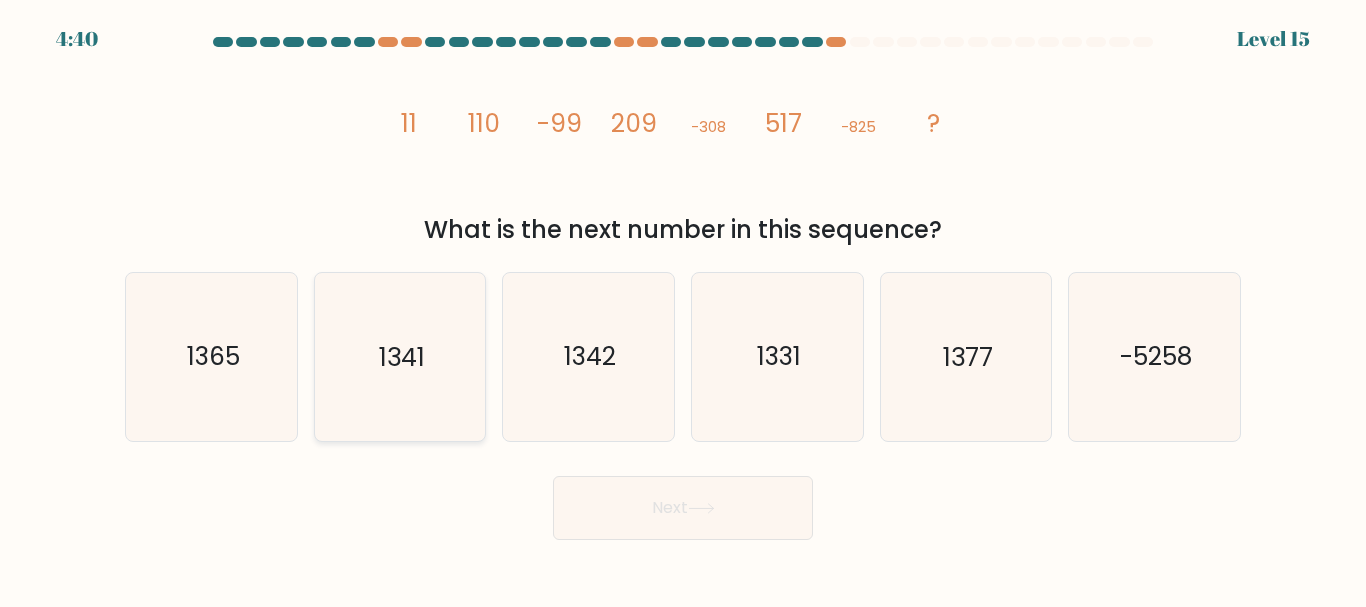 click on "1341" 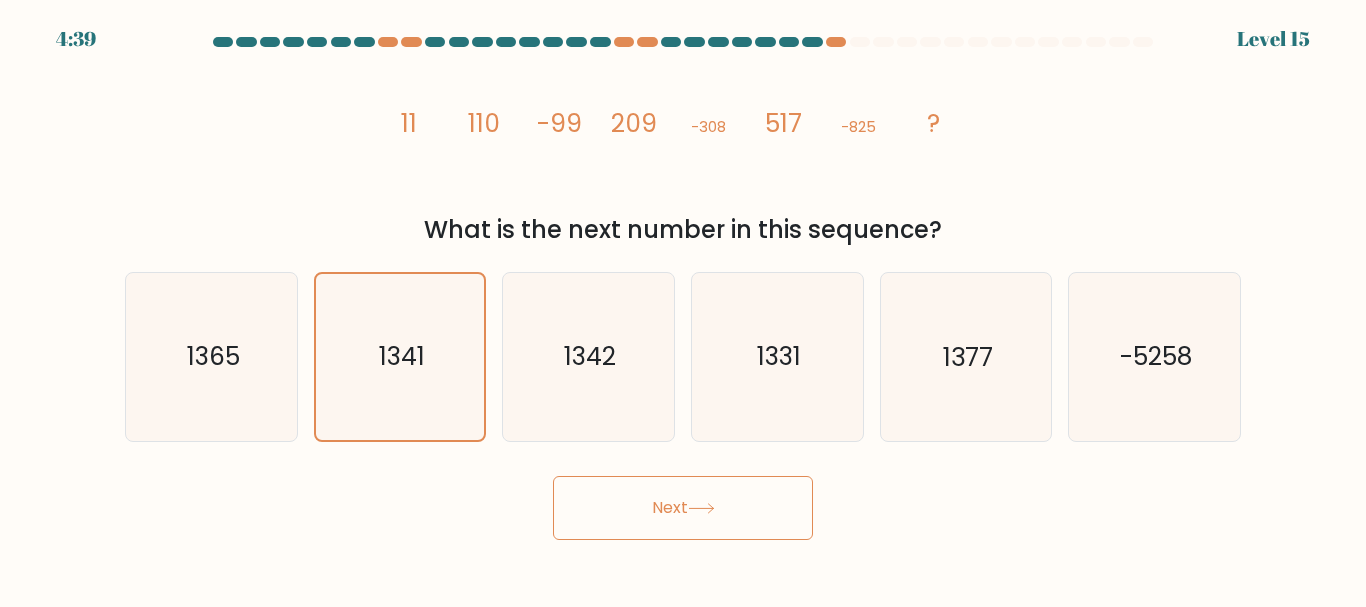 click on "Next" at bounding box center [683, 508] 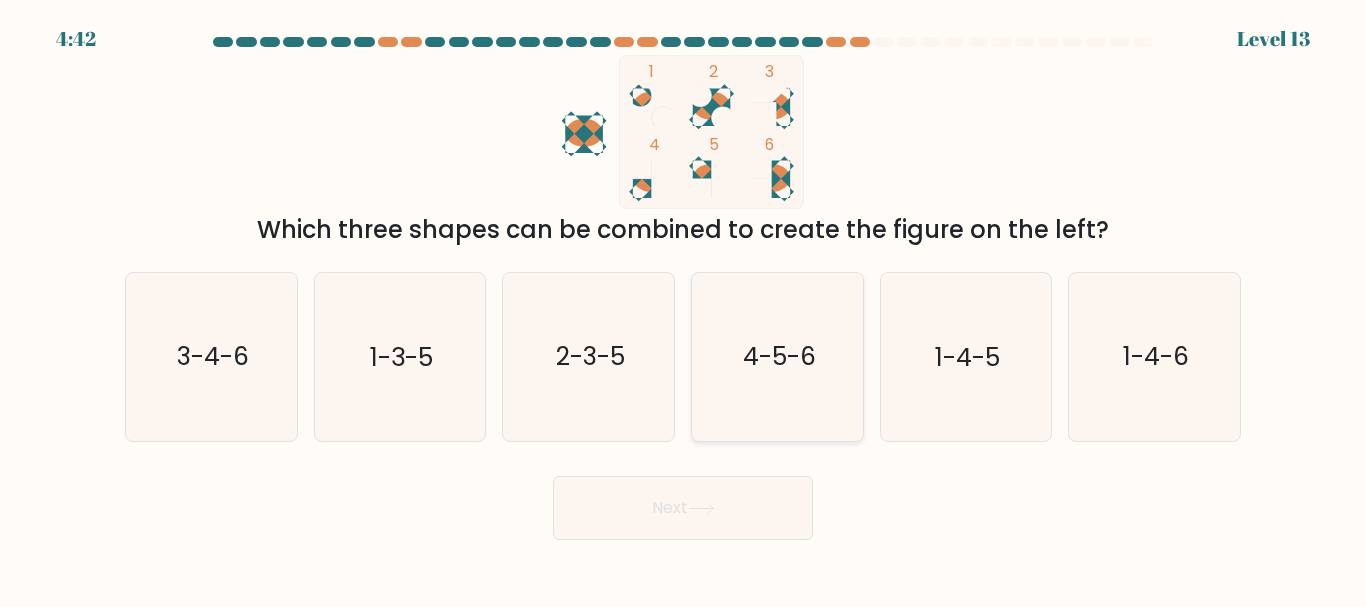 click on "4-5-6" 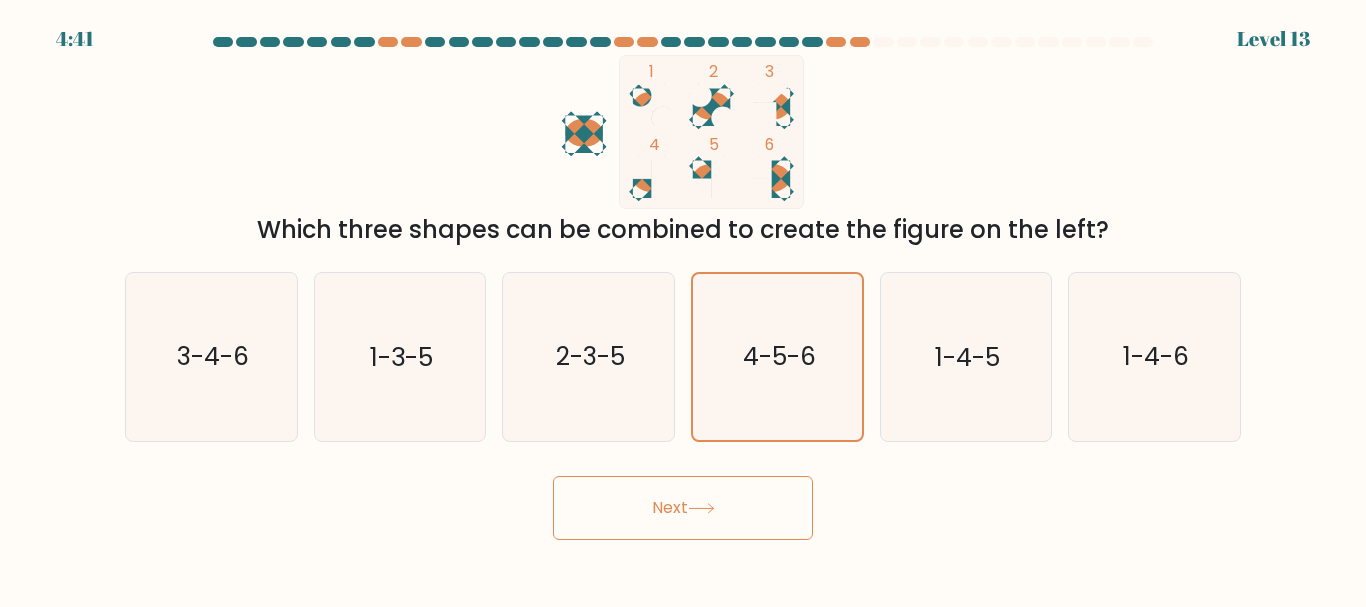 drag, startPoint x: 718, startPoint y: 543, endPoint x: 727, endPoint y: 517, distance: 27.513634 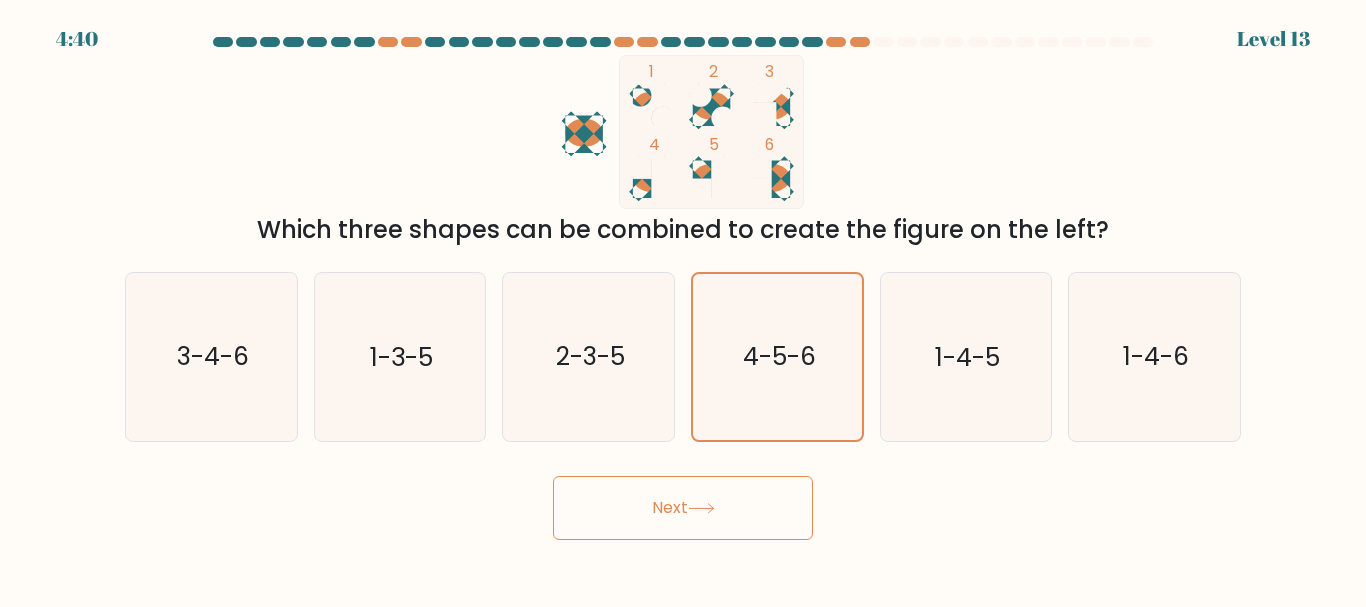 click on "Next" at bounding box center (683, 508) 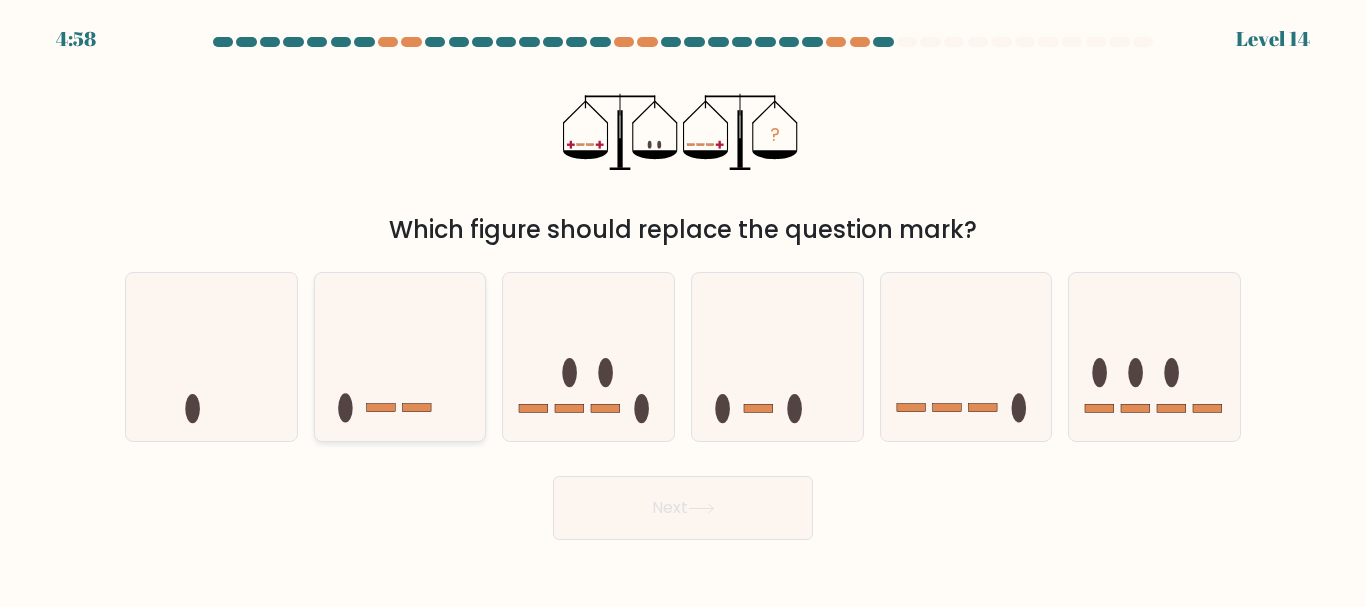 click 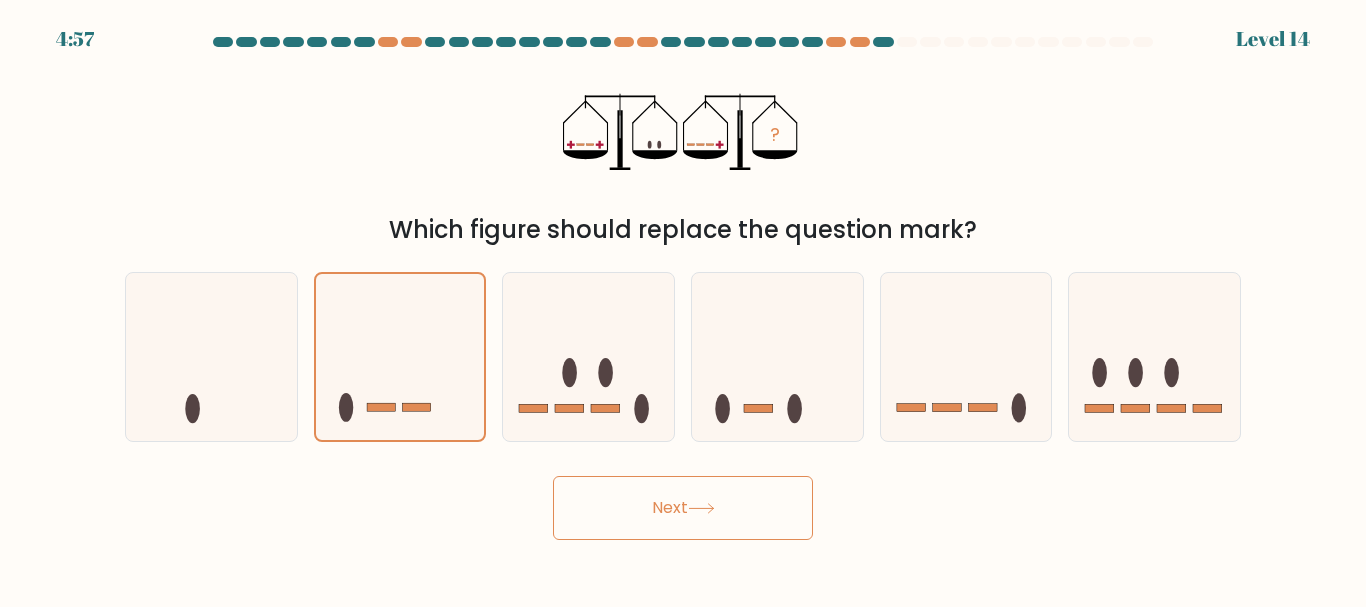 click on "Next" at bounding box center (683, 508) 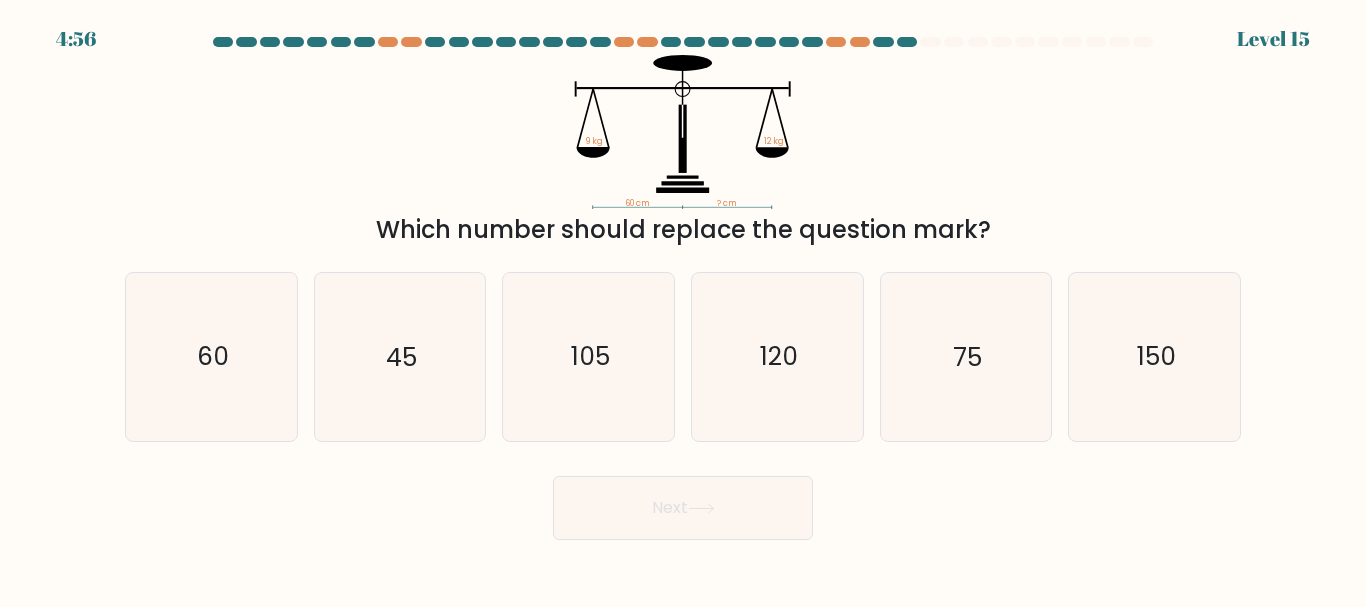 click on "Next" at bounding box center (683, 508) 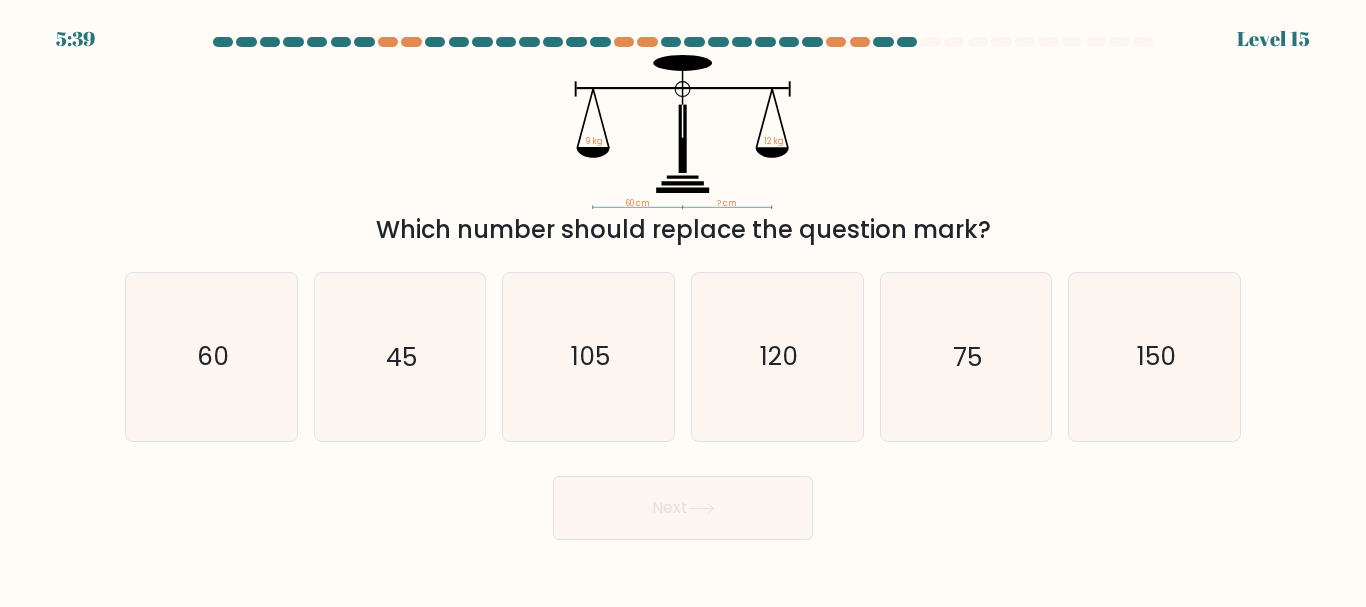 click on "Next" at bounding box center [683, 503] 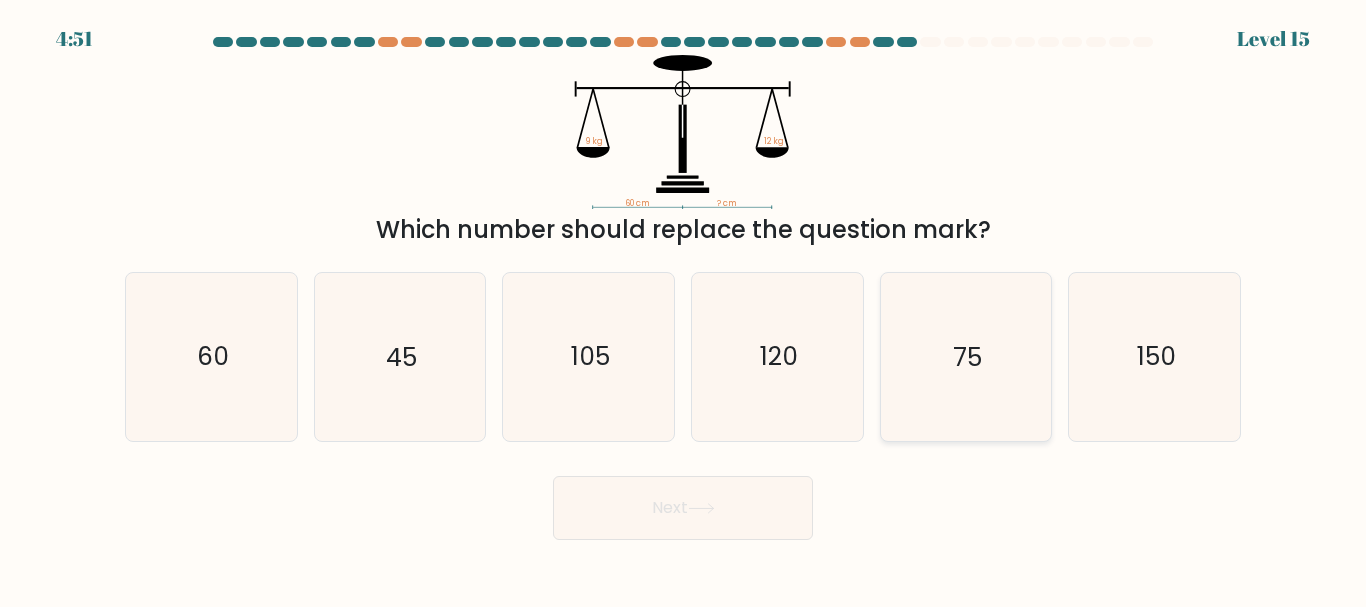 click on "75" 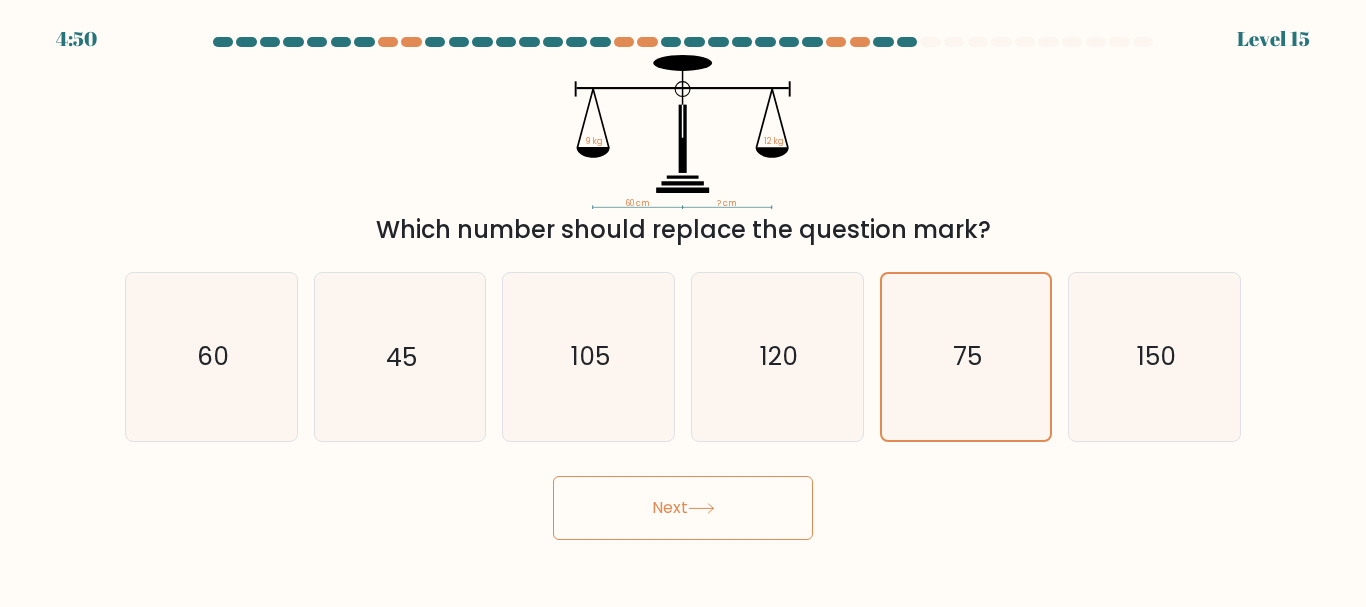 click on "Next" at bounding box center (683, 508) 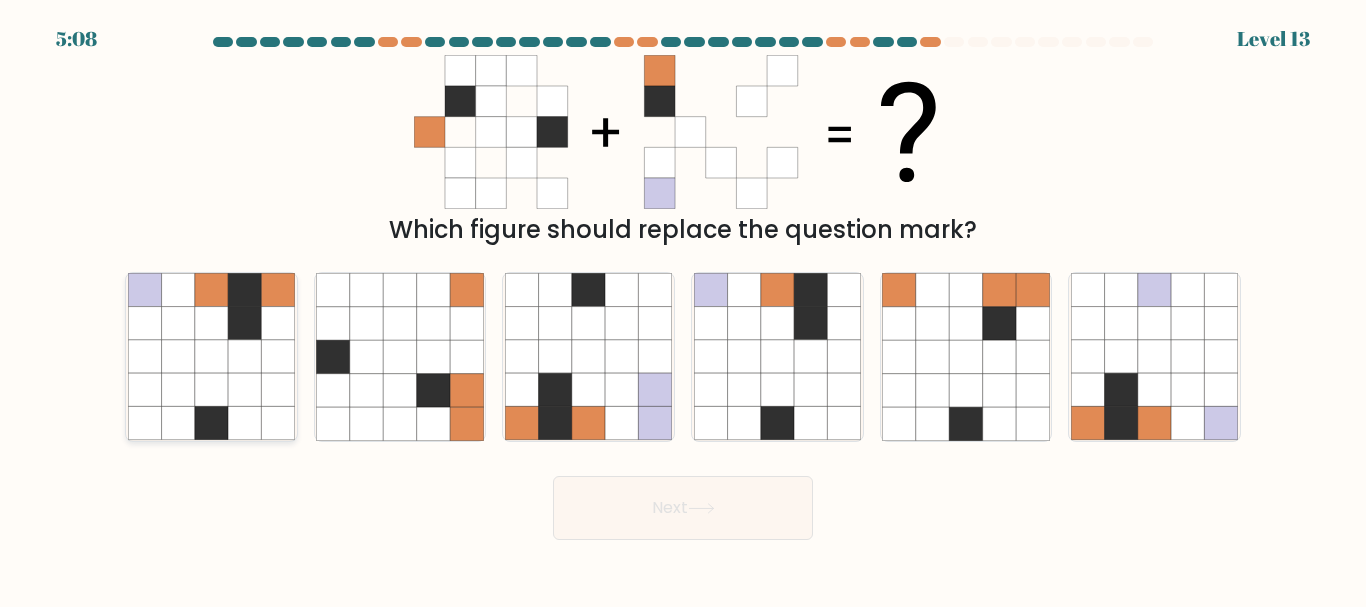 click 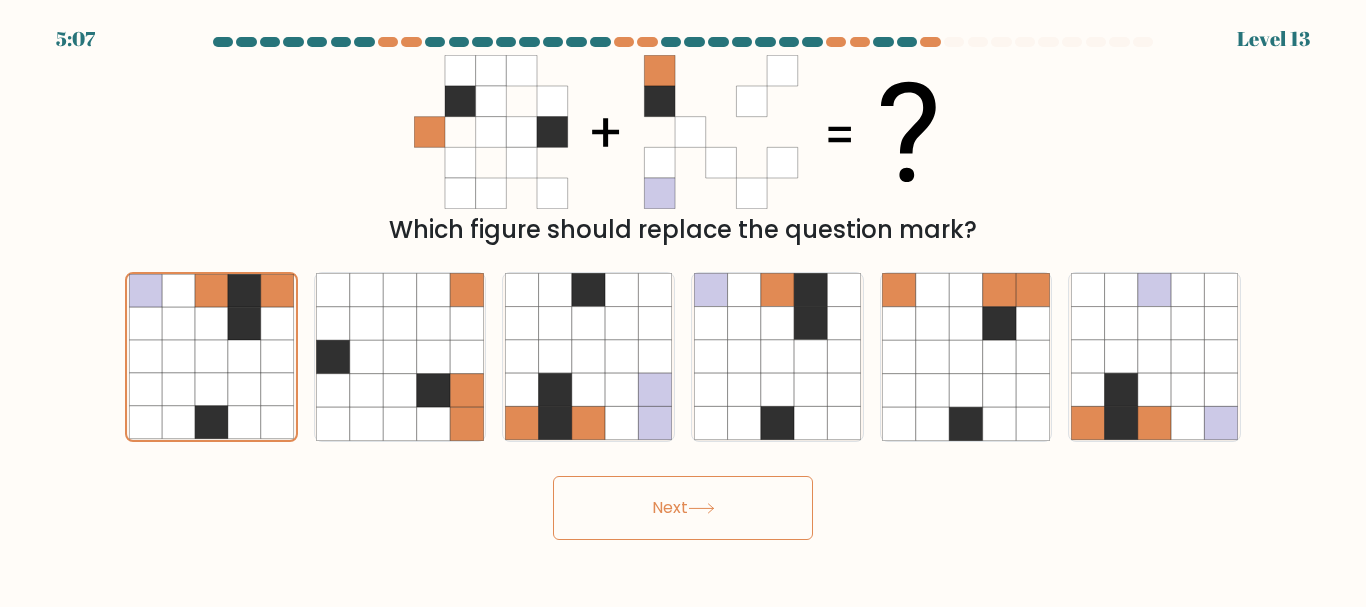 click on "Next" at bounding box center (683, 508) 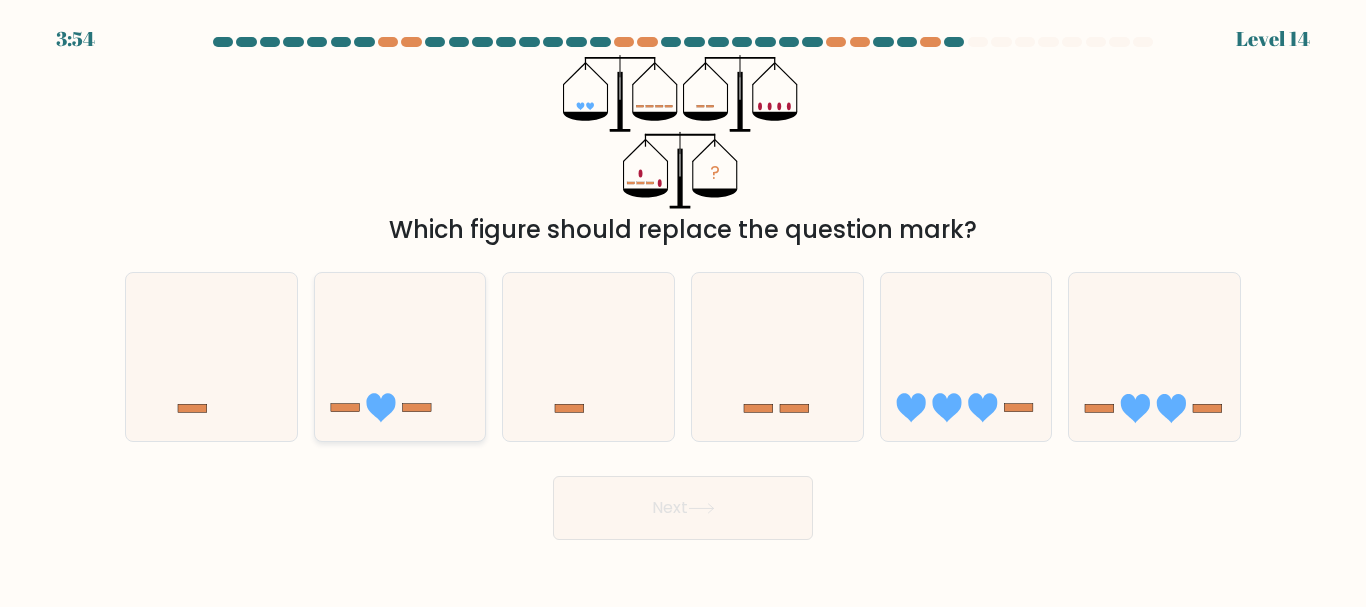 click 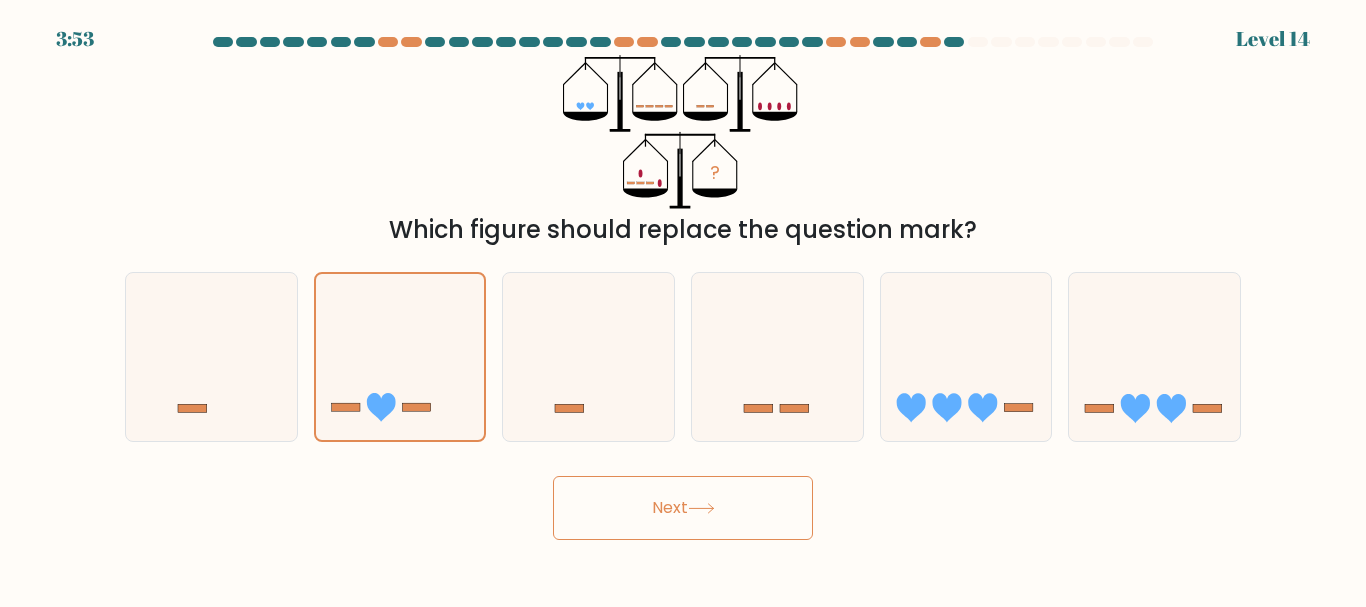 click on "Next" at bounding box center (683, 508) 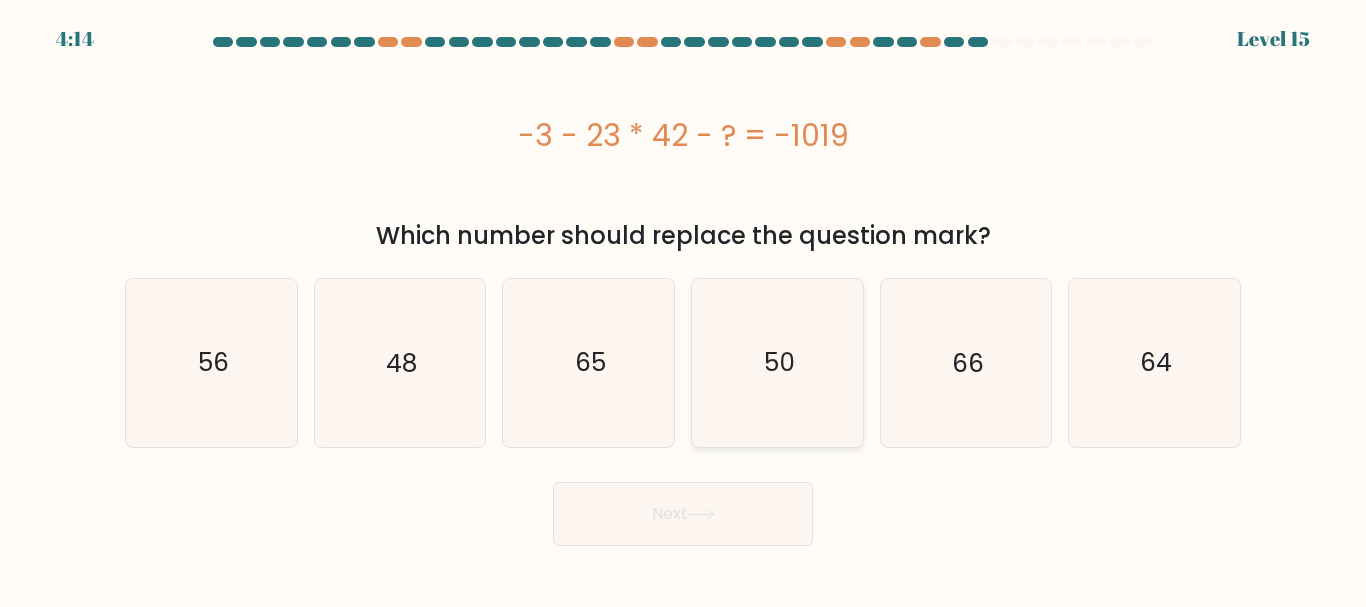 click on "50" 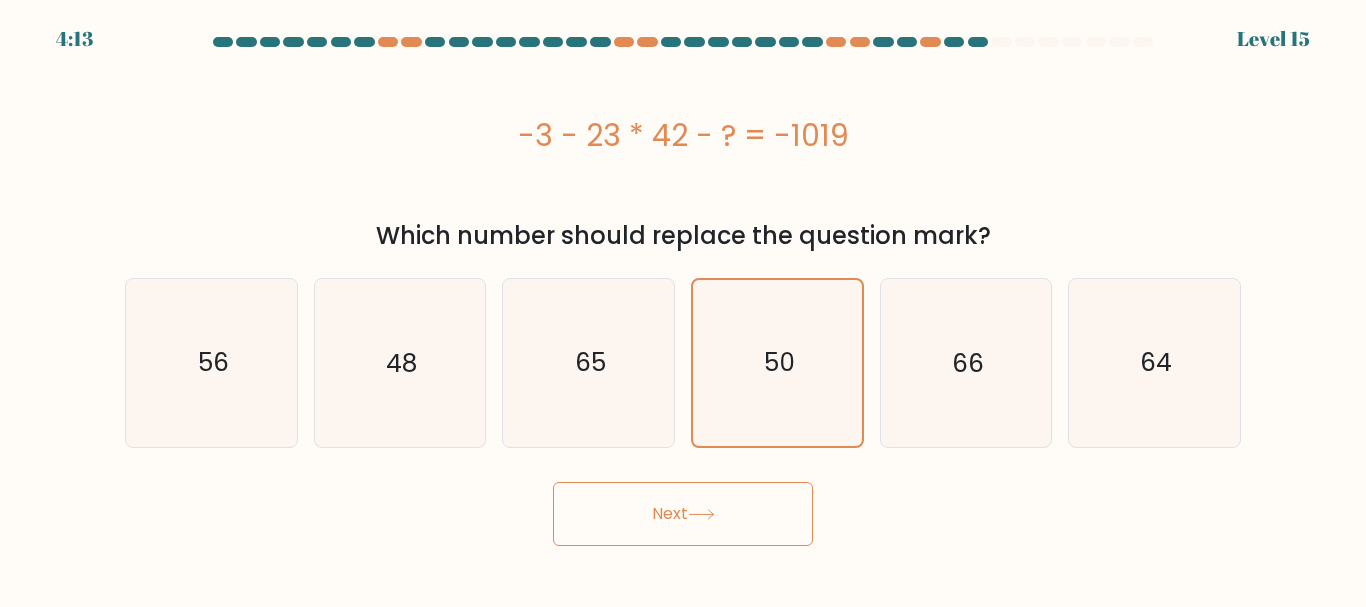 click on "Next" at bounding box center [683, 514] 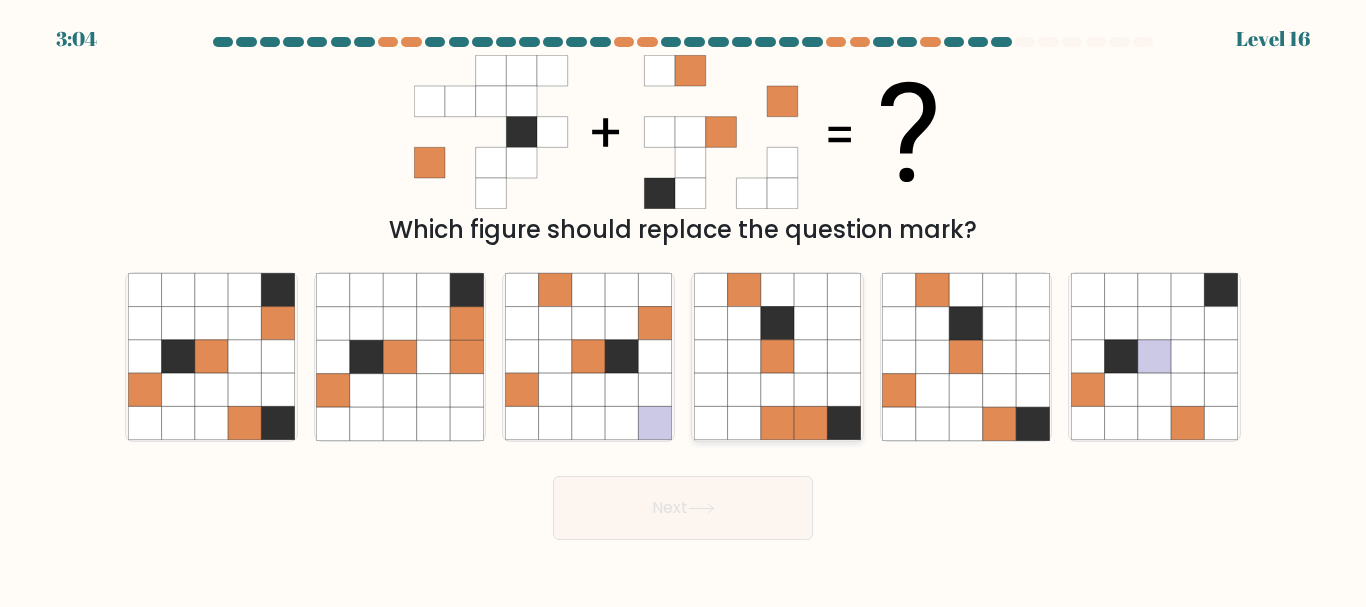 click 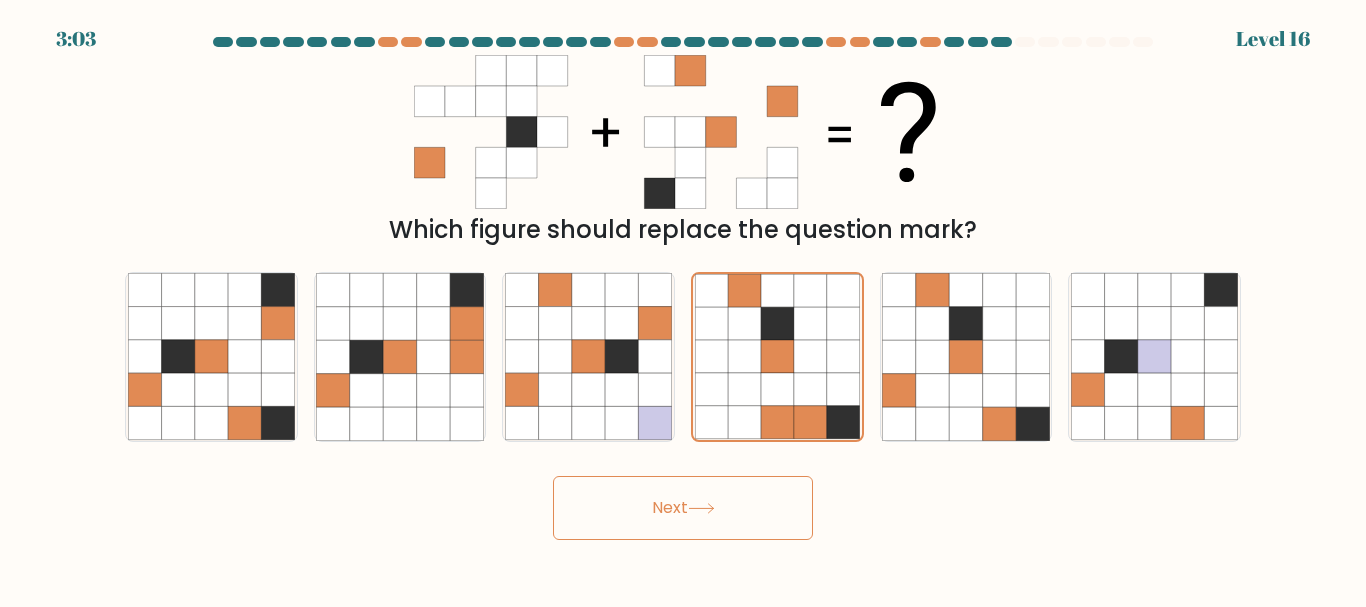 click on "Next" at bounding box center [683, 508] 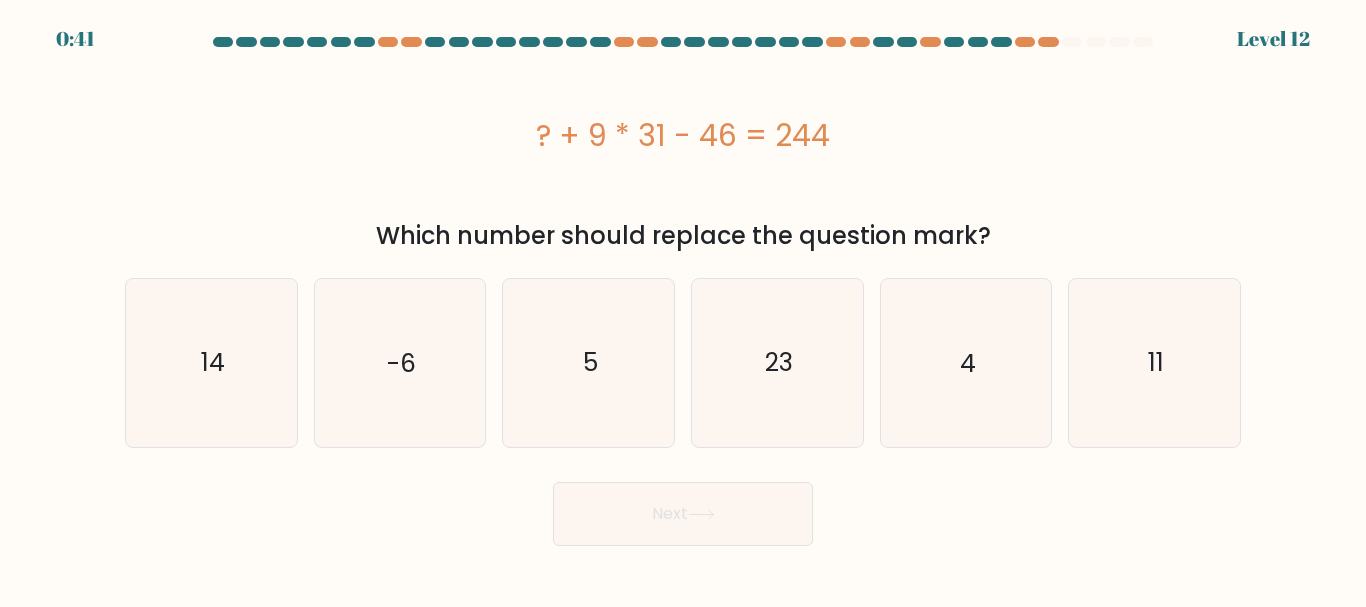 scroll, scrollTop: 0, scrollLeft: 0, axis: both 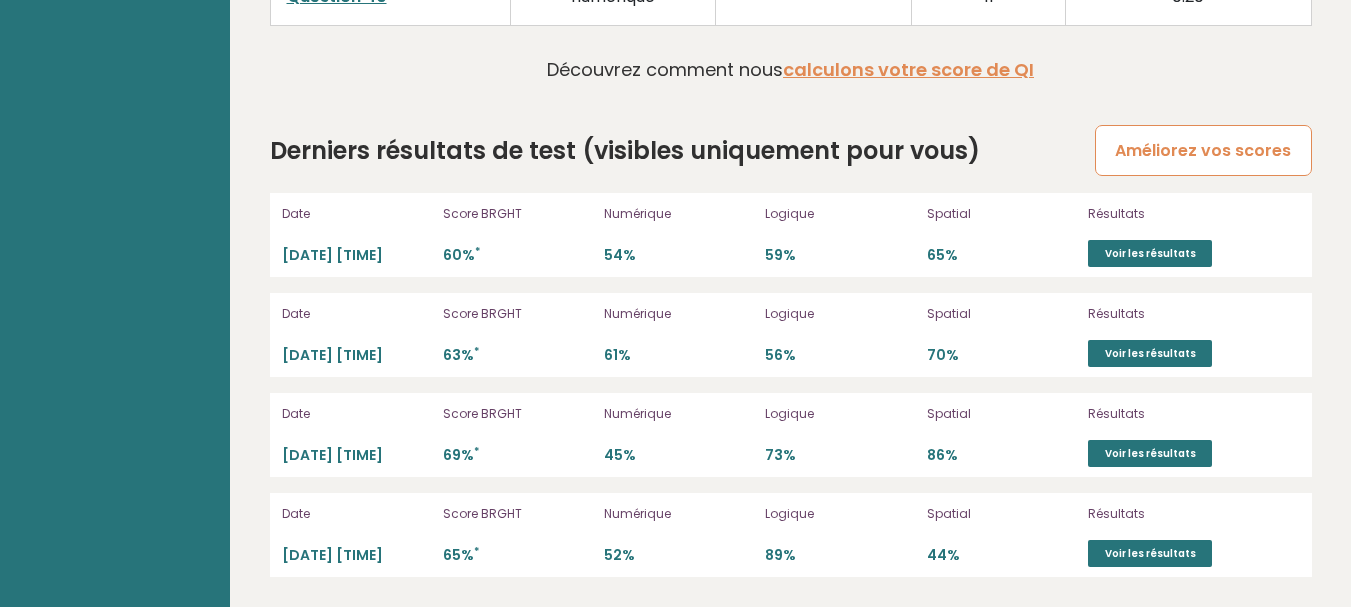 click on "Améliorez vos scores" at bounding box center [1203, 150] 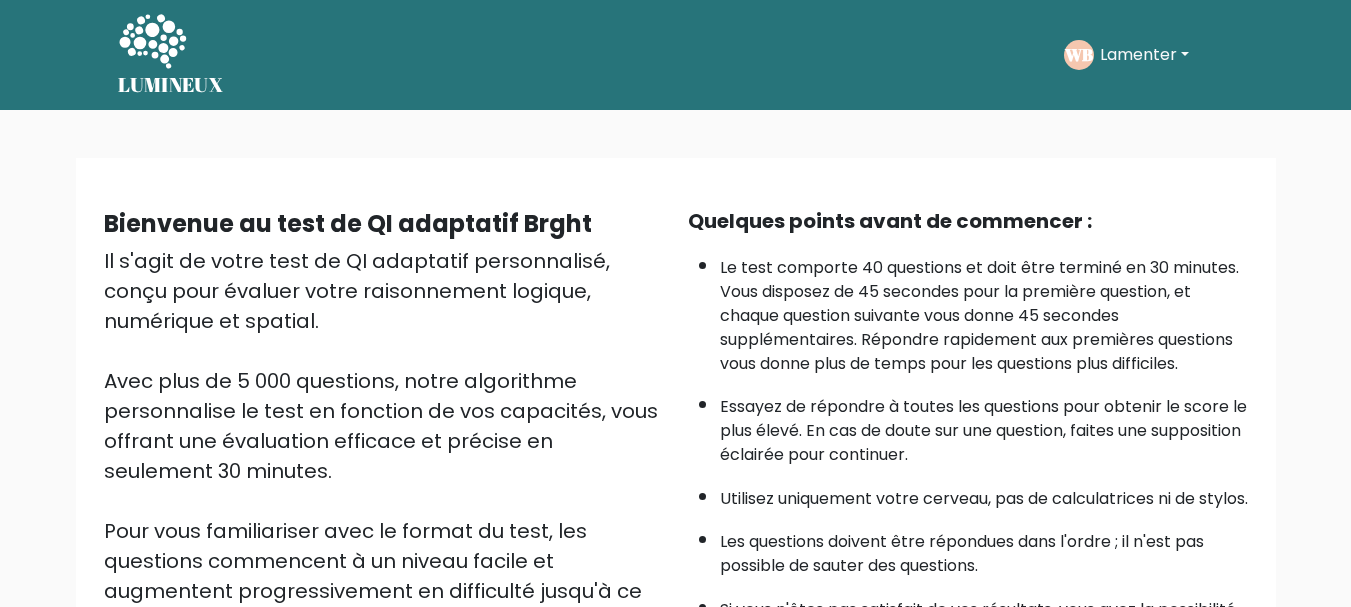 scroll, scrollTop: 0, scrollLeft: 0, axis: both 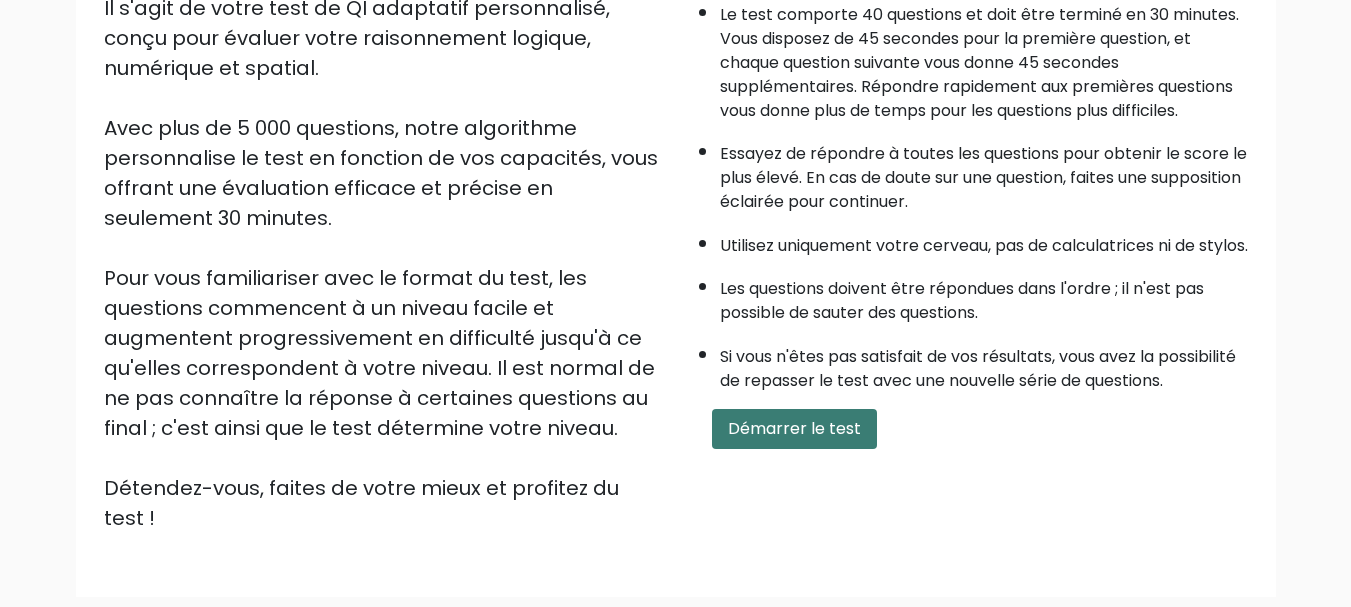 click on "Démarrer le test" at bounding box center (794, 428) 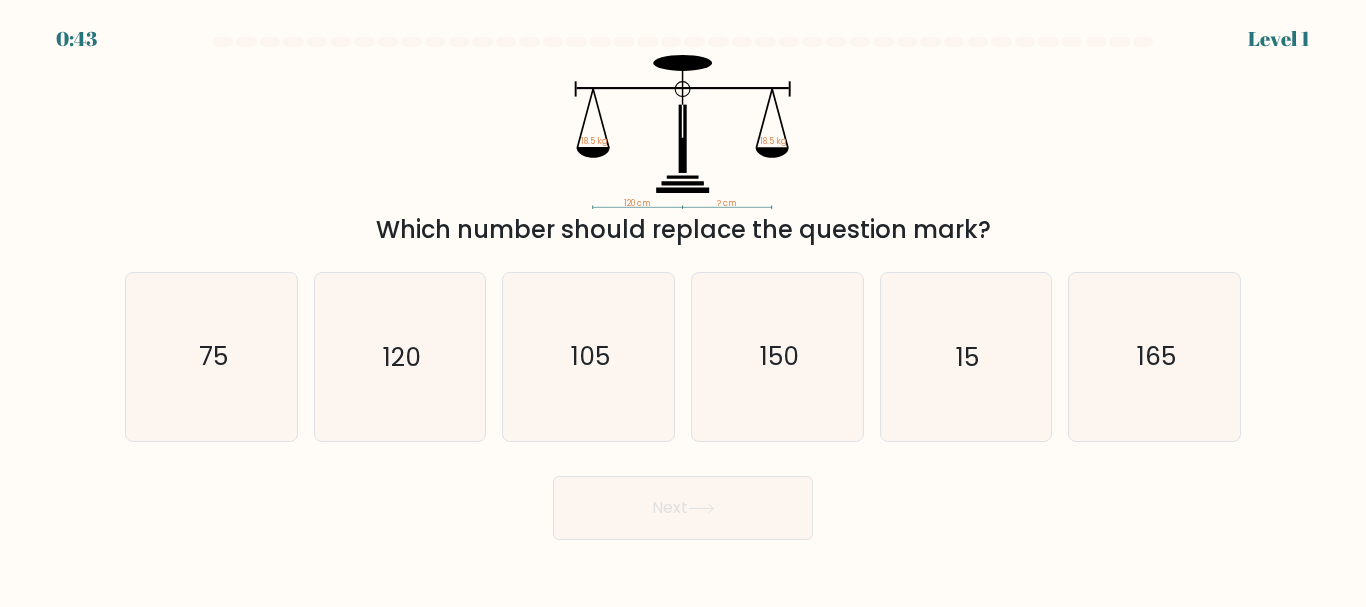 scroll, scrollTop: 0, scrollLeft: 0, axis: both 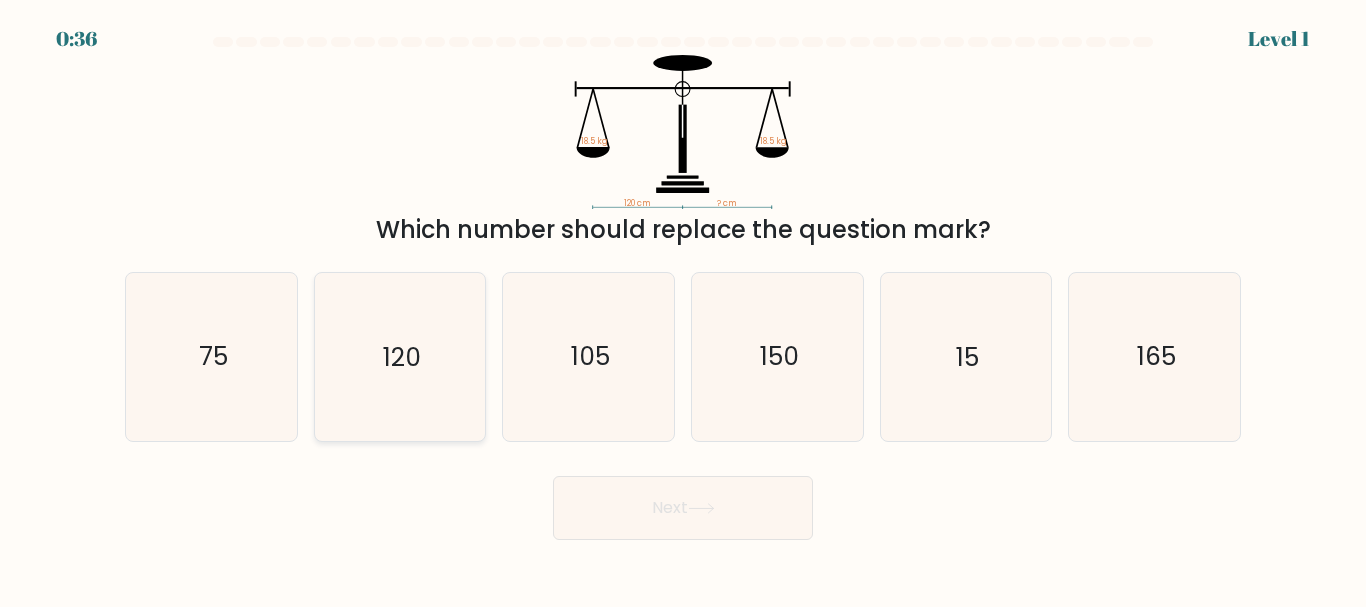 click on "120" 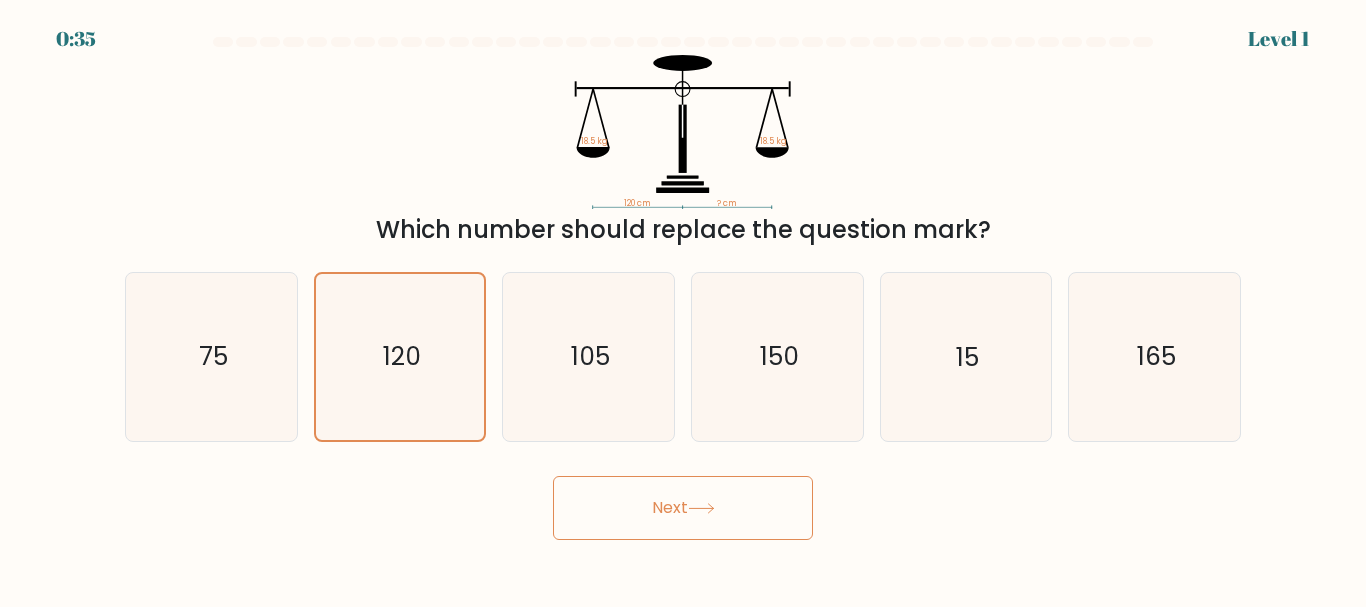 click on "Next" at bounding box center (683, 508) 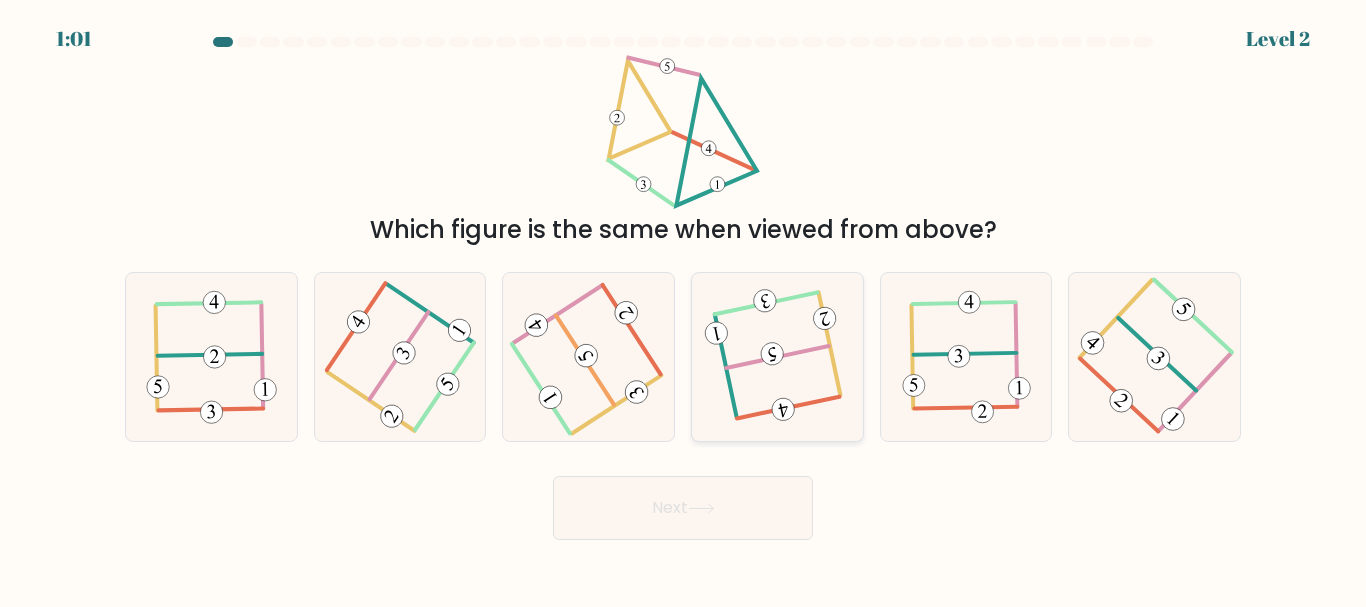 click 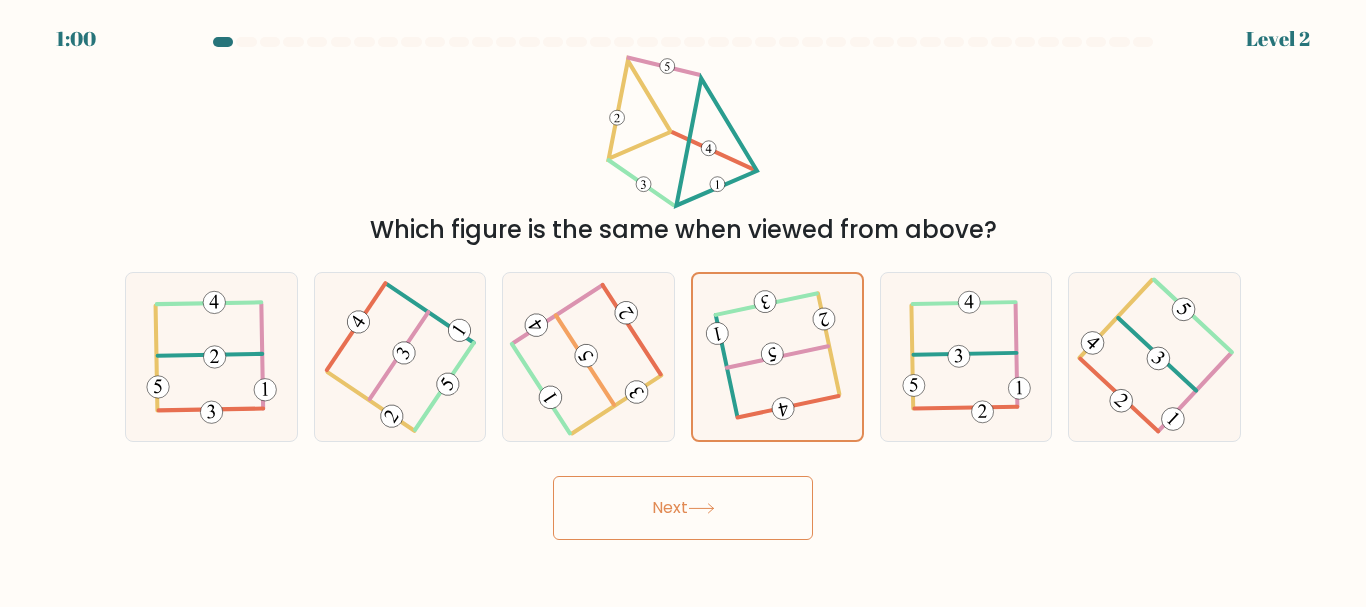 click on "Next" at bounding box center (683, 508) 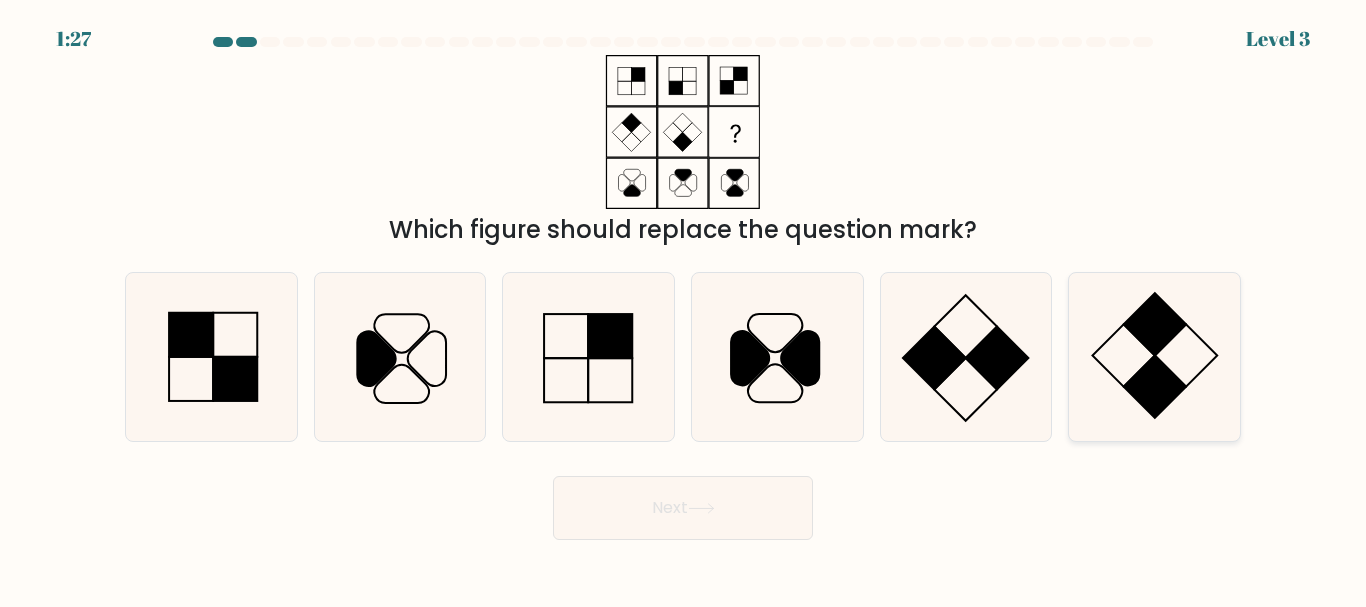 click 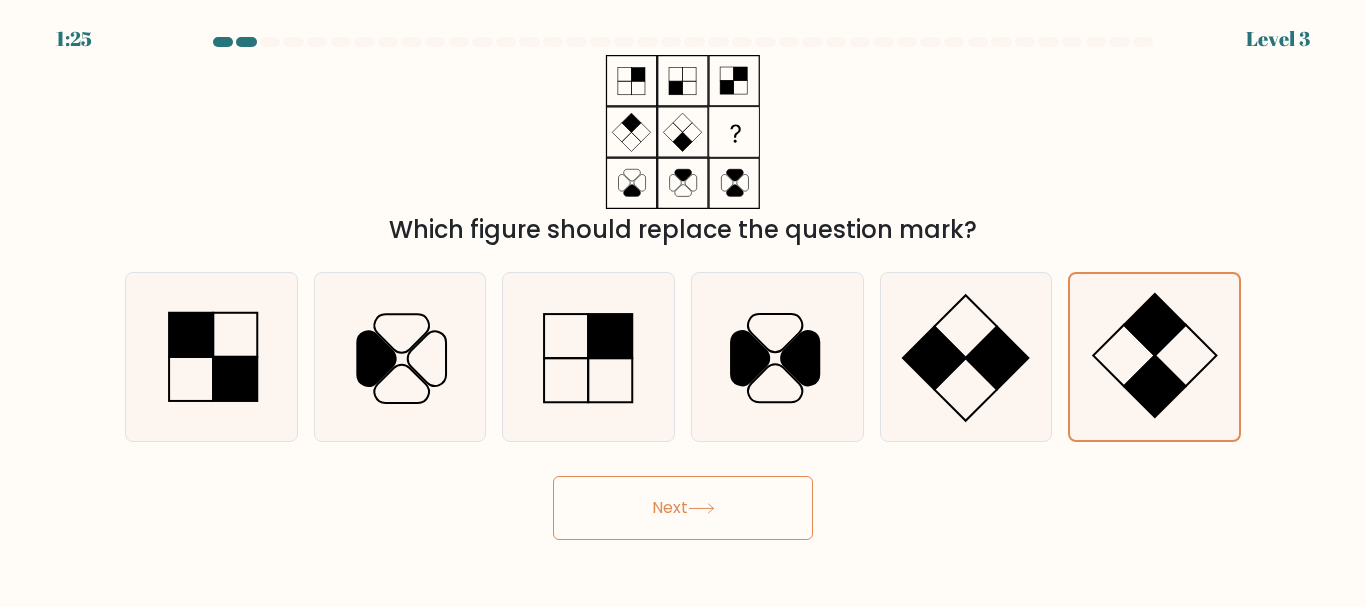 click on "Next" at bounding box center (683, 508) 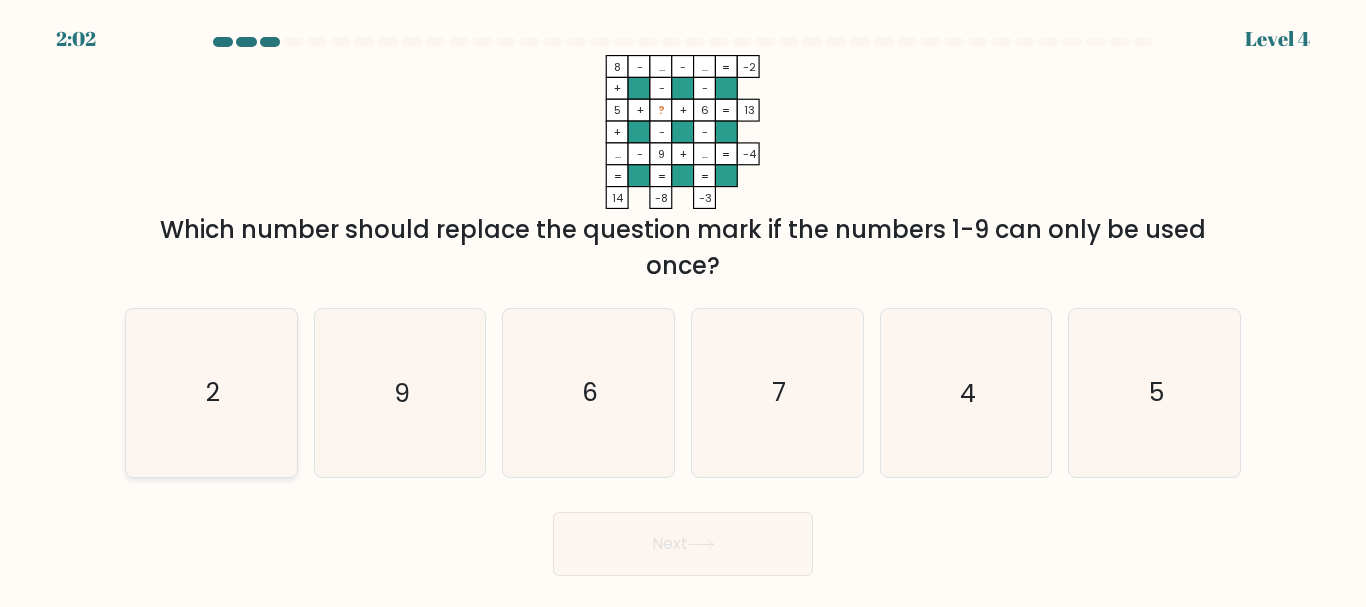click on "2" 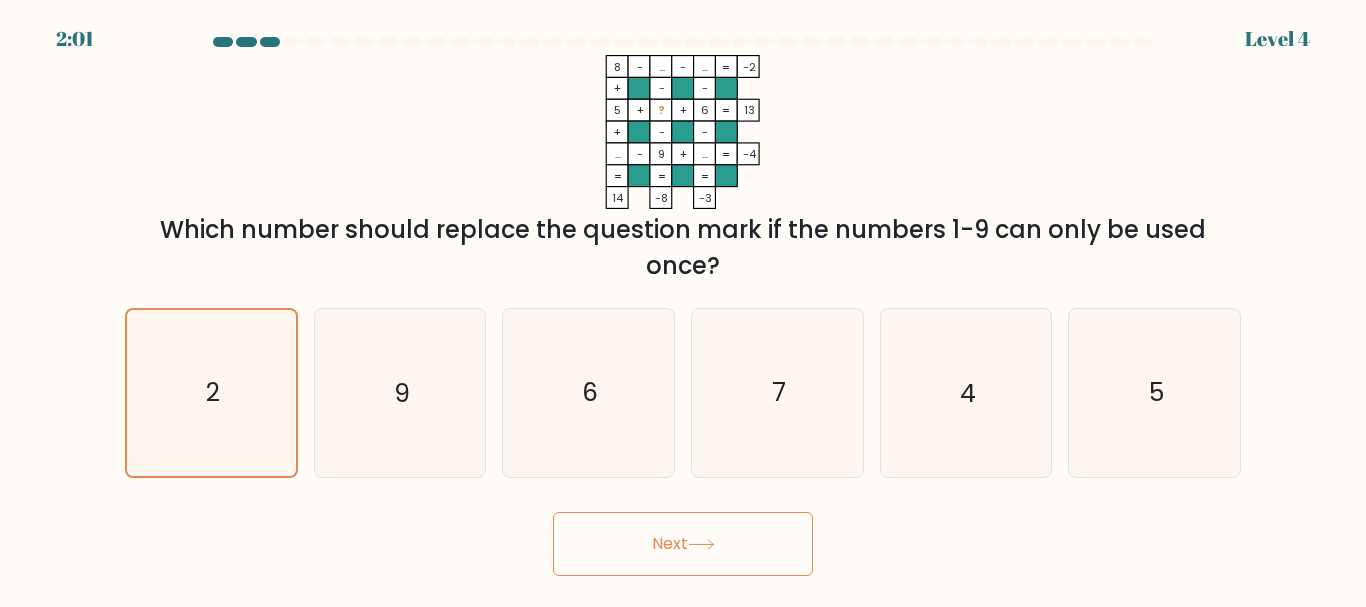 click on "Next" at bounding box center (683, 544) 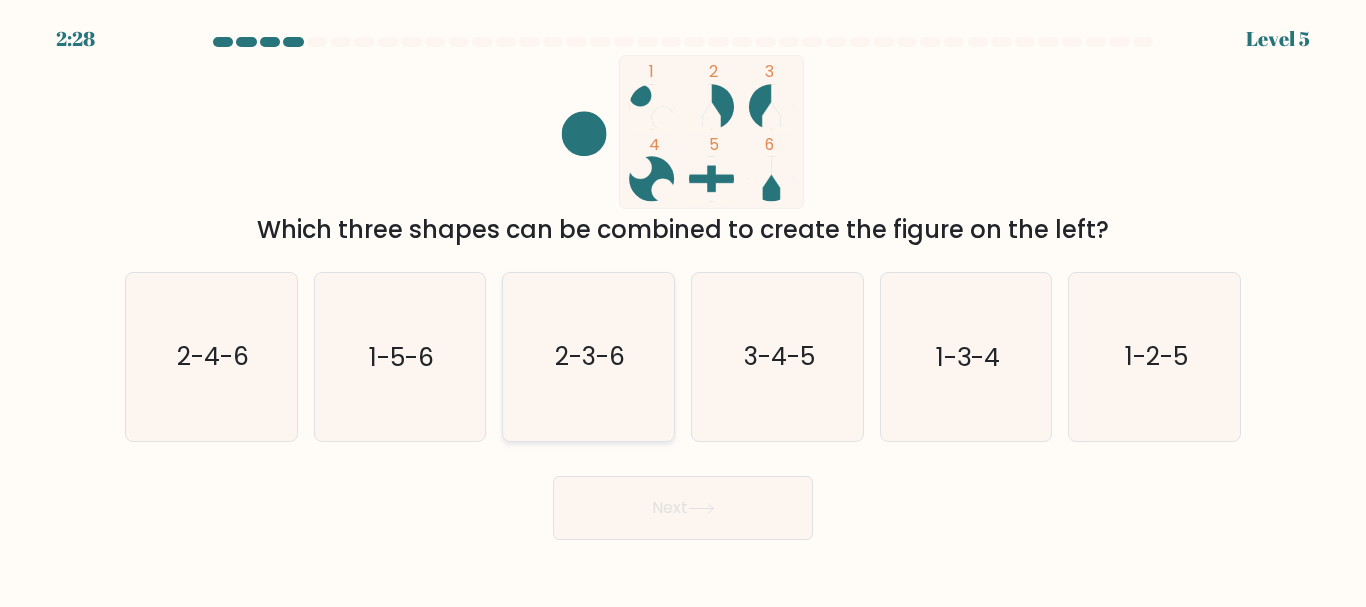 click on "2-3-6" 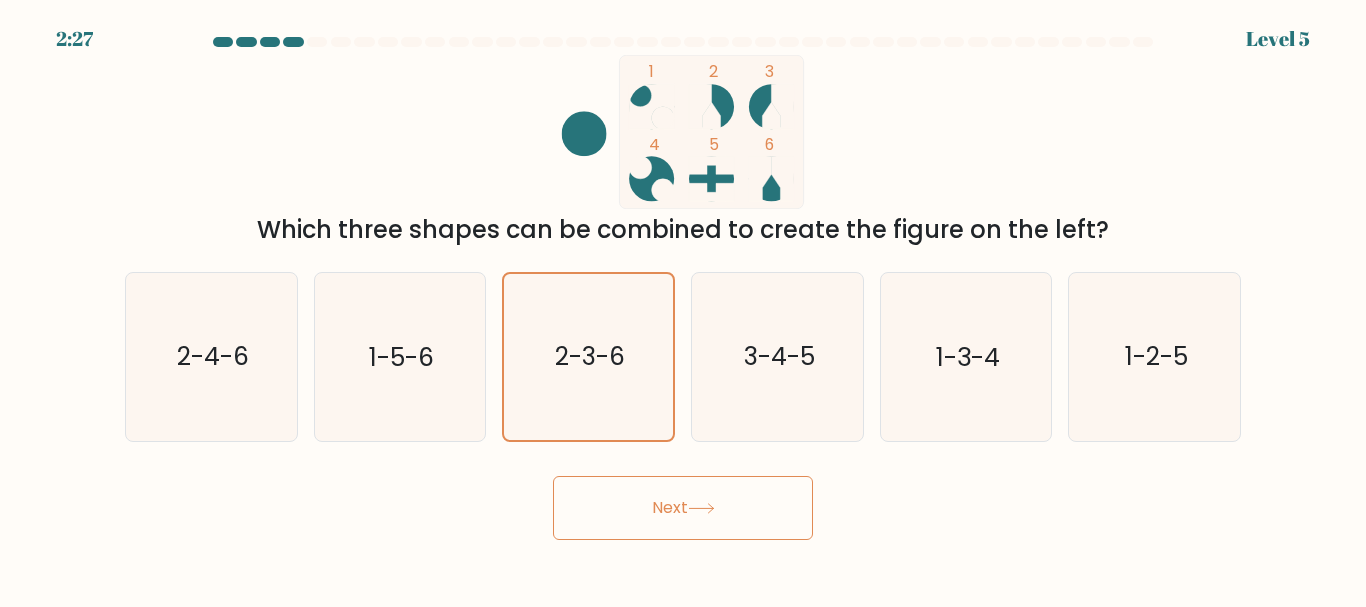 click on "Next" at bounding box center (683, 508) 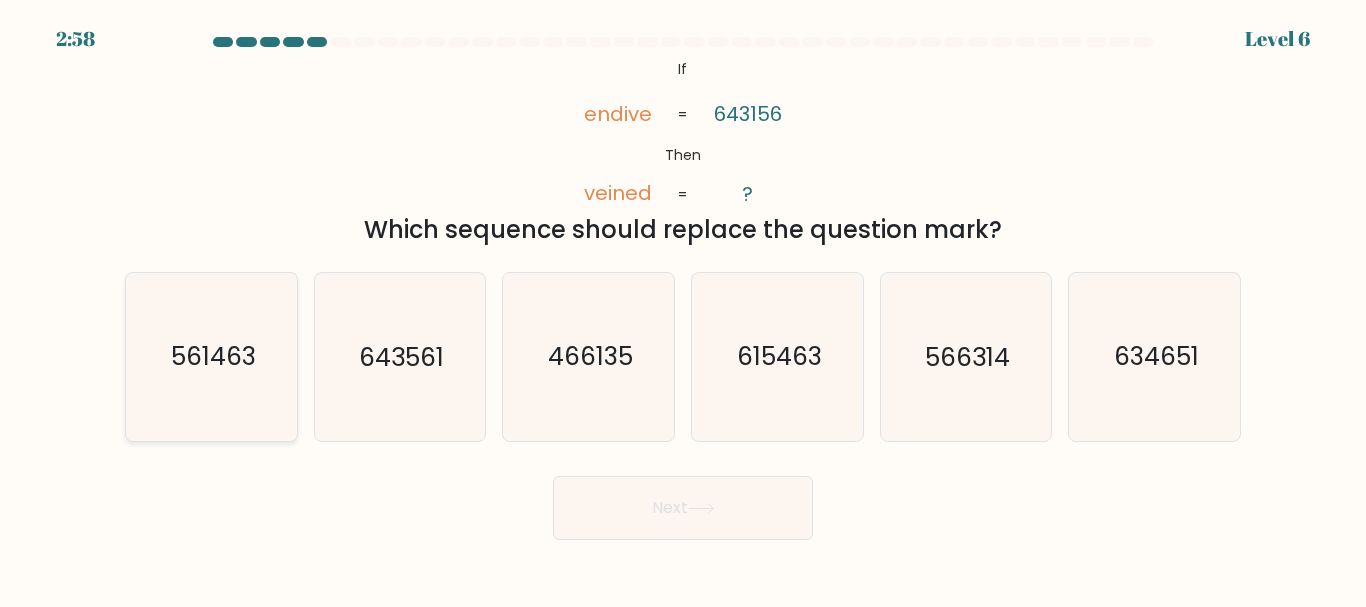 click on "561463" 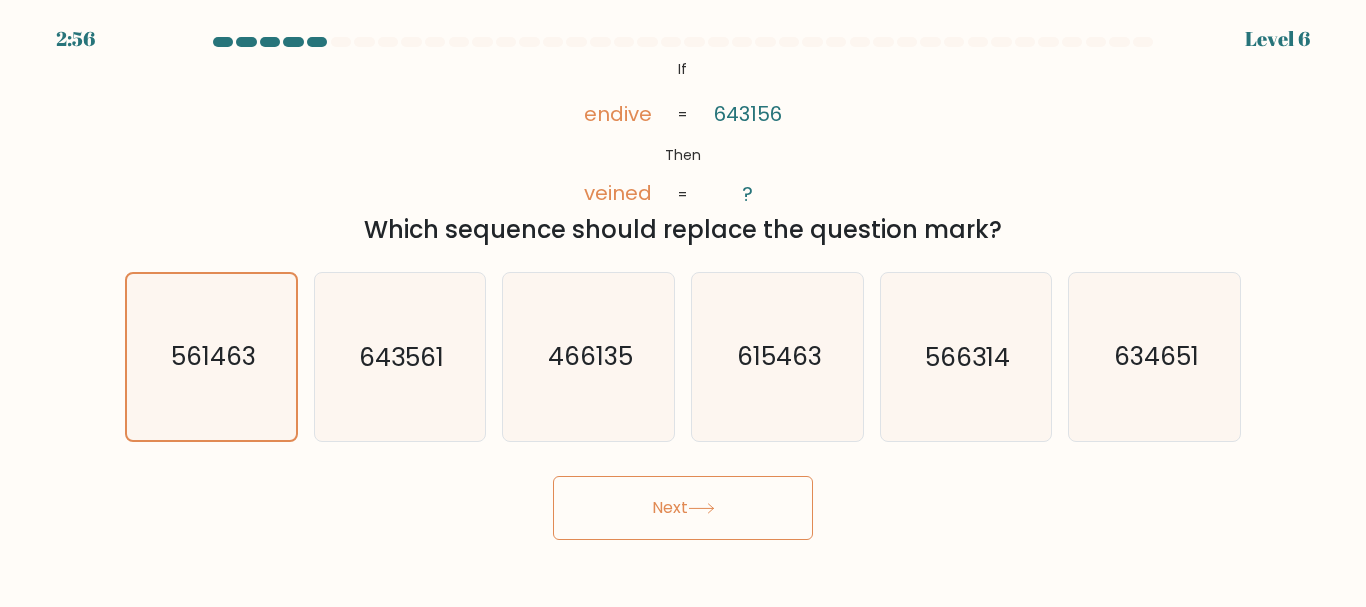 click on "Next" at bounding box center (683, 508) 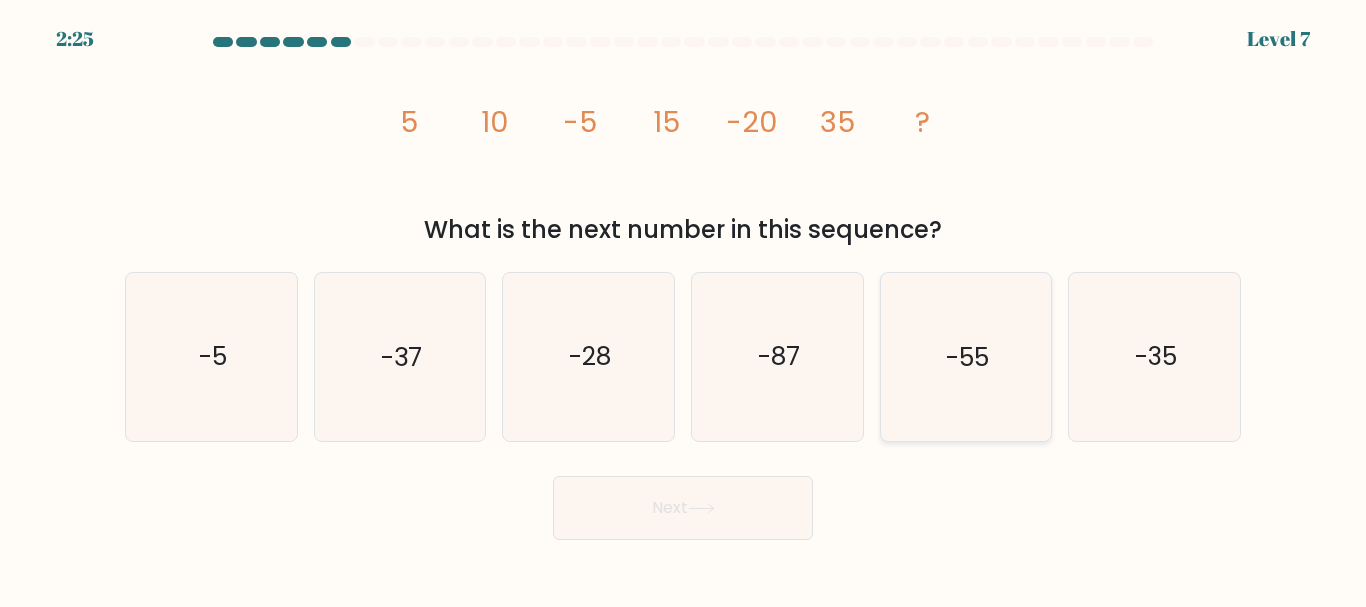 click on "-55" 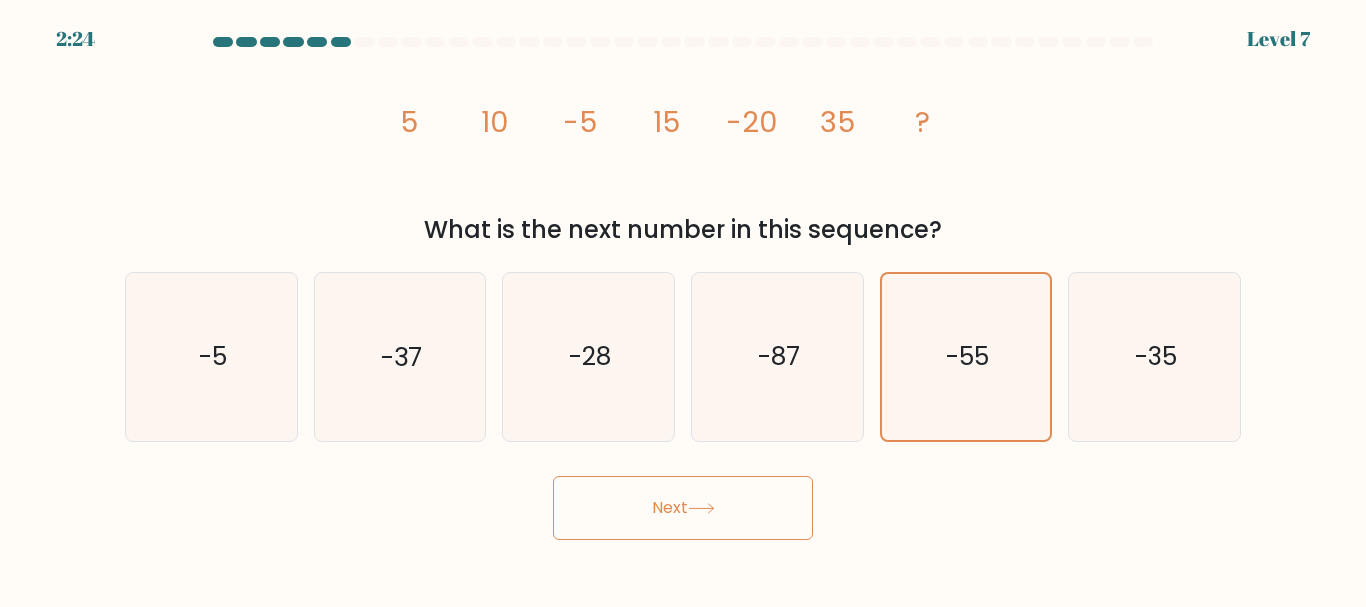 click on "Next" at bounding box center (683, 508) 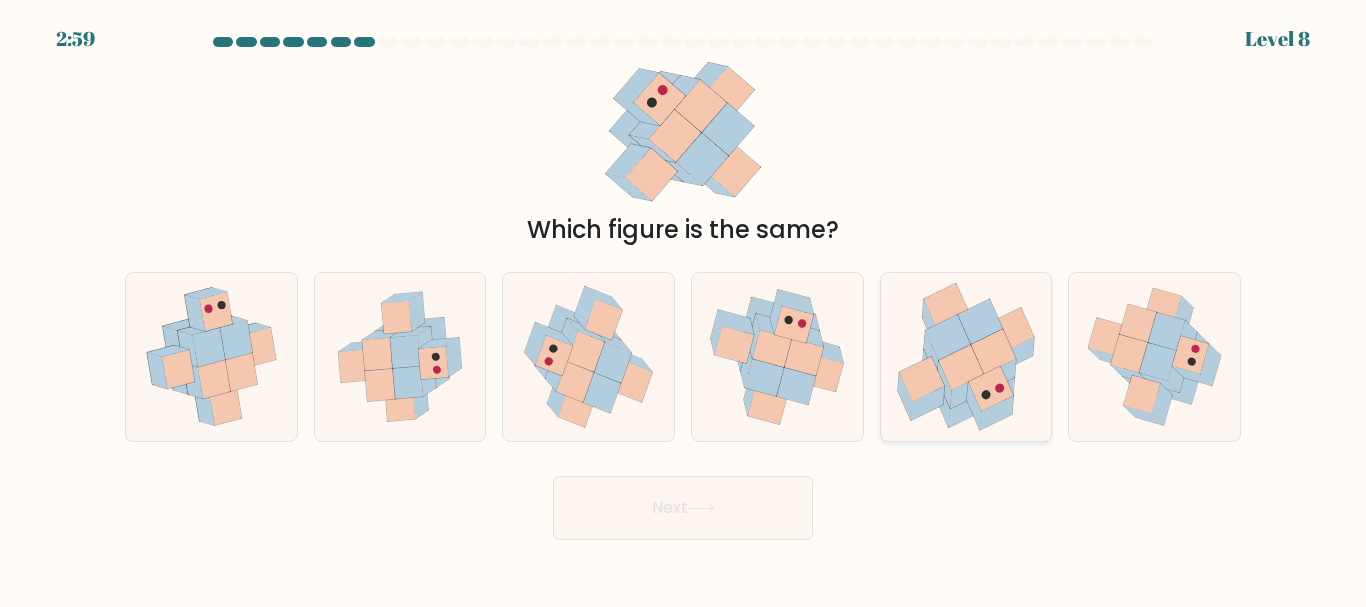 click 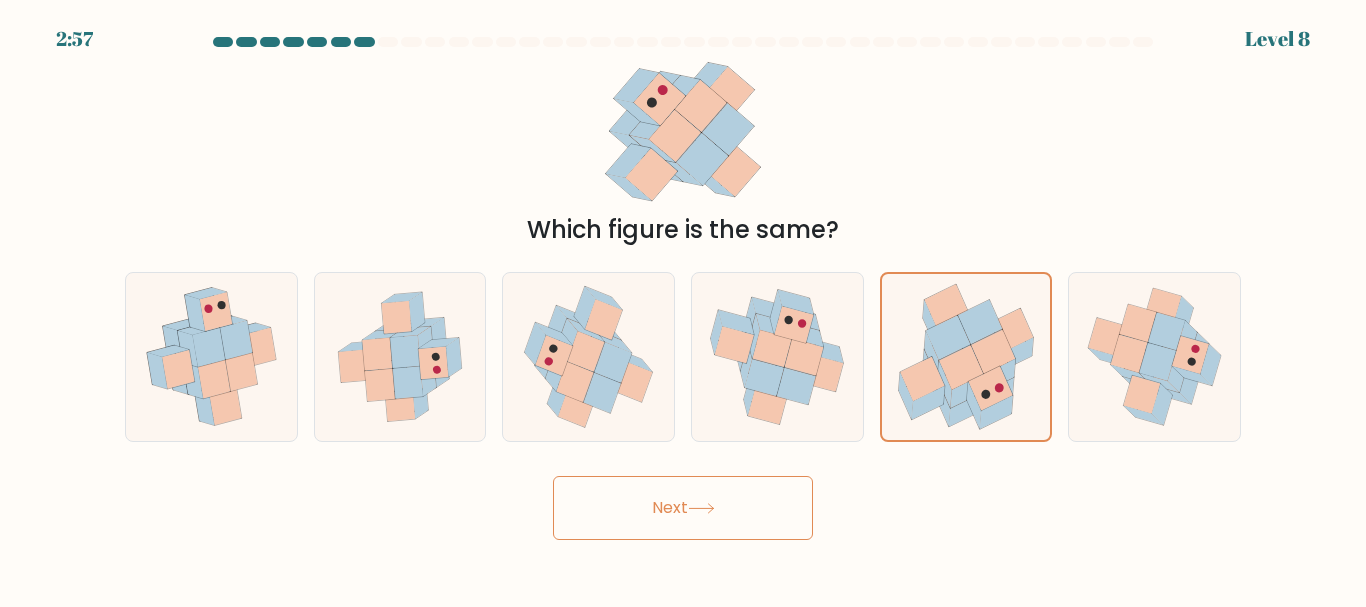 click on "Next" at bounding box center (683, 508) 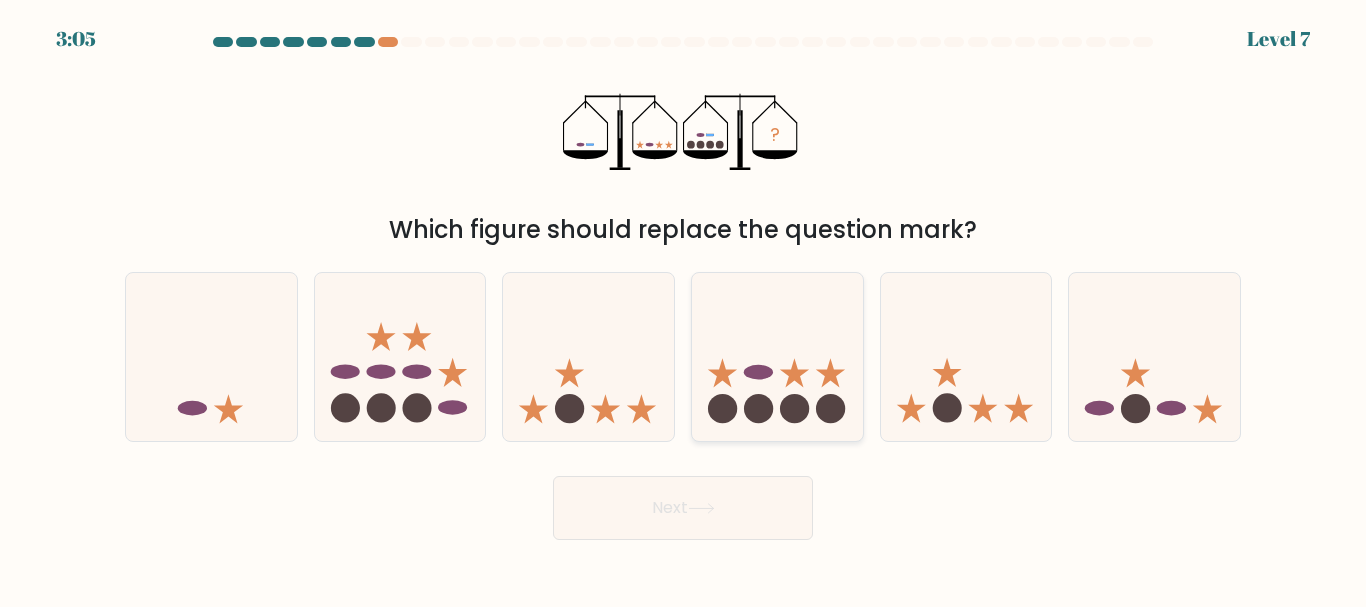 click 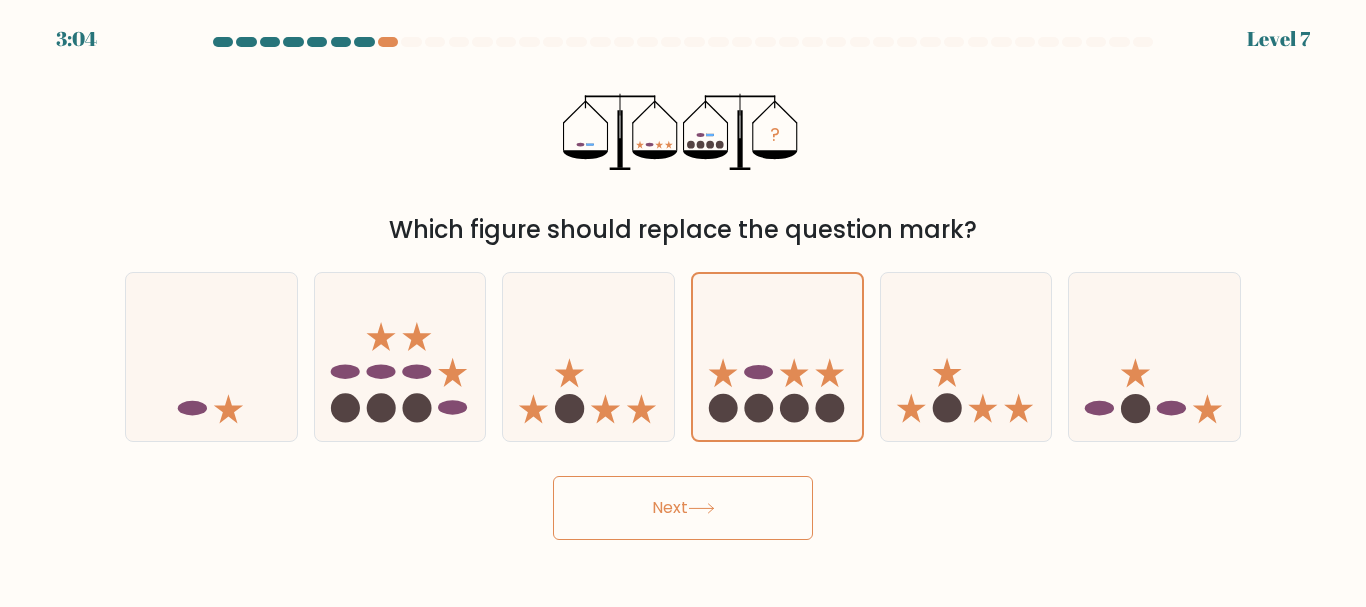 click on "Next" at bounding box center [683, 508] 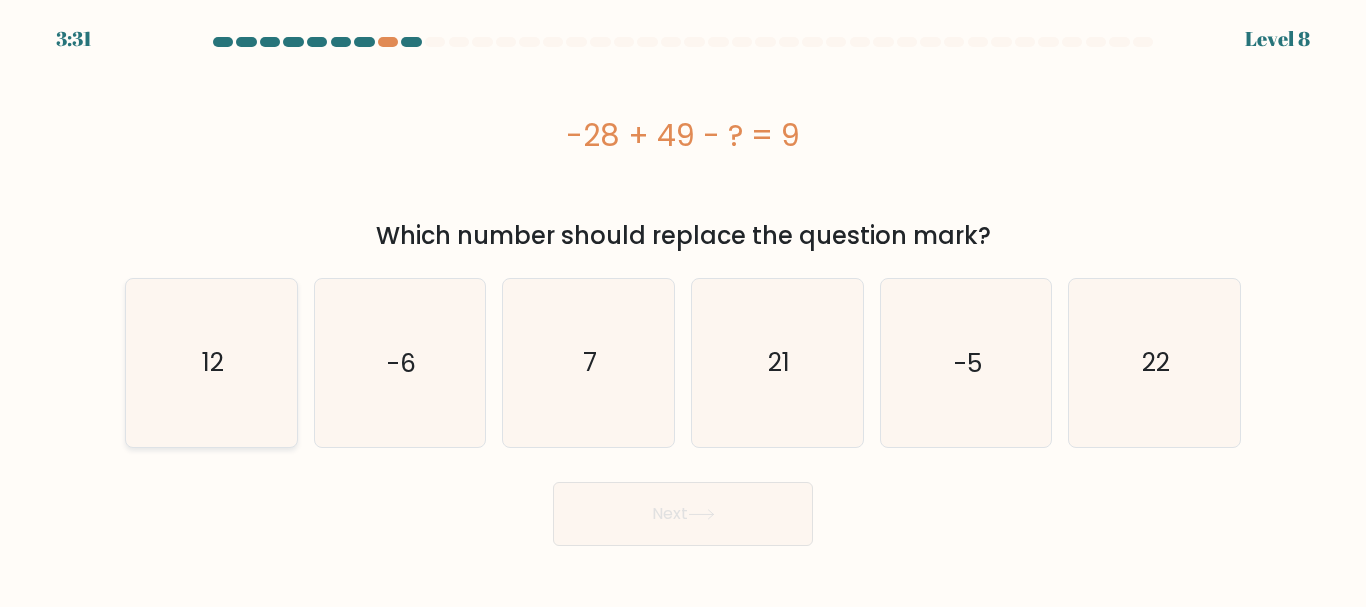 click on "12" 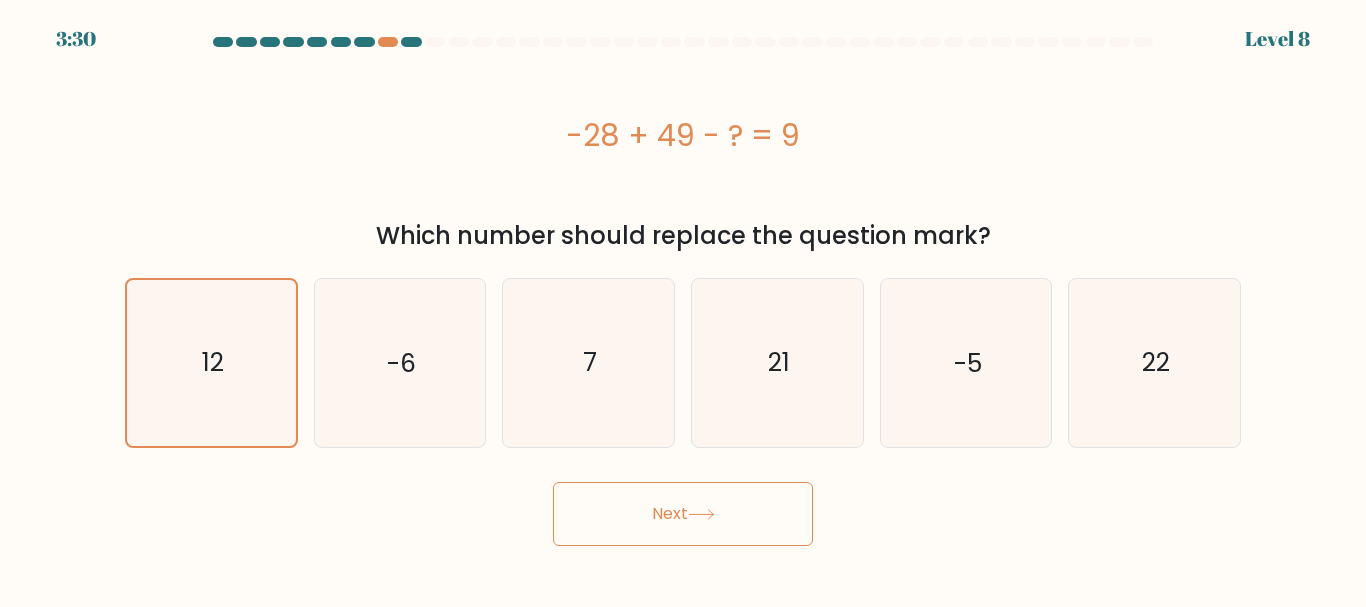 click on "Next" at bounding box center (683, 514) 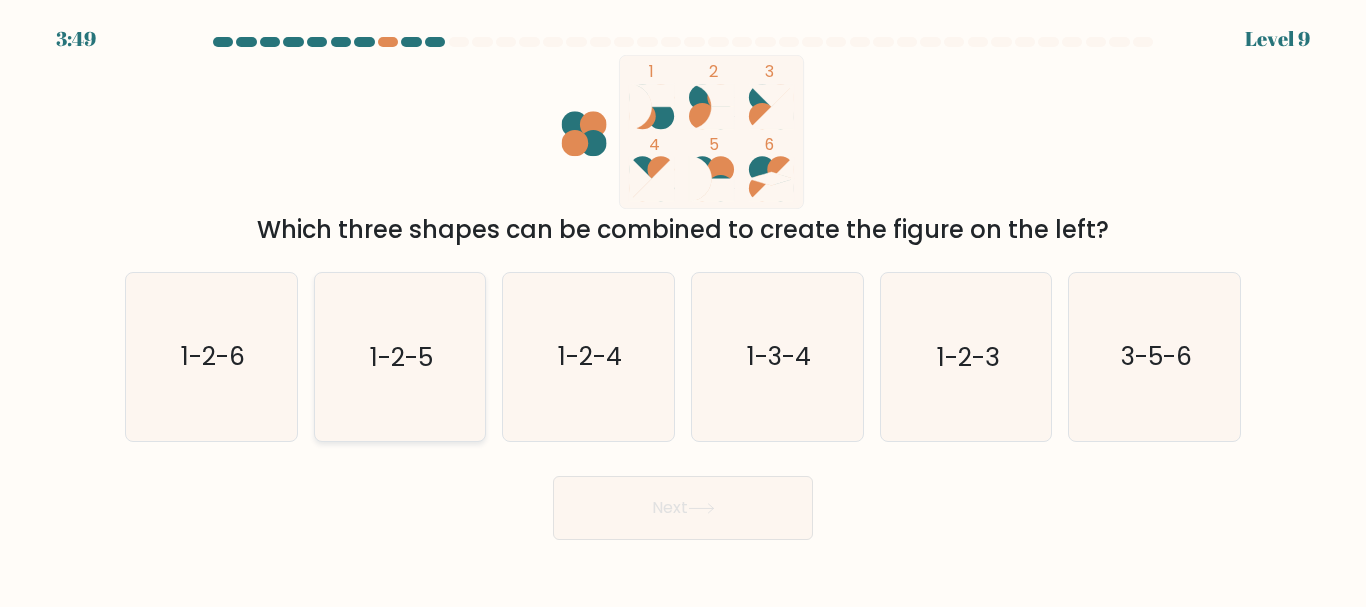 click on "1-2-5" 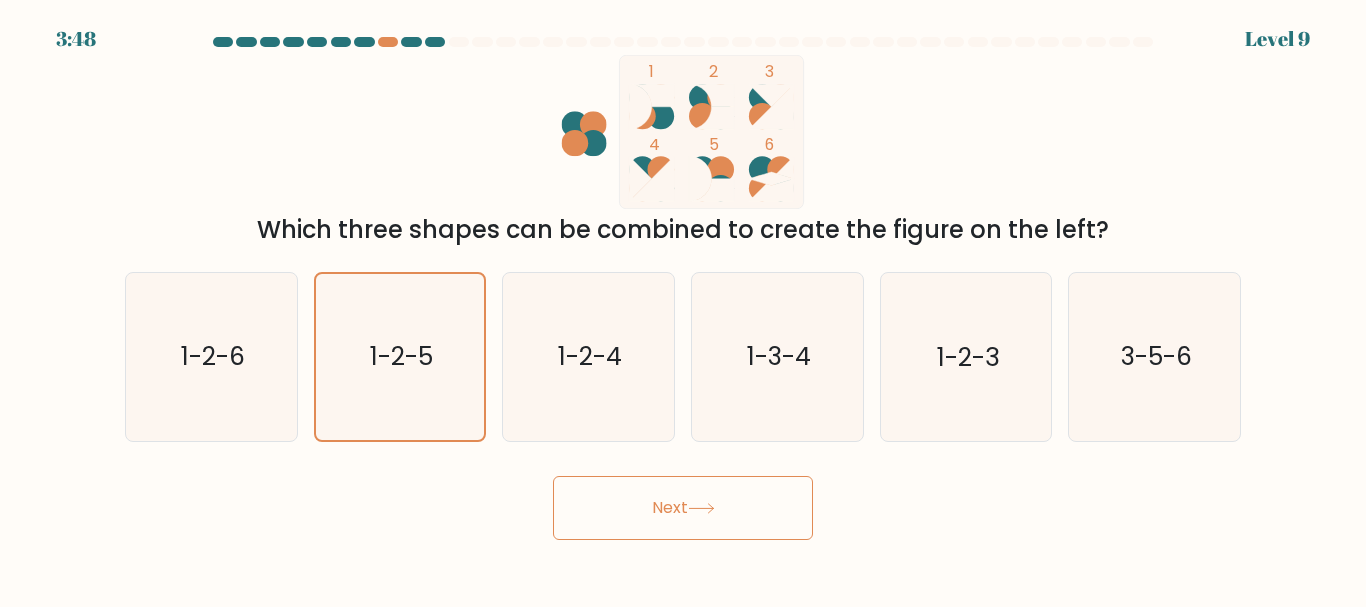 click on "Next" at bounding box center [683, 508] 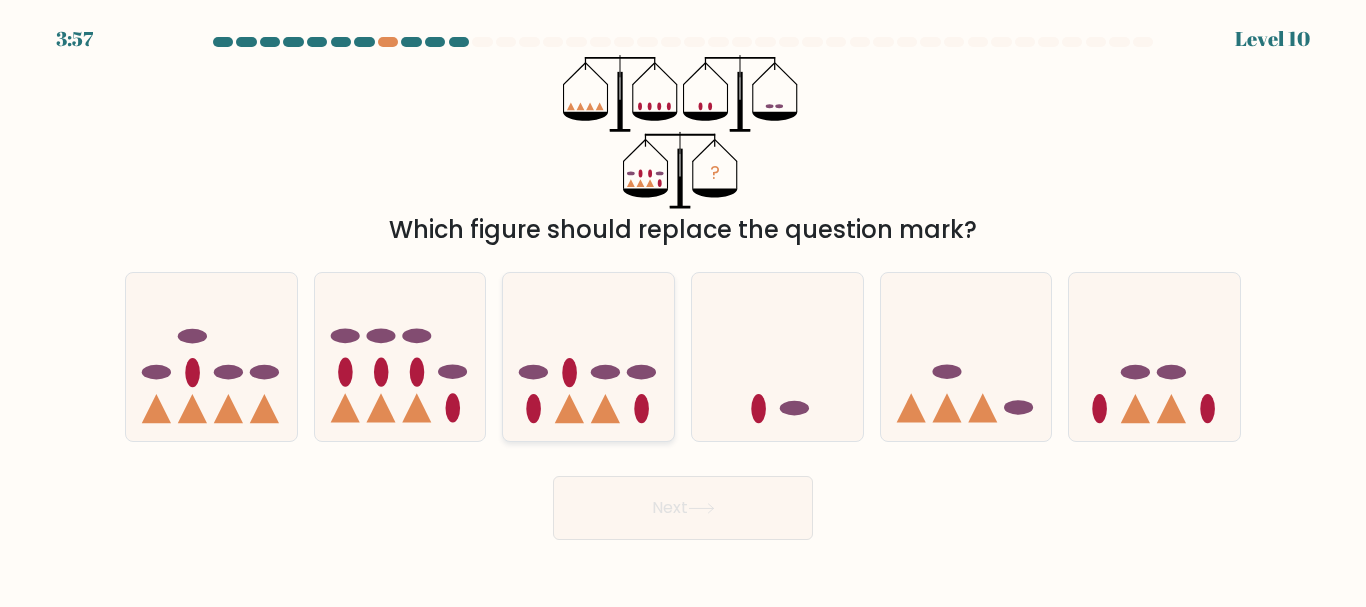 click 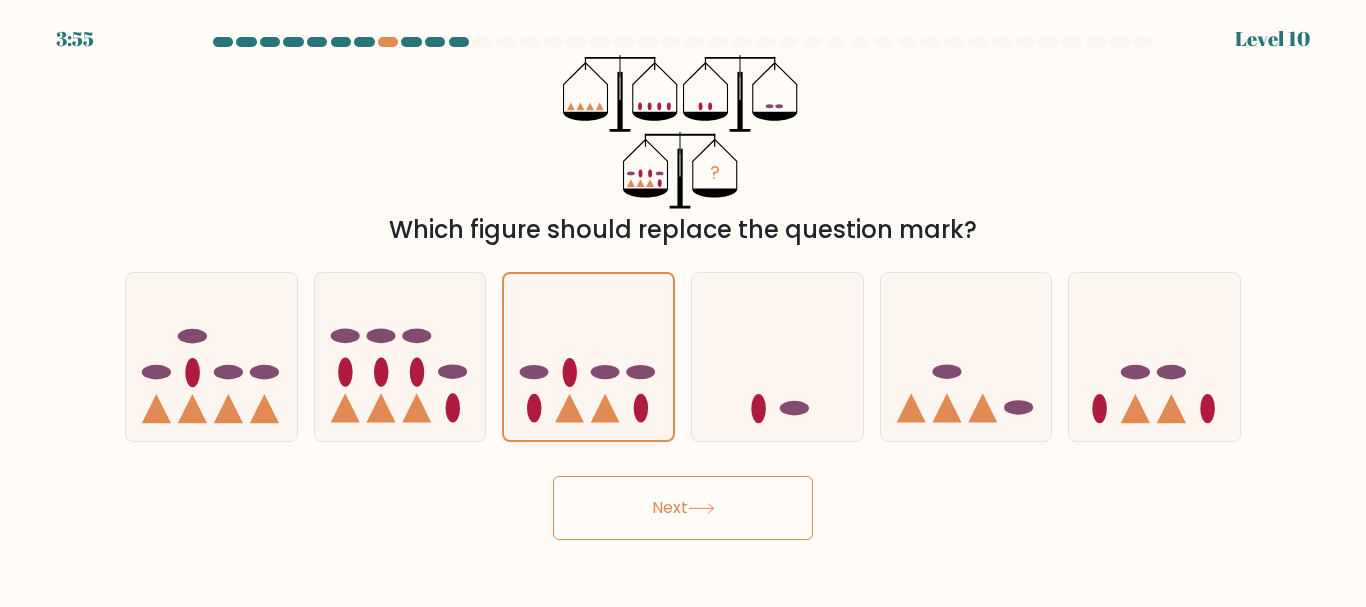 click on "Next" at bounding box center [683, 508] 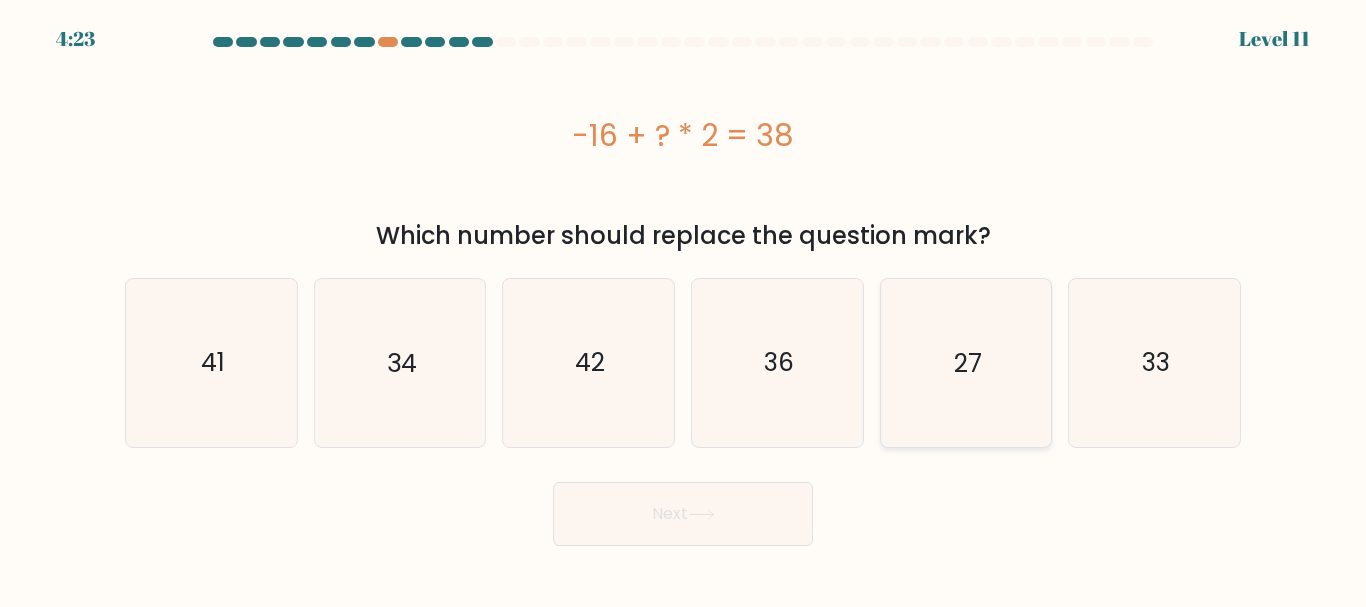 click on "27" 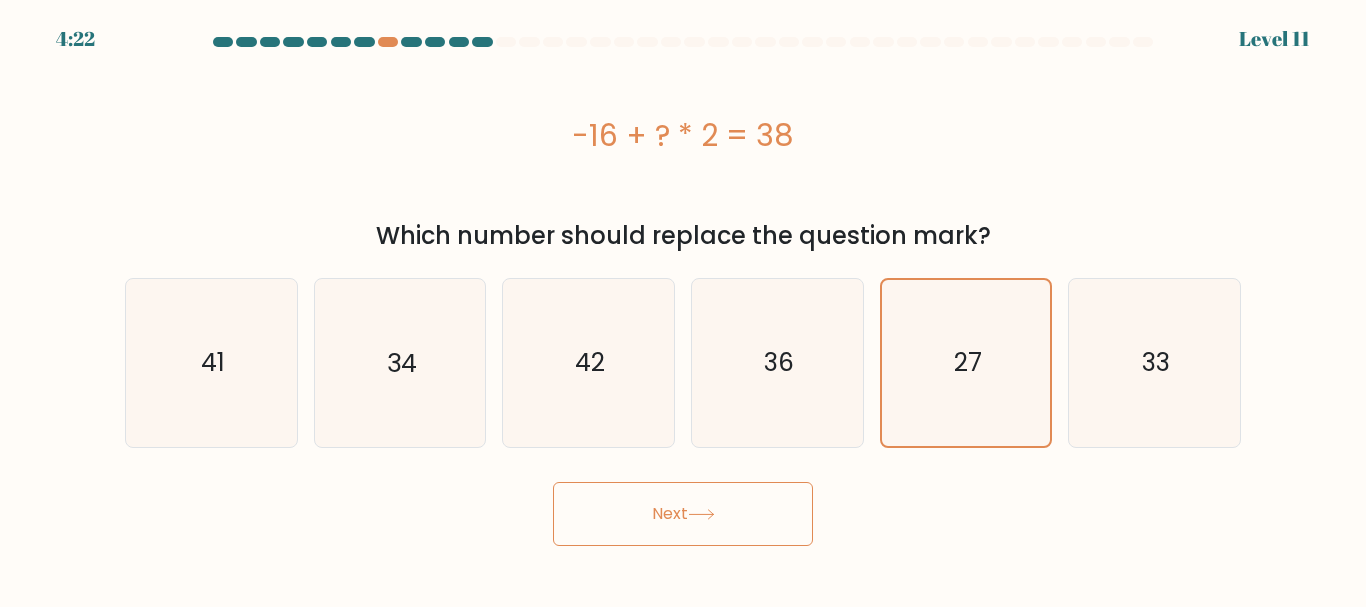 click on "Next" at bounding box center (683, 514) 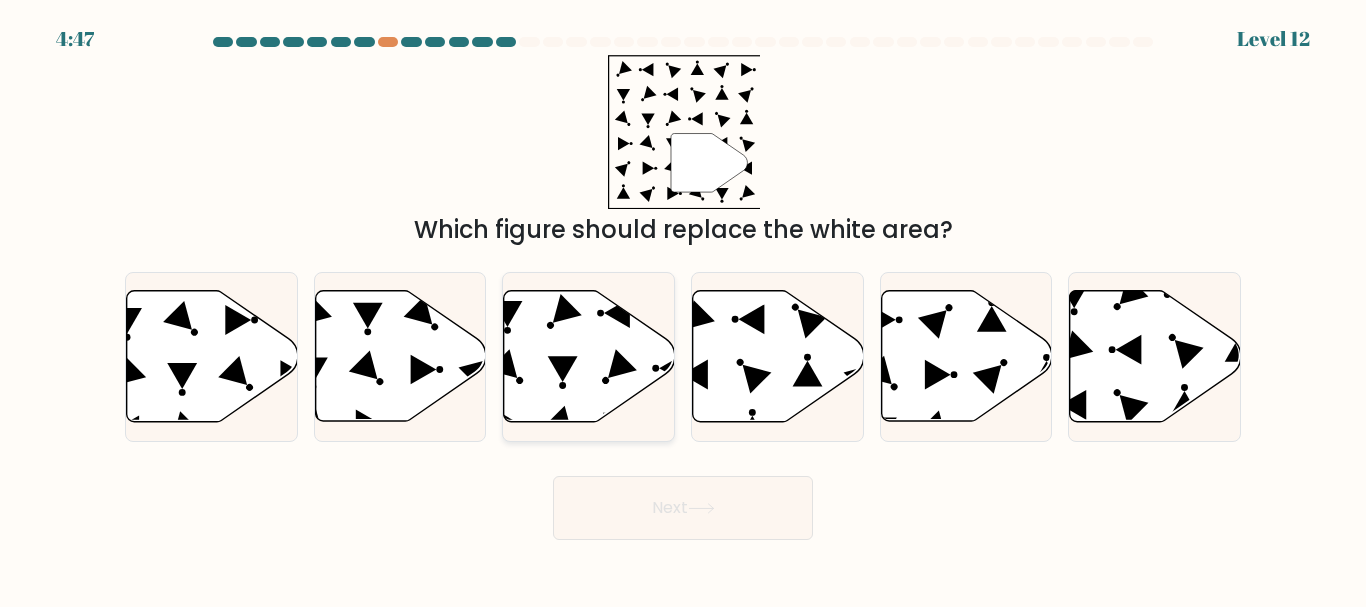 drag, startPoint x: 655, startPoint y: 505, endPoint x: 583, endPoint y: 332, distance: 187.38463 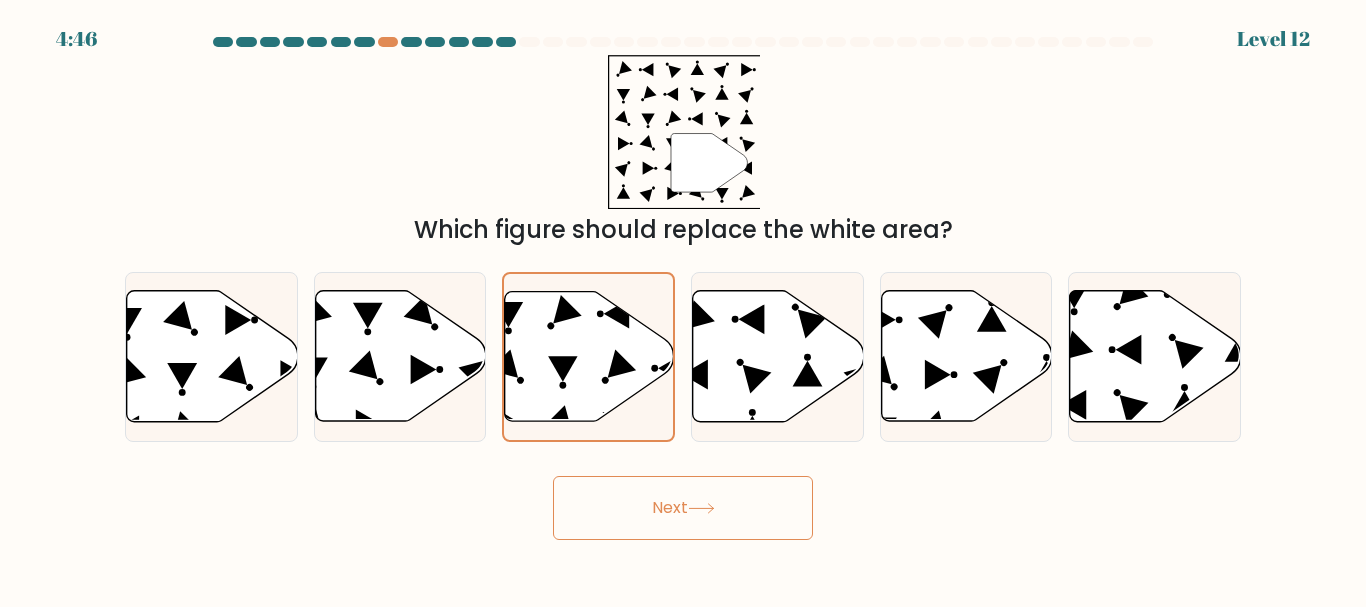 click on "Next" at bounding box center (683, 508) 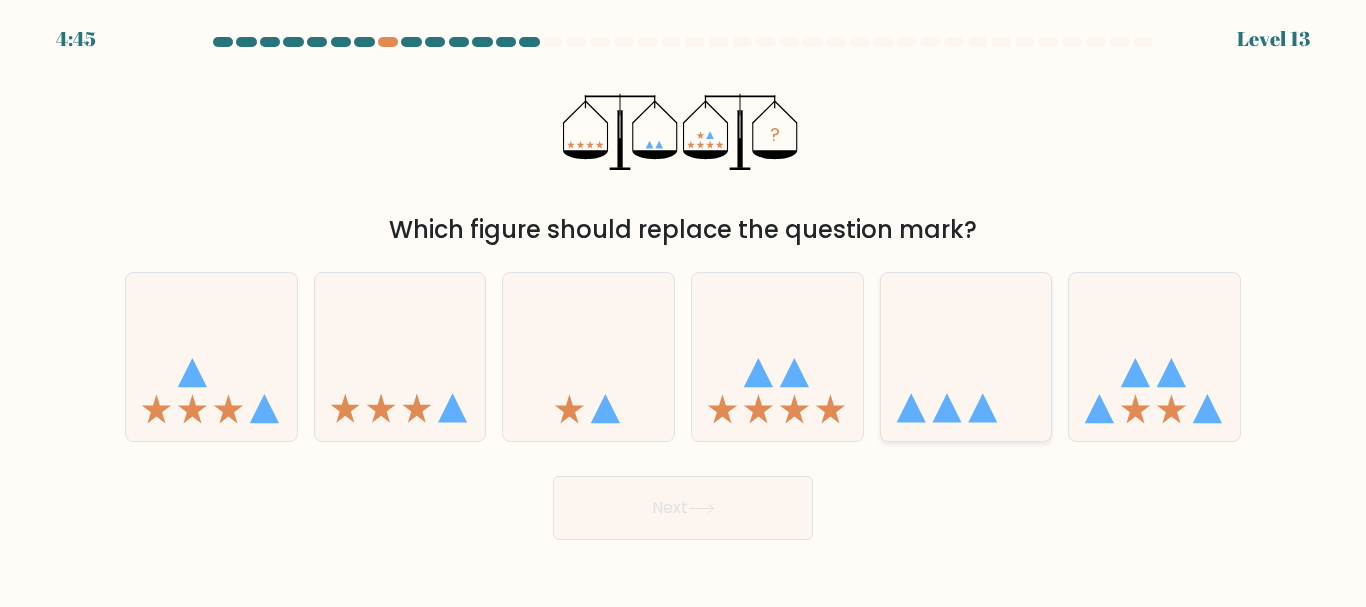 click 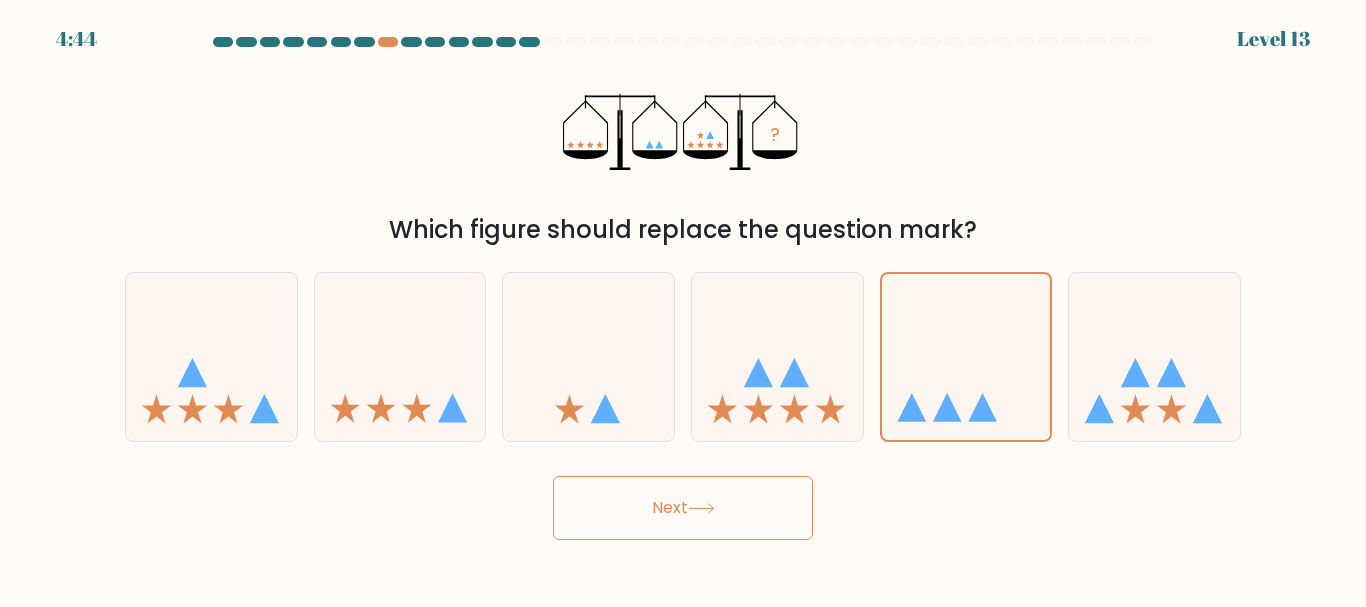 click on "Next" at bounding box center (683, 508) 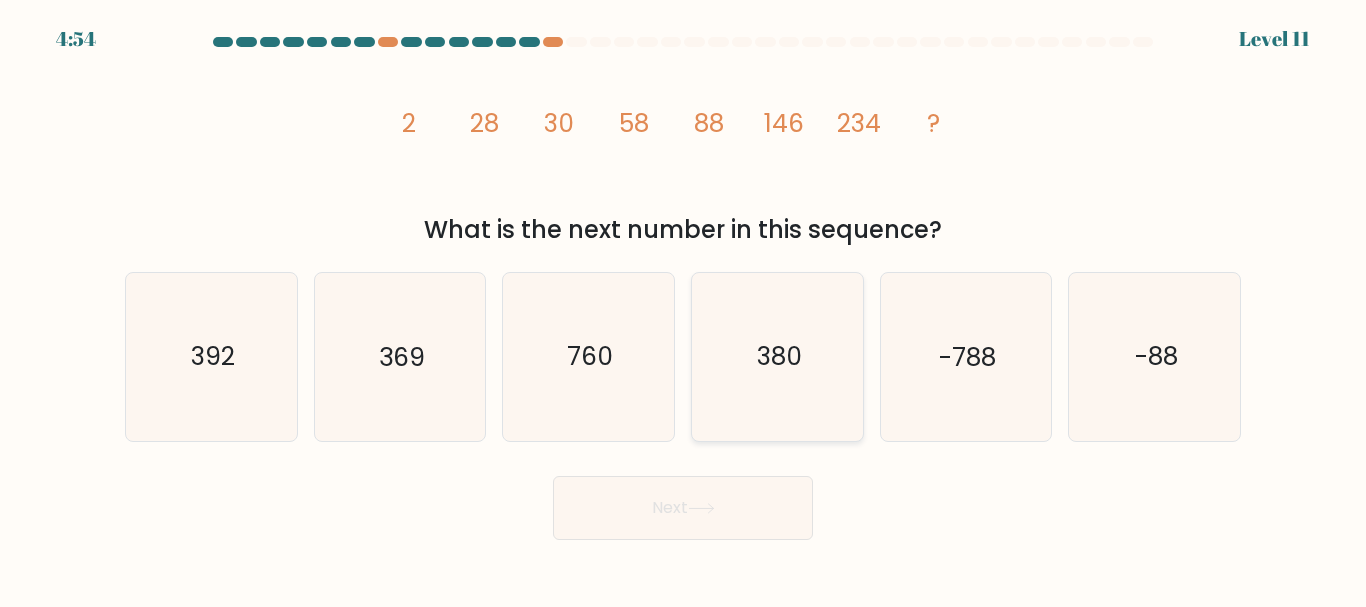 click on "380" 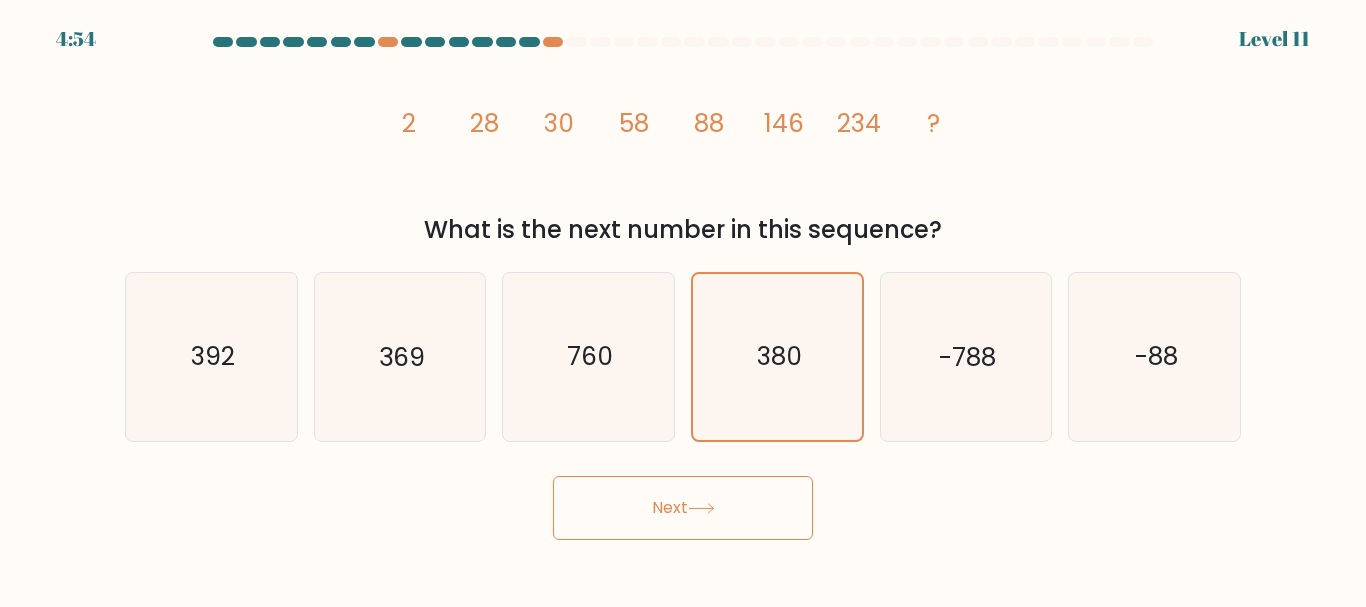 click on "Next" at bounding box center [683, 508] 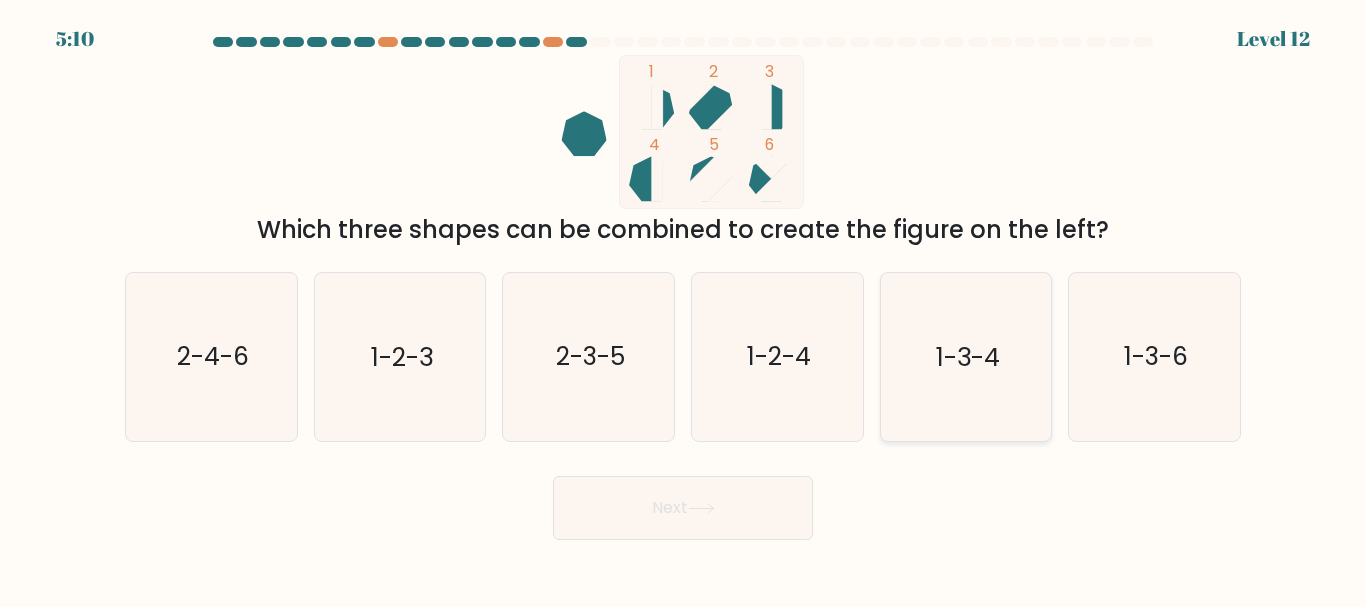 click on "1-3-4" 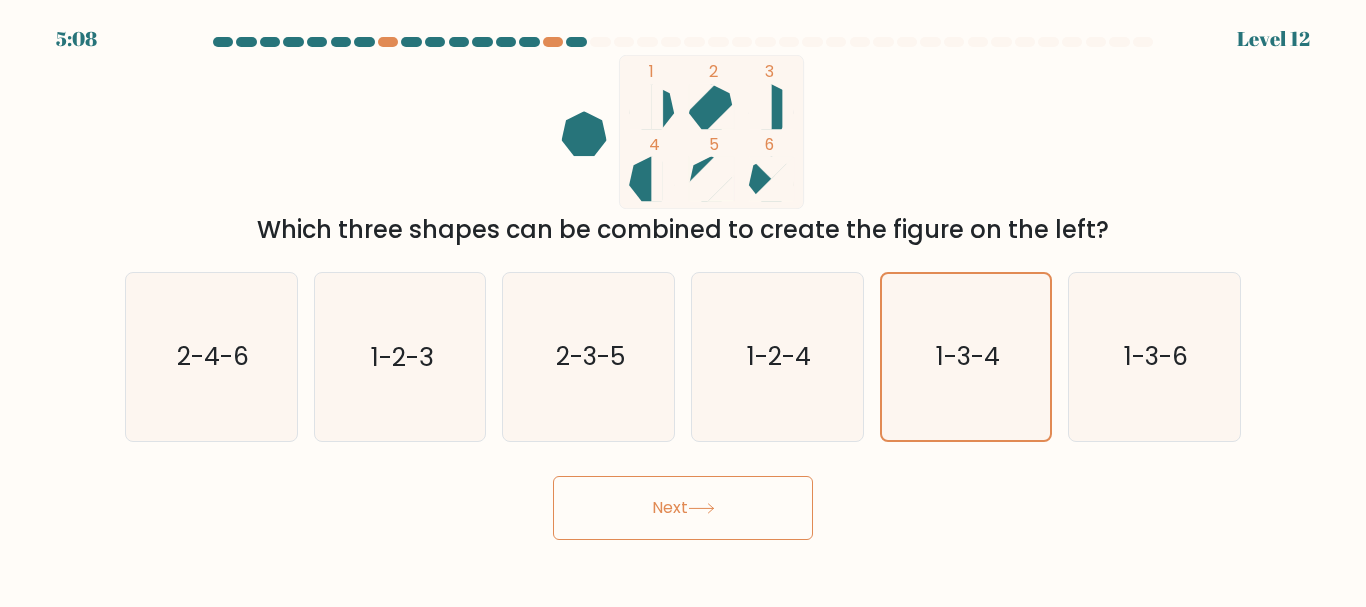 click on "Next" at bounding box center (683, 508) 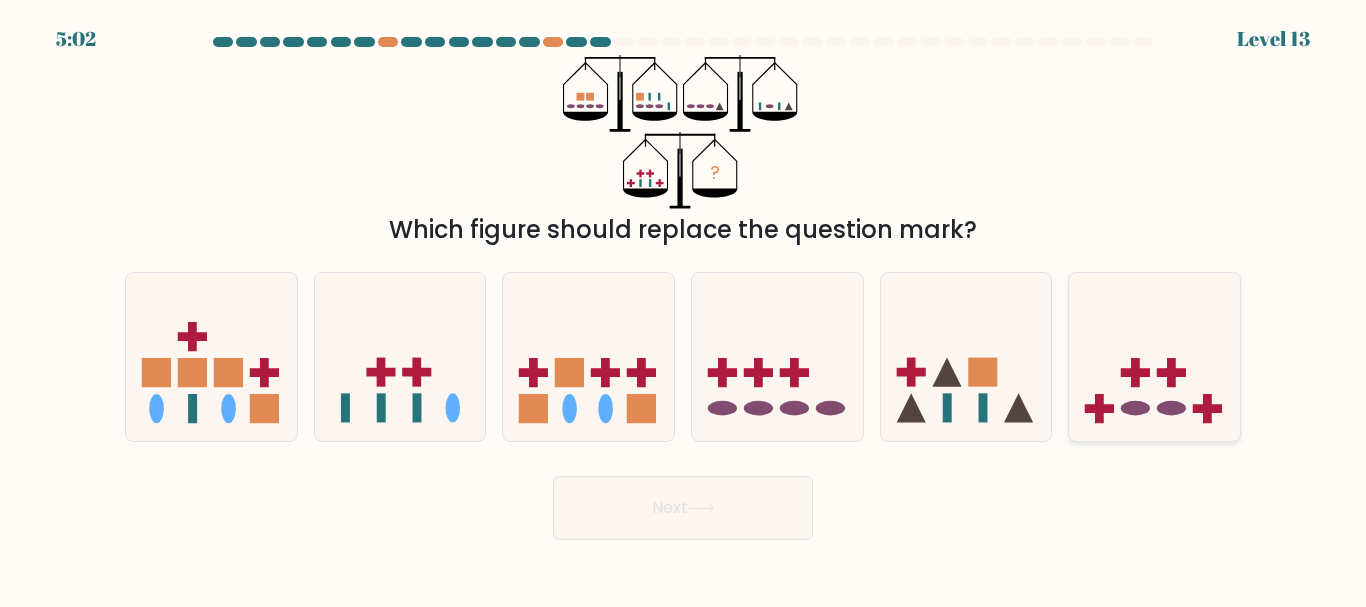 click 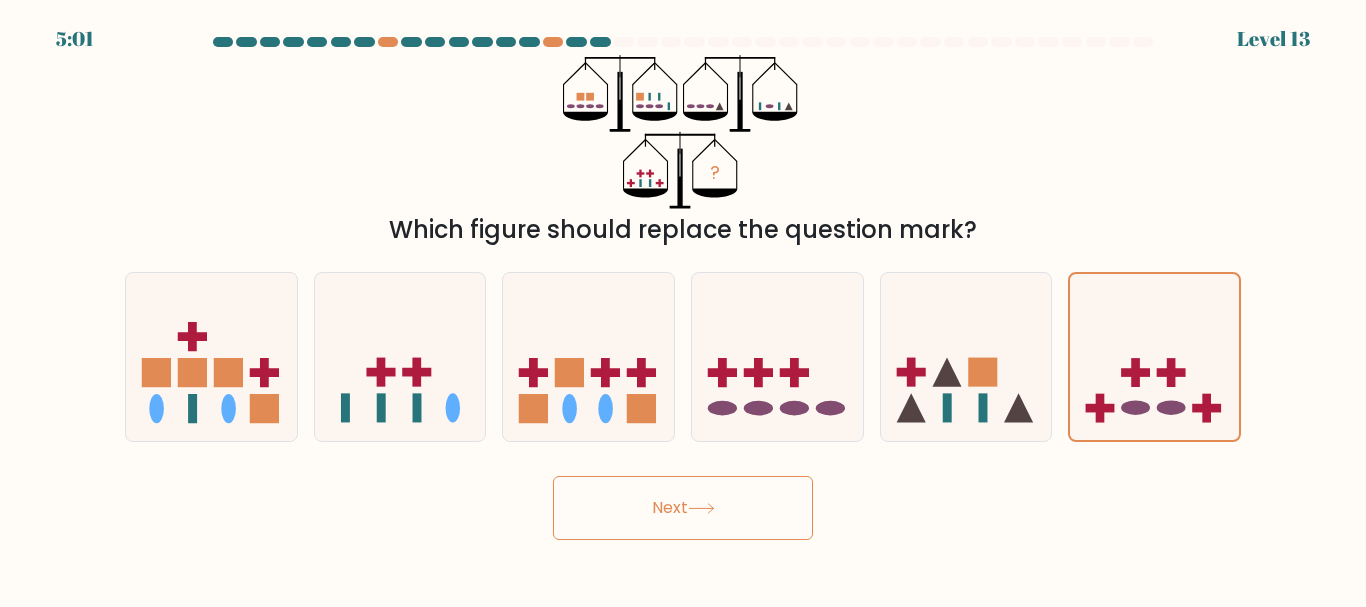click on "Next" at bounding box center [683, 508] 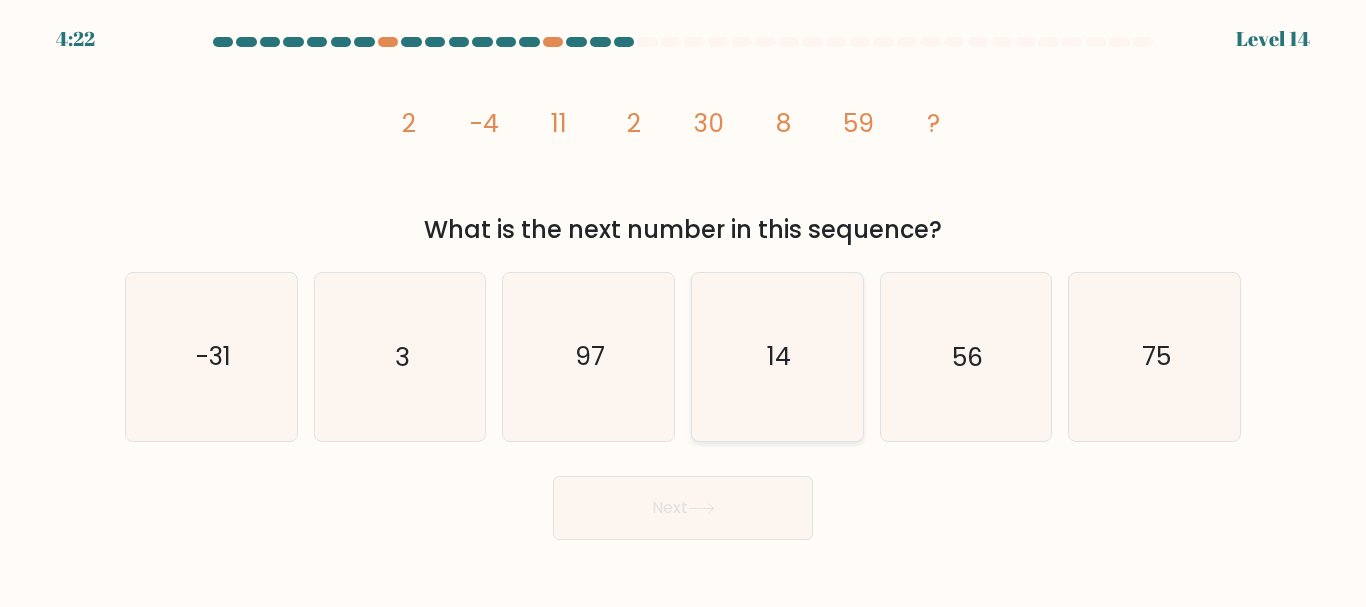 click on "14" 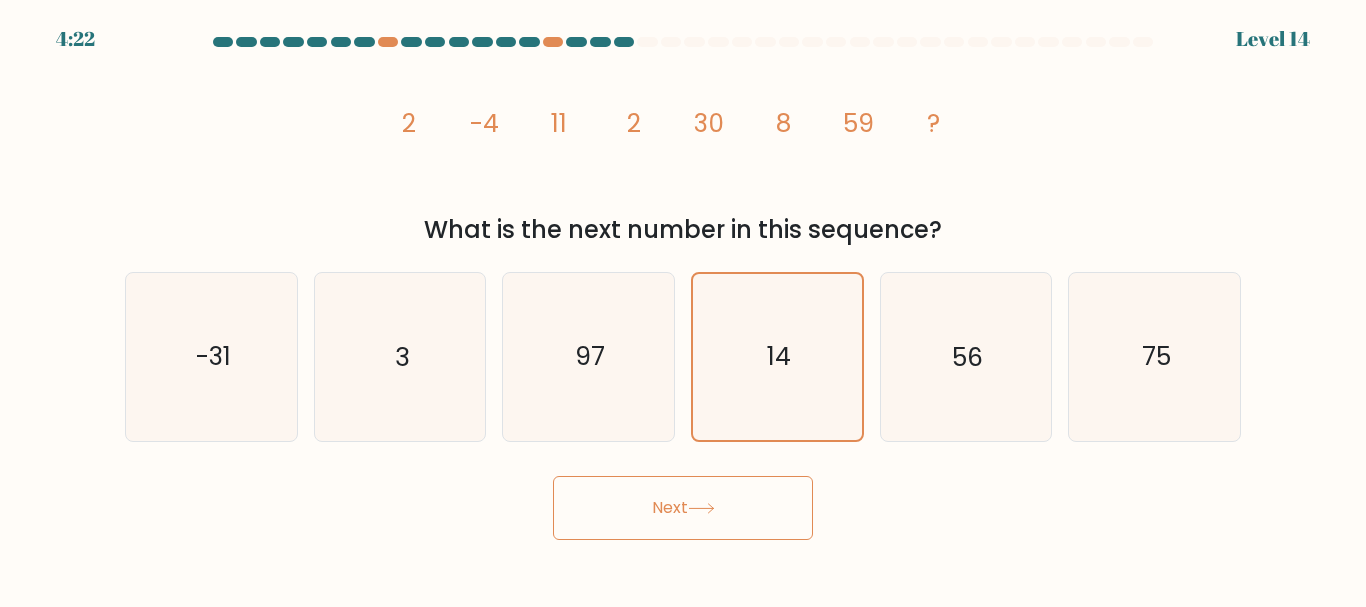click 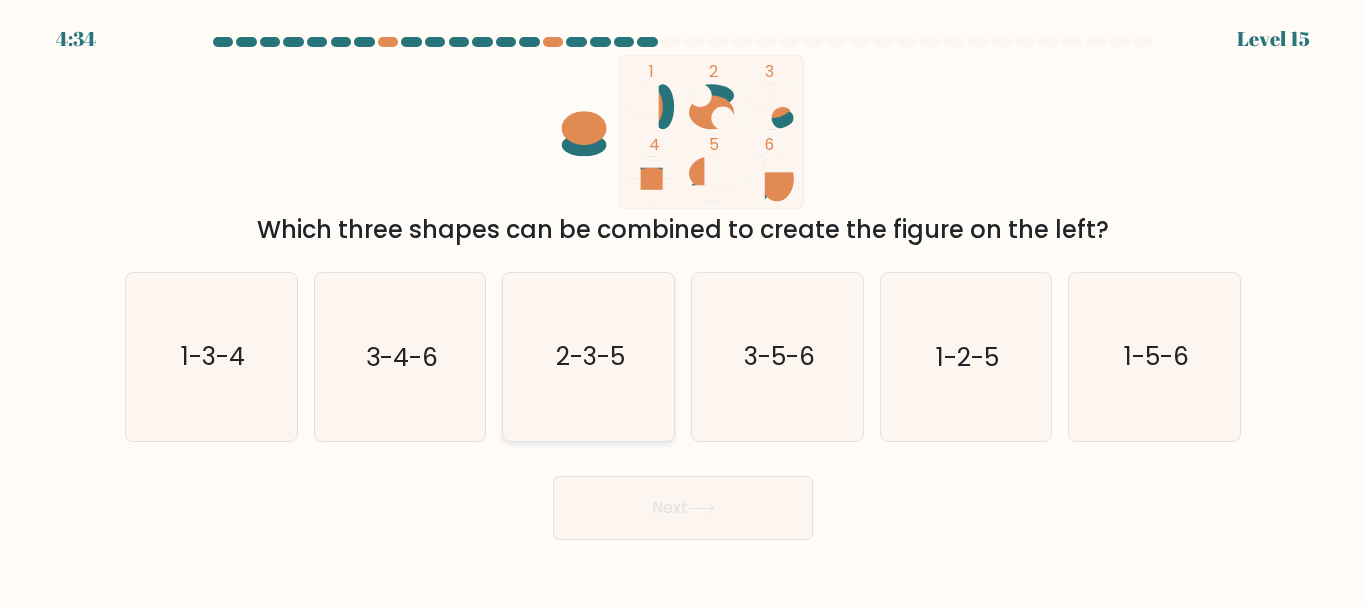 click on "2-3-5" 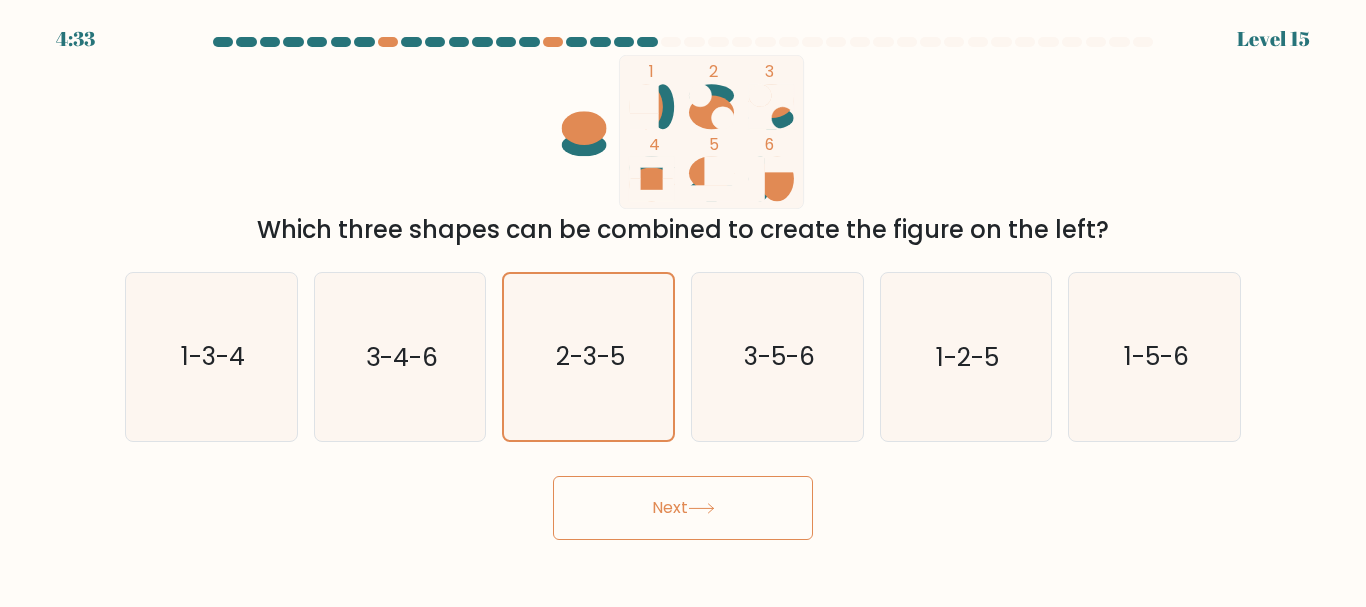 click on "Next" at bounding box center (683, 508) 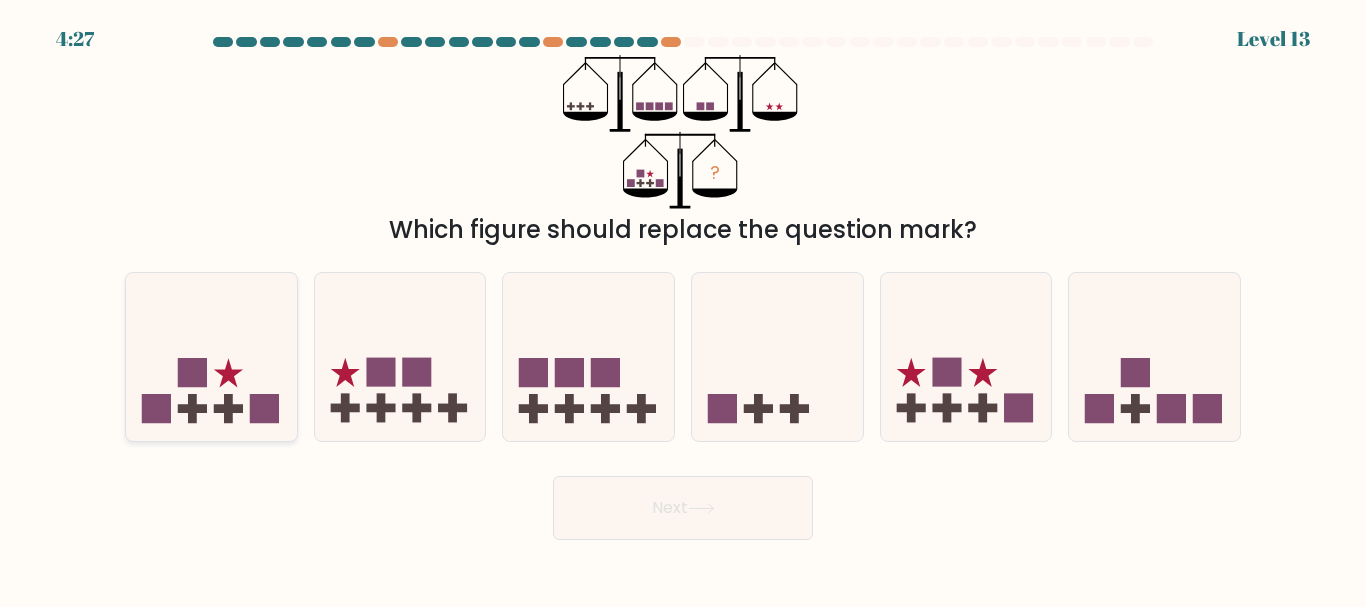 click 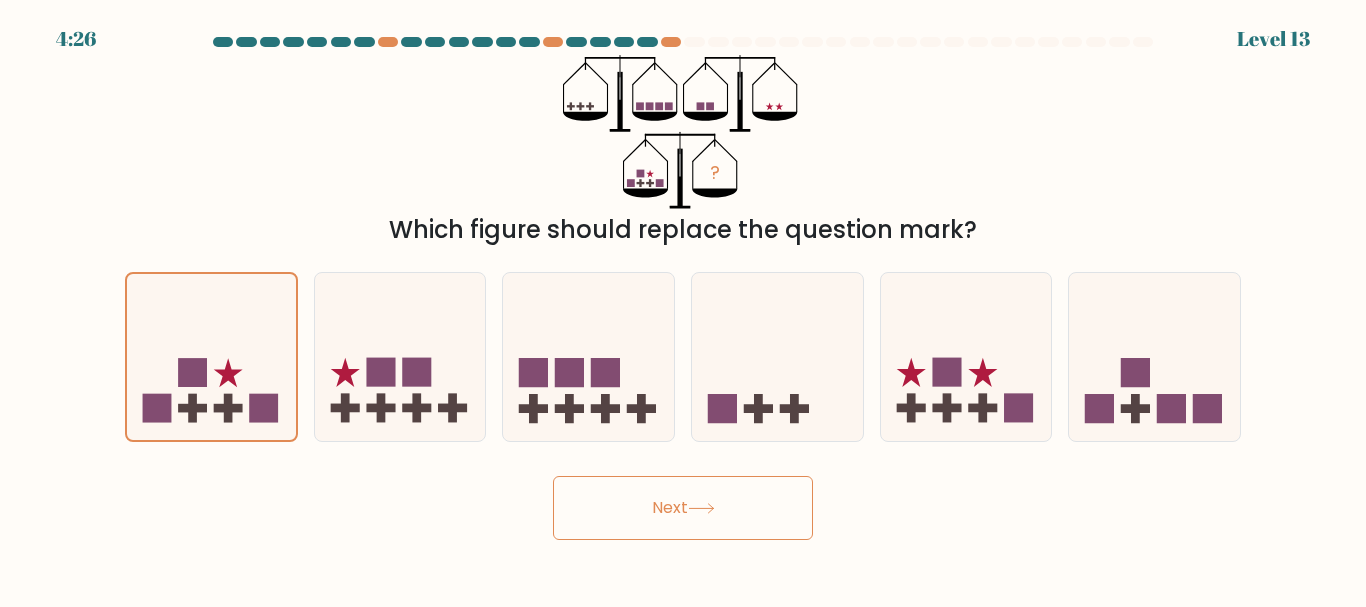 click on "Next" at bounding box center [683, 508] 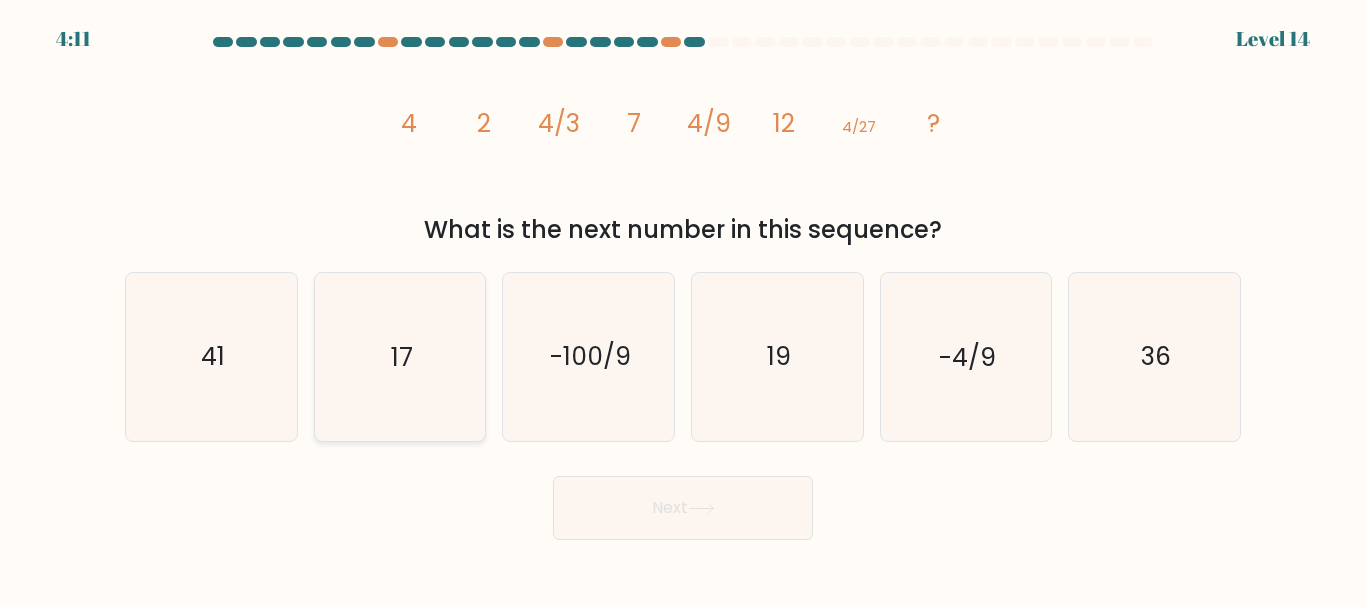 click on "17" 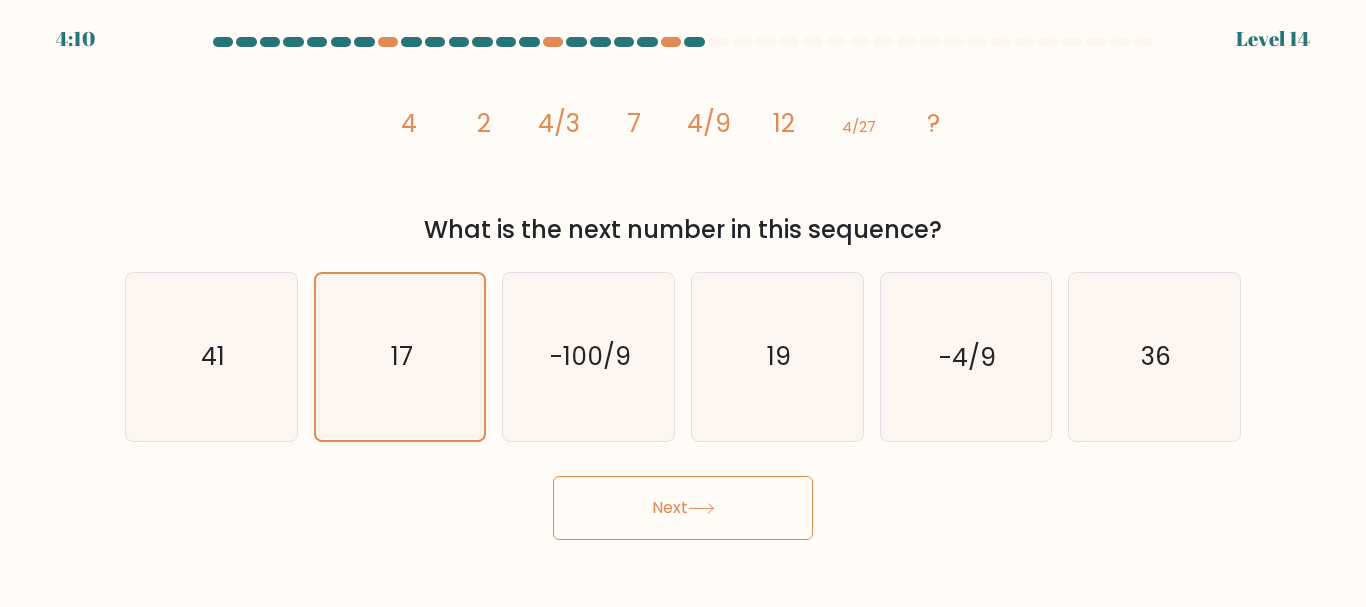 click on "Next" at bounding box center (683, 508) 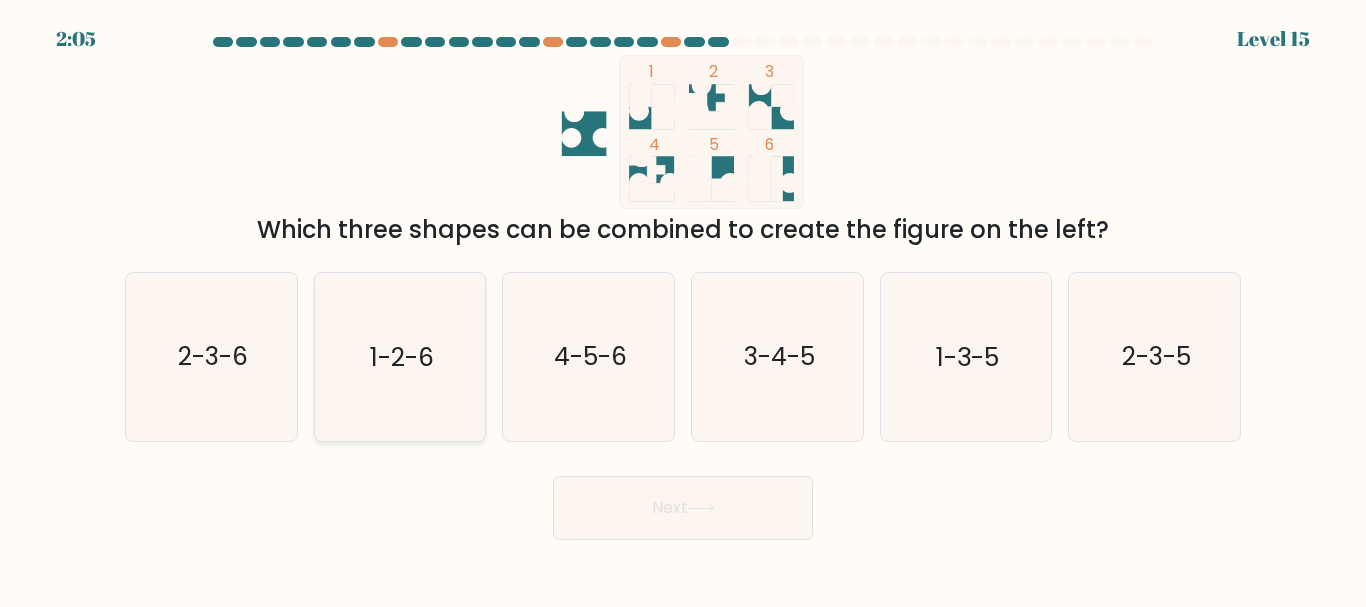 click on "1-2-6" 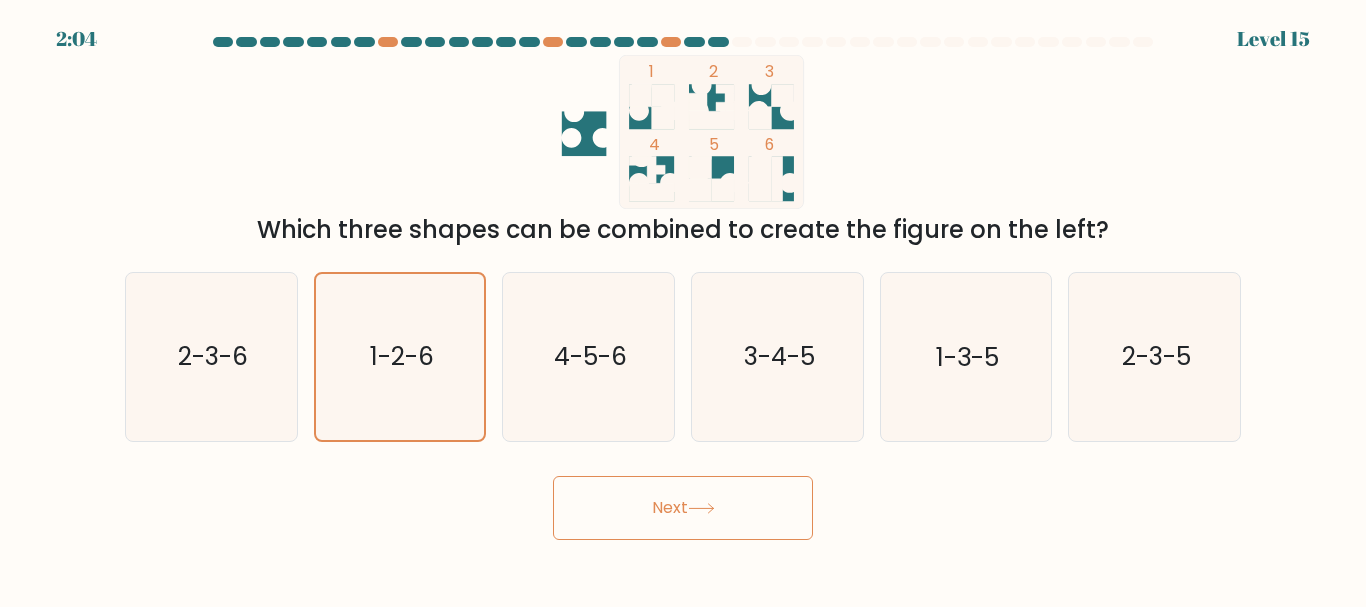 click on "Next" at bounding box center (683, 508) 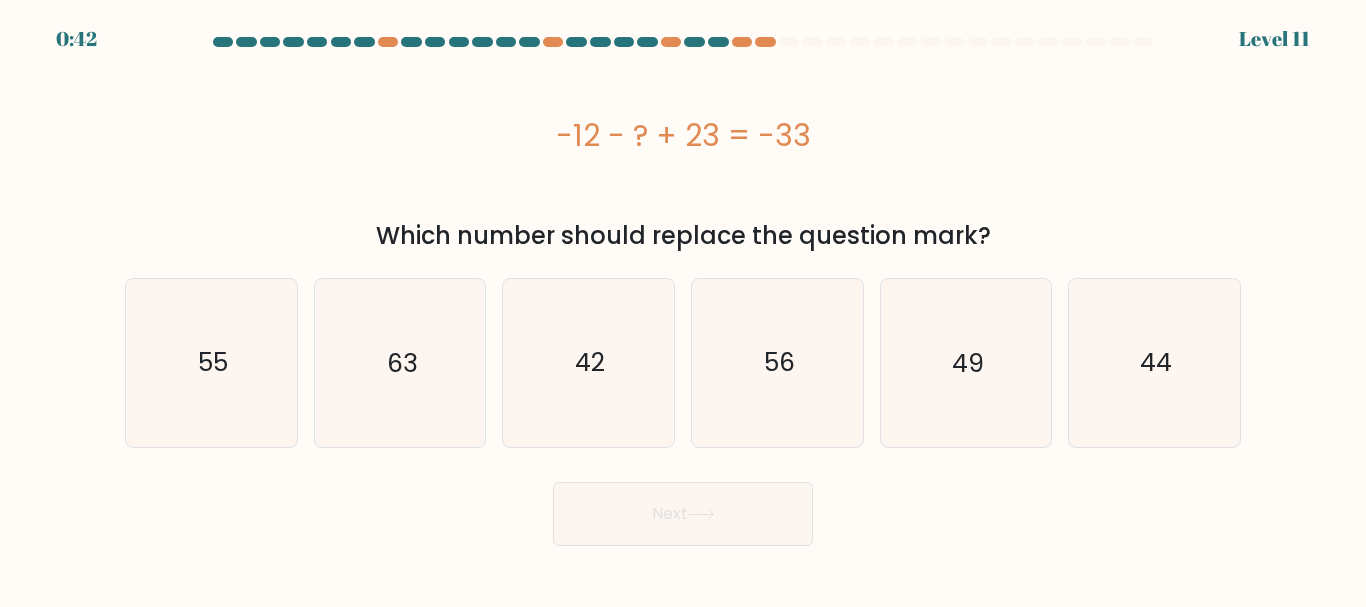 scroll, scrollTop: 0, scrollLeft: 0, axis: both 